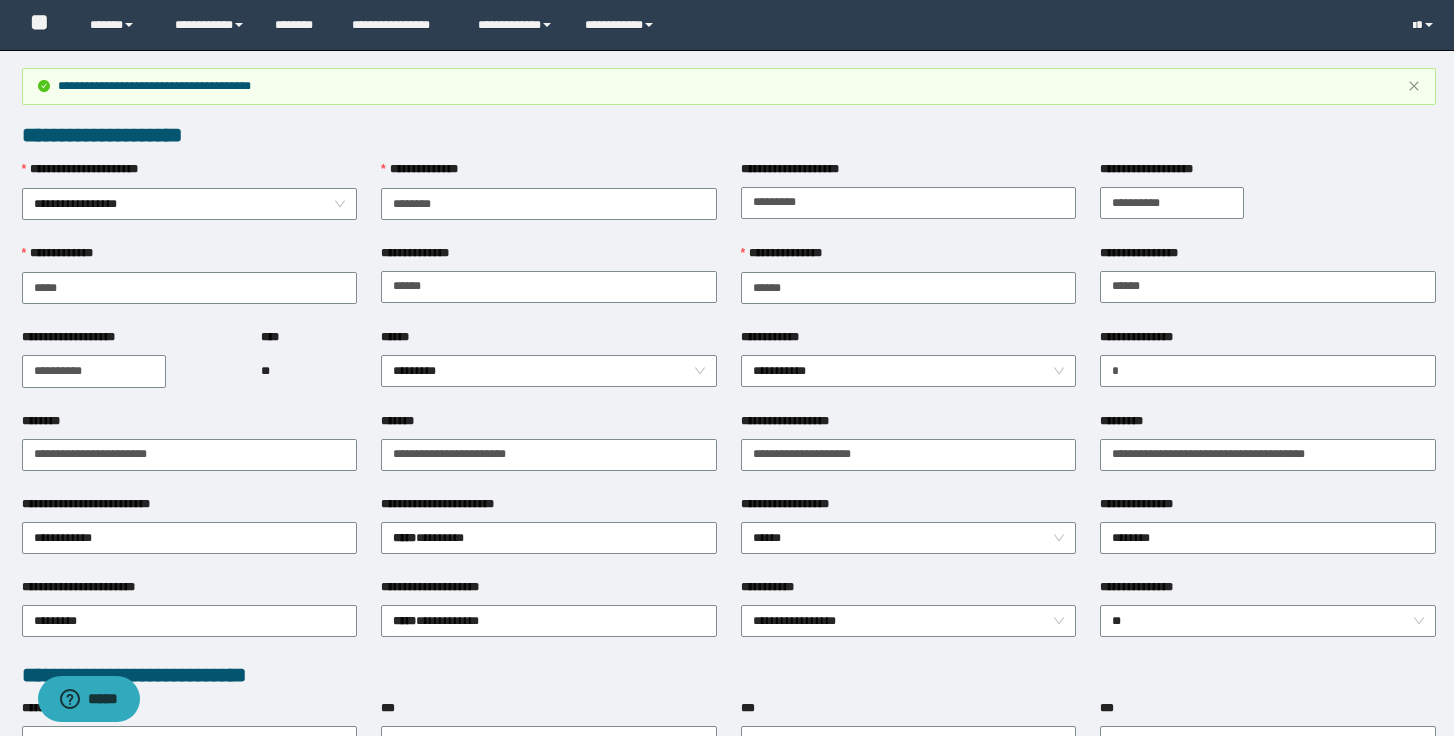 scroll, scrollTop: 1070, scrollLeft: 0, axis: vertical 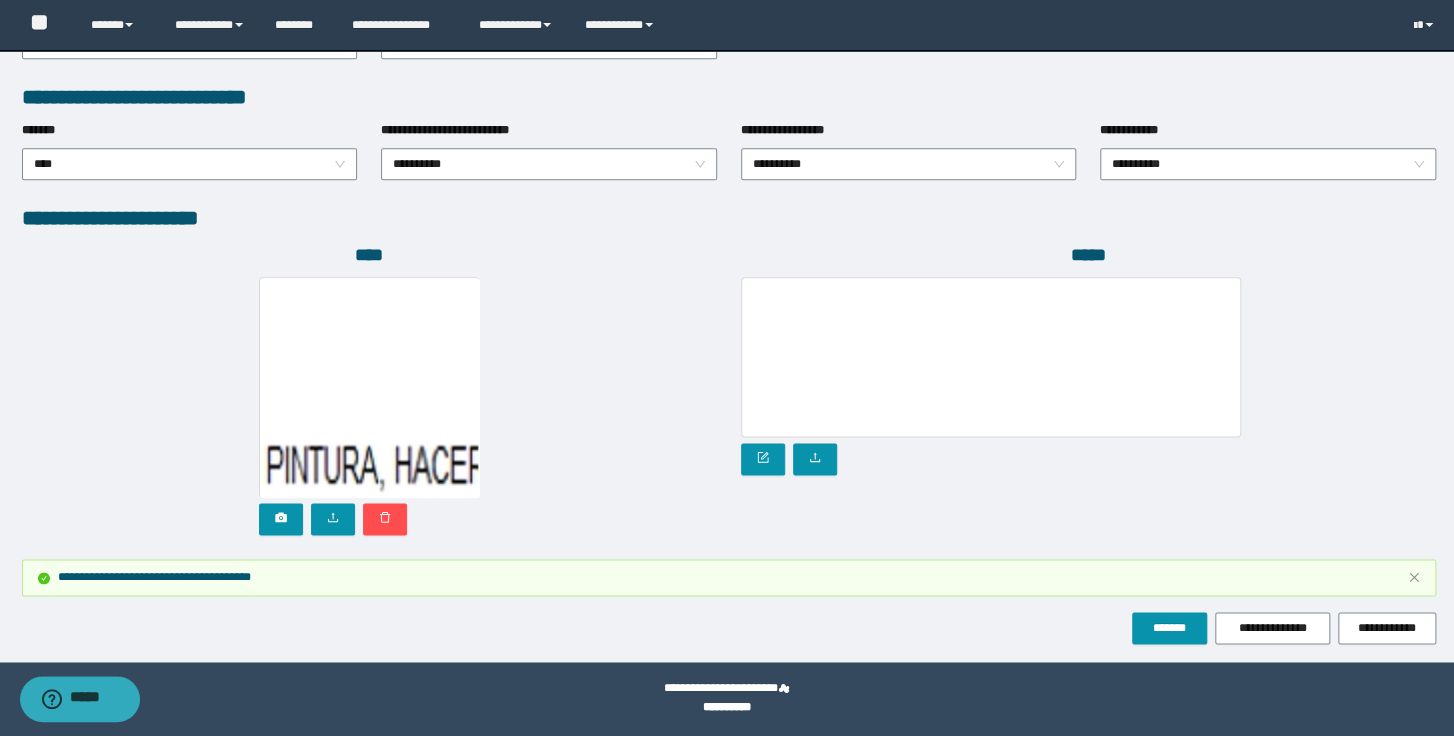 click on "*****" at bounding box center (1088, 255) 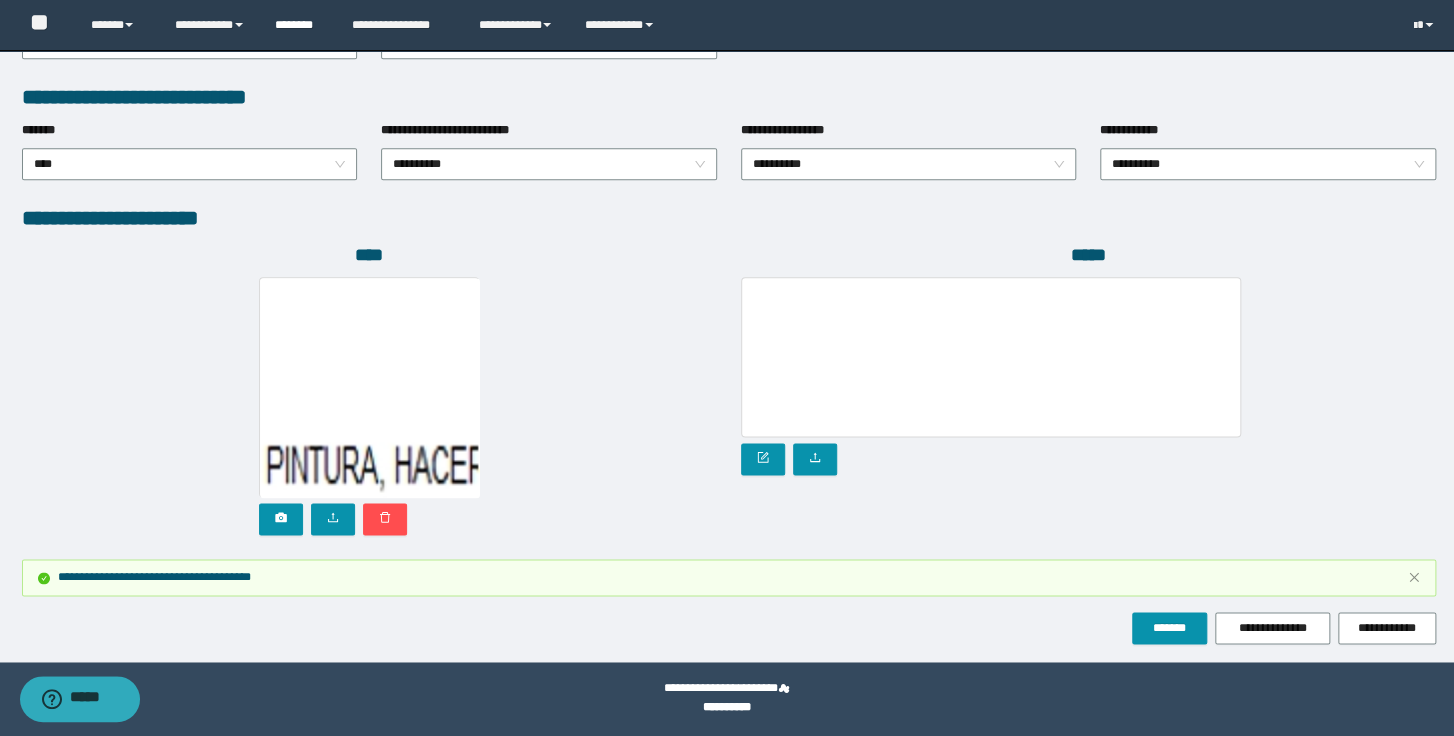 click on "********" at bounding box center (298, 25) 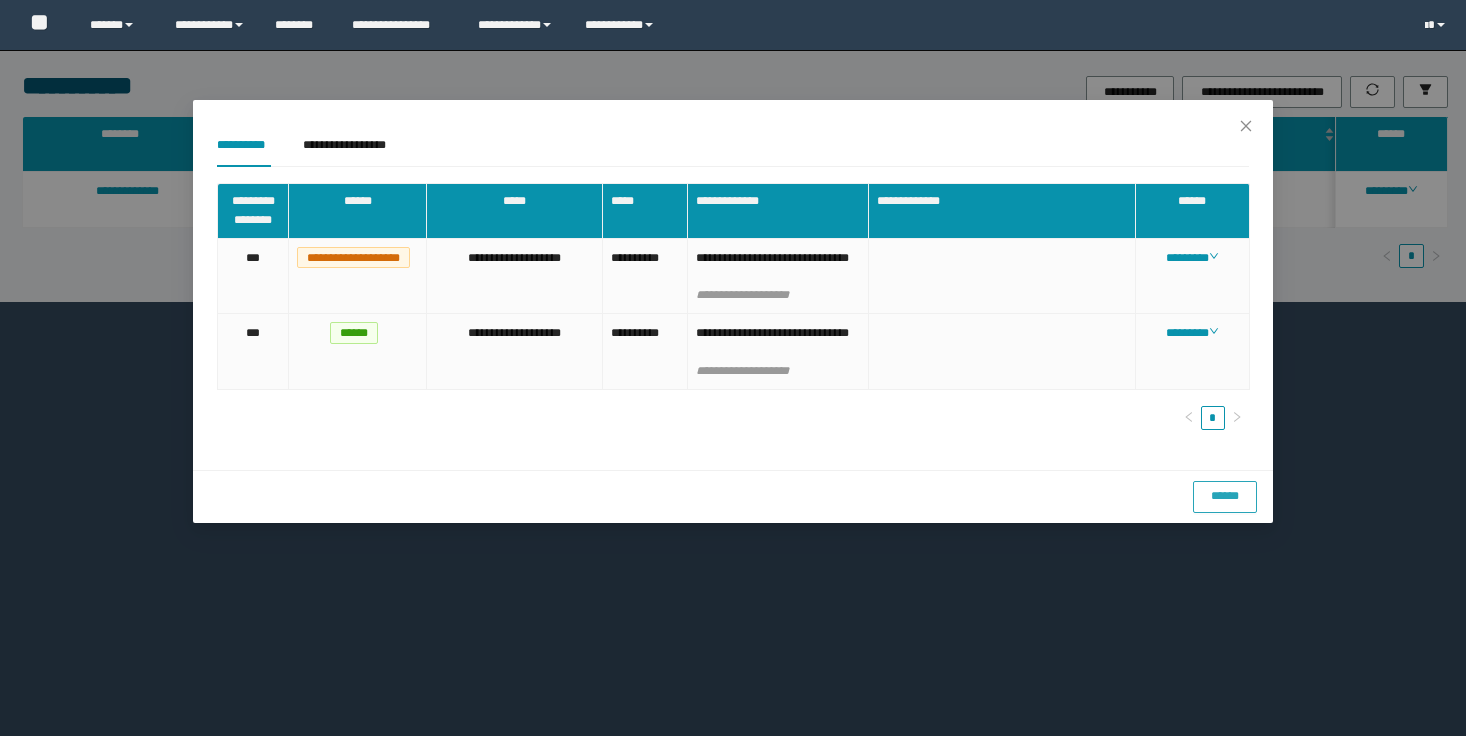 scroll, scrollTop: 0, scrollLeft: 0, axis: both 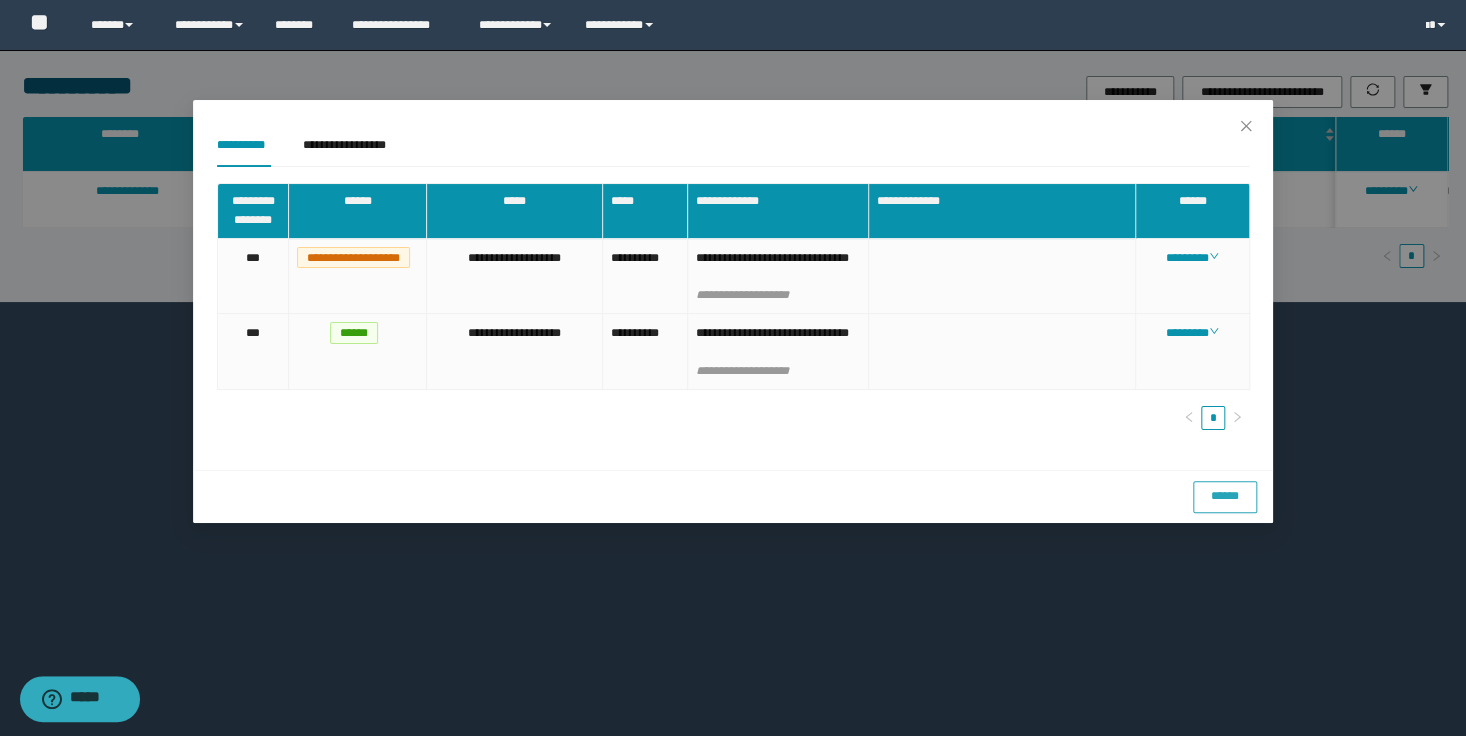 click on "******" at bounding box center (1225, 496) 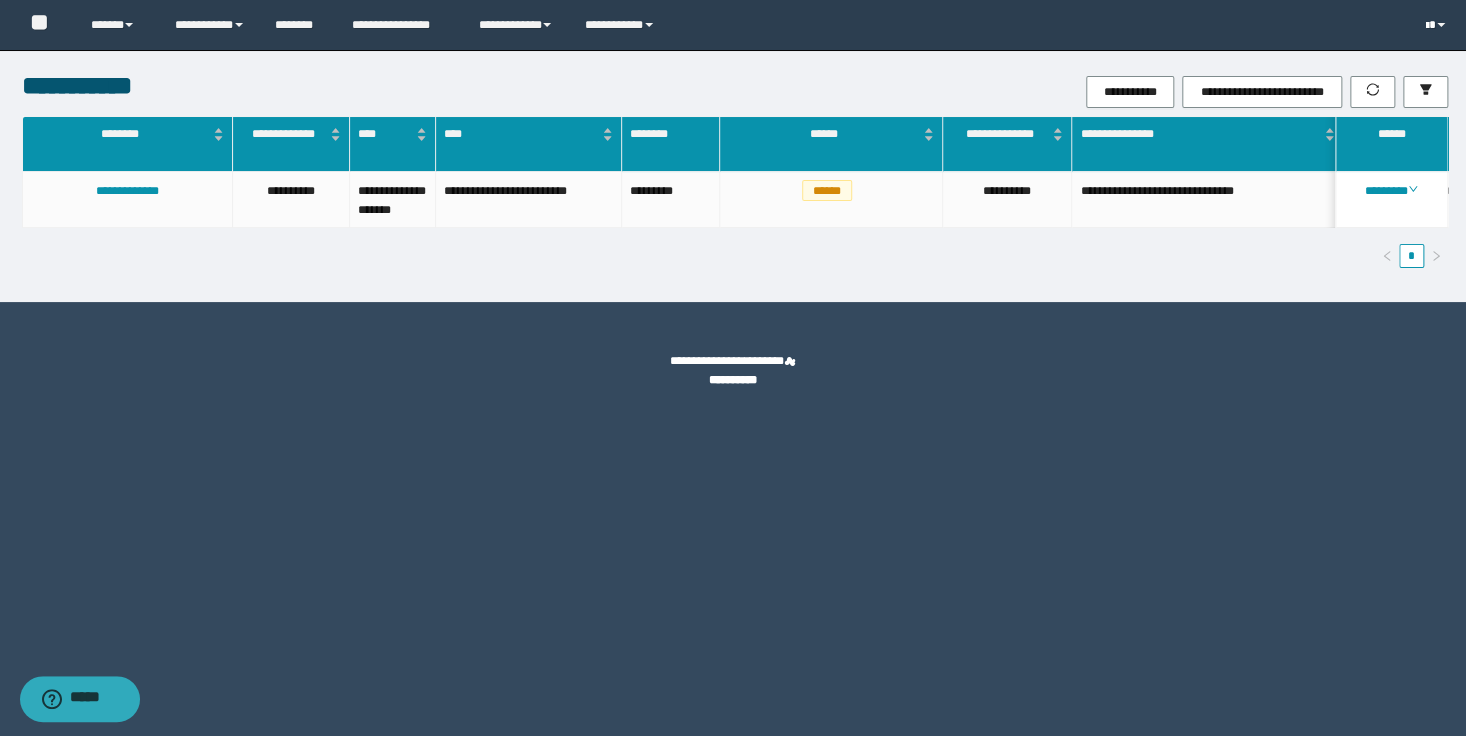 drag, startPoint x: 1302, startPoint y: 543, endPoint x: 1432, endPoint y: 32, distance: 527.277 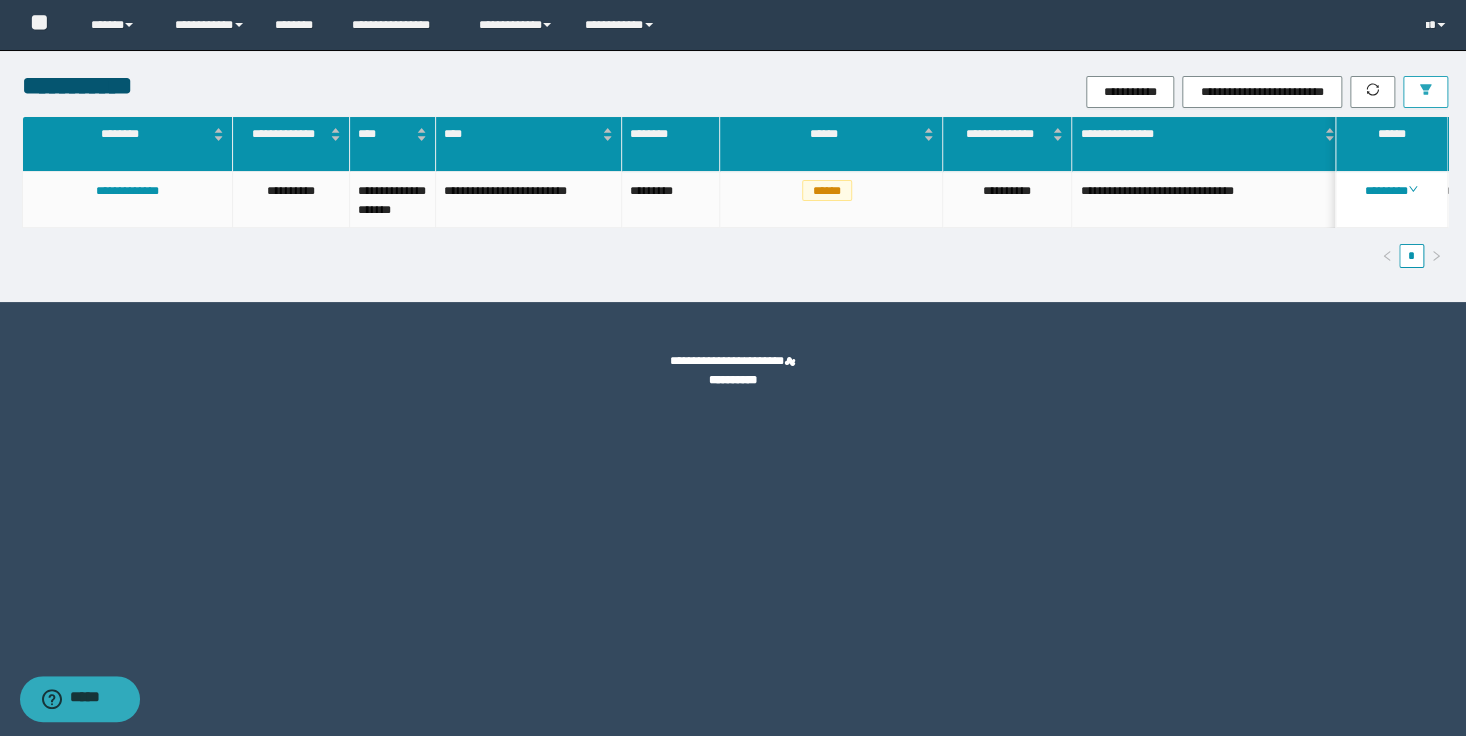 click at bounding box center (1425, 92) 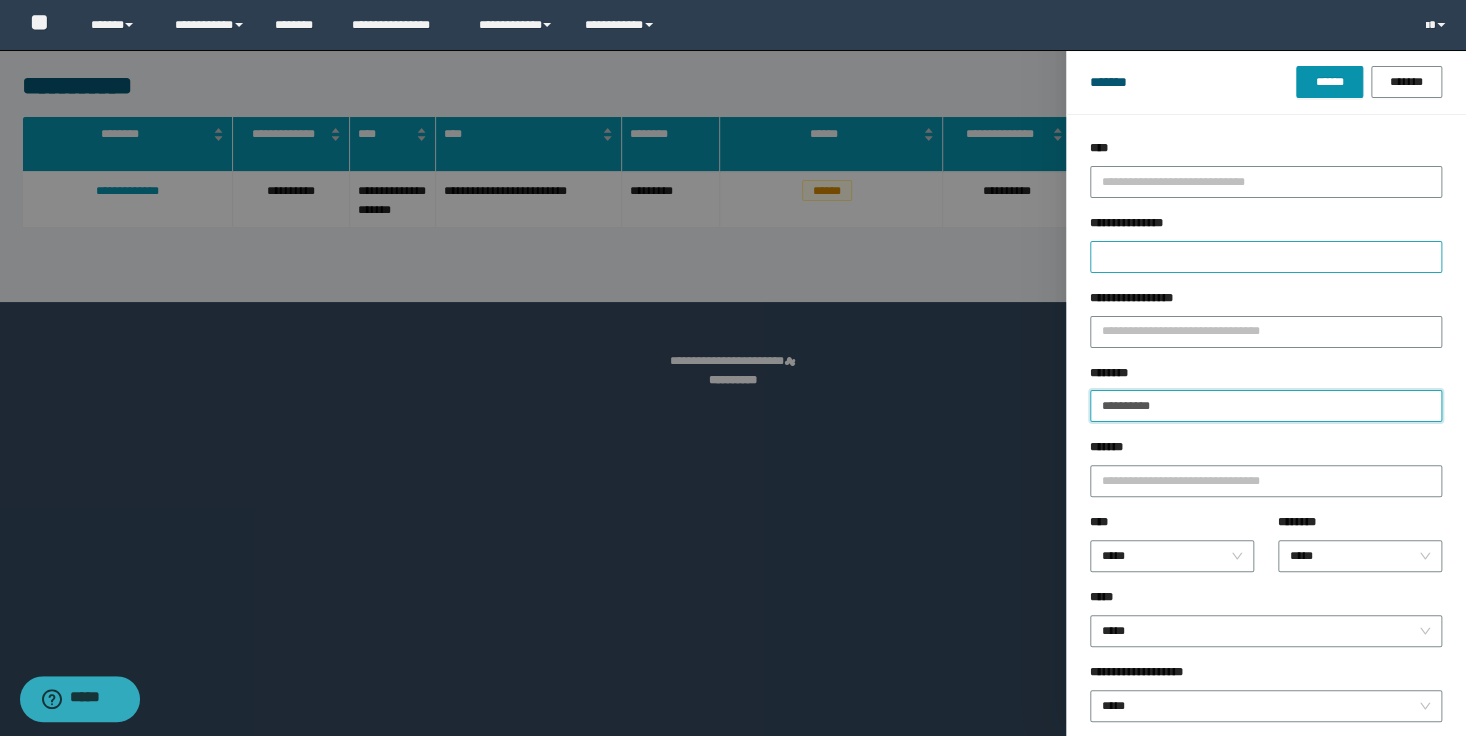 drag, startPoint x: 1192, startPoint y: 397, endPoint x: 1140, endPoint y: 258, distance: 148.40822 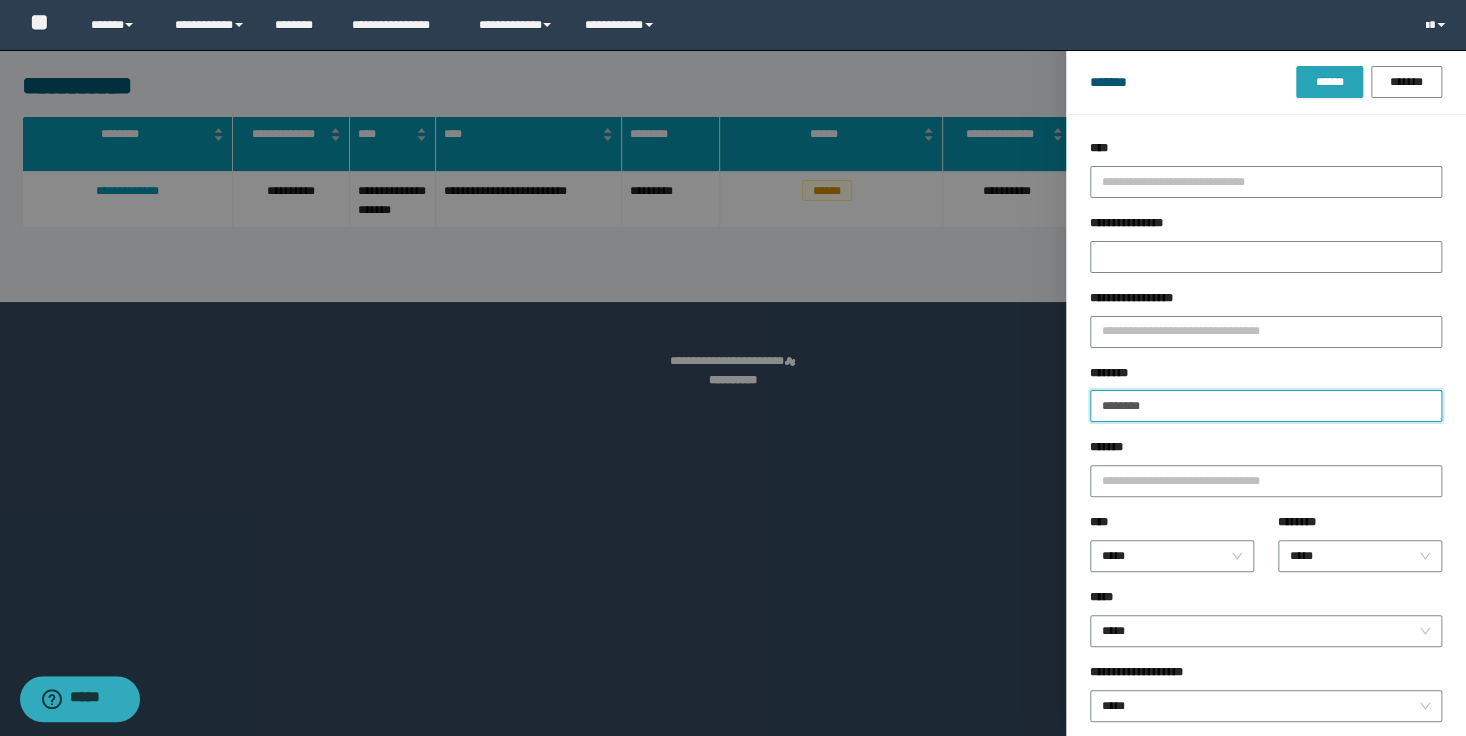 type on "********" 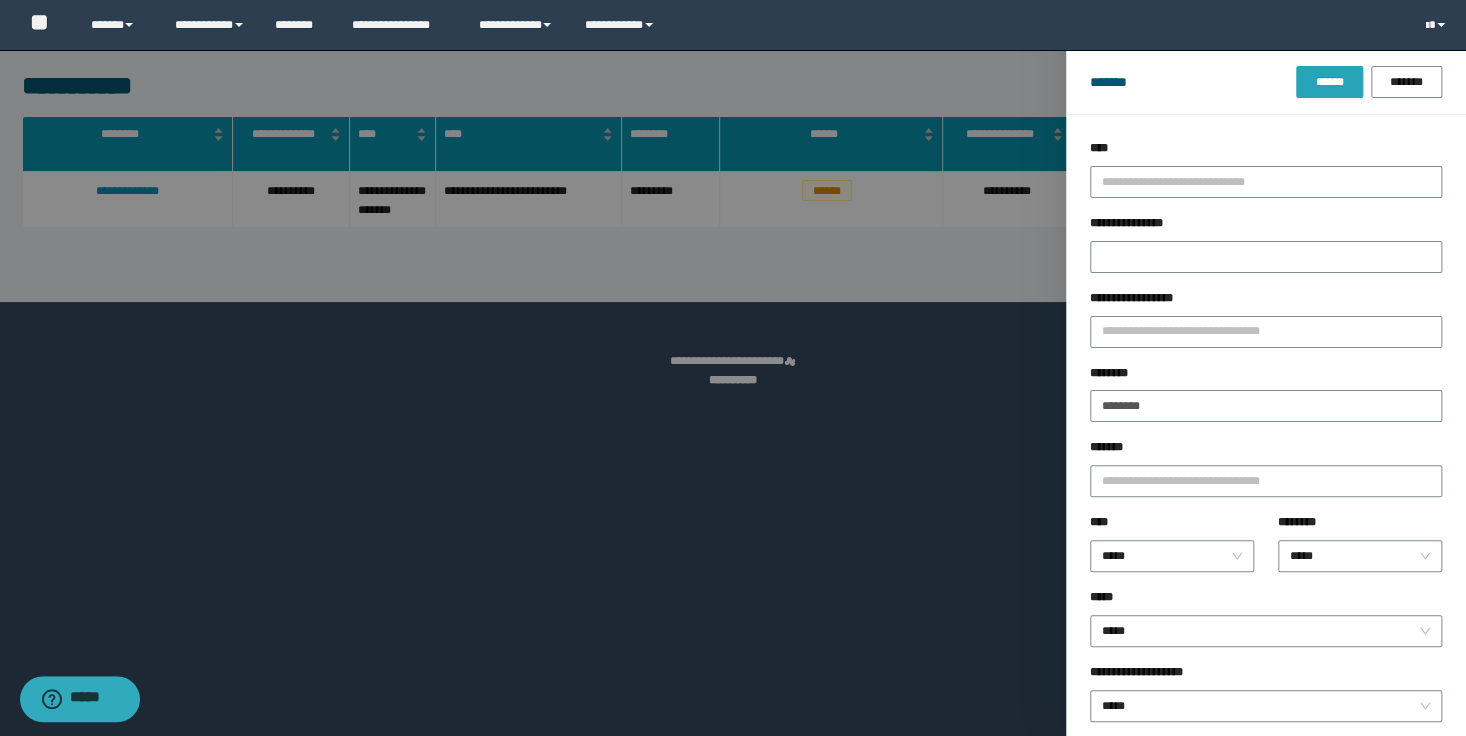 click on "******" at bounding box center [1329, 82] 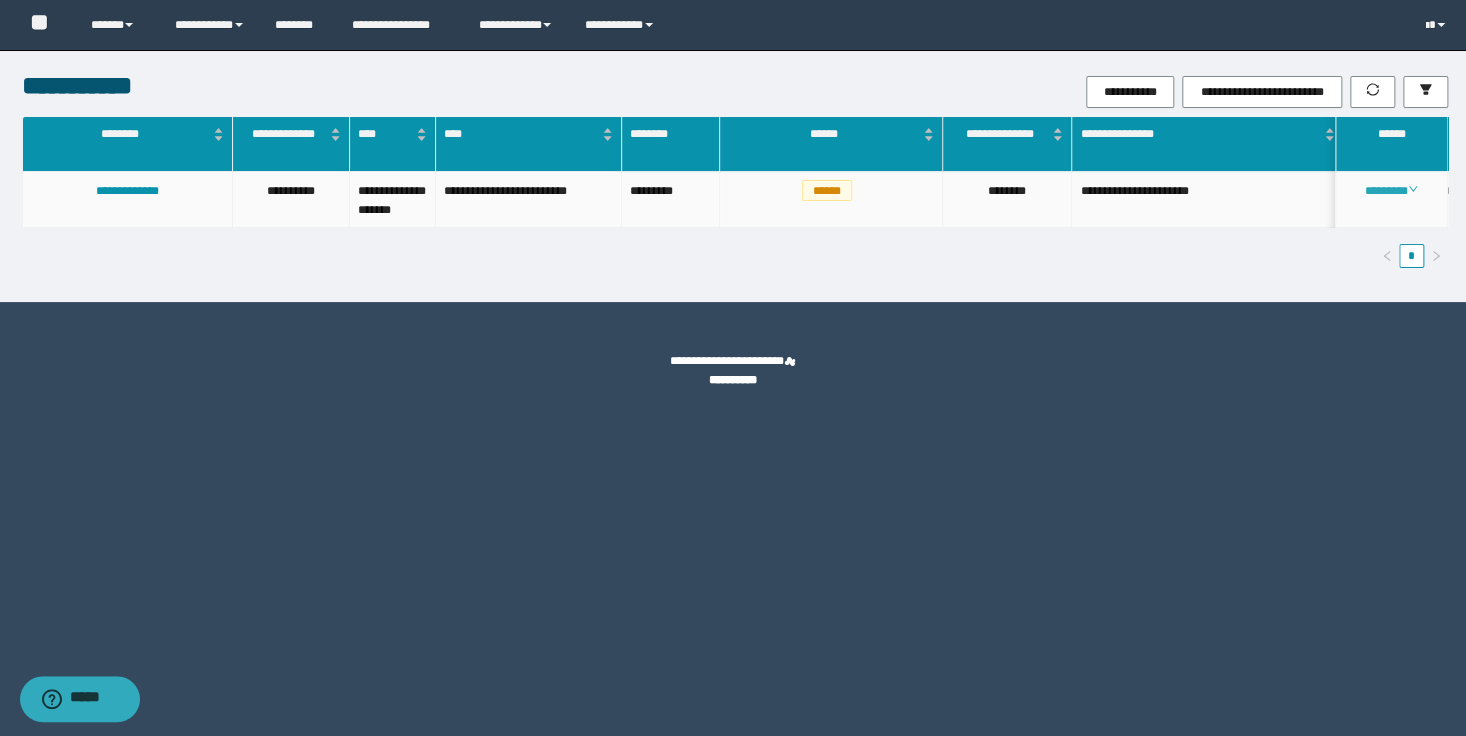 click on "********" at bounding box center (1391, 191) 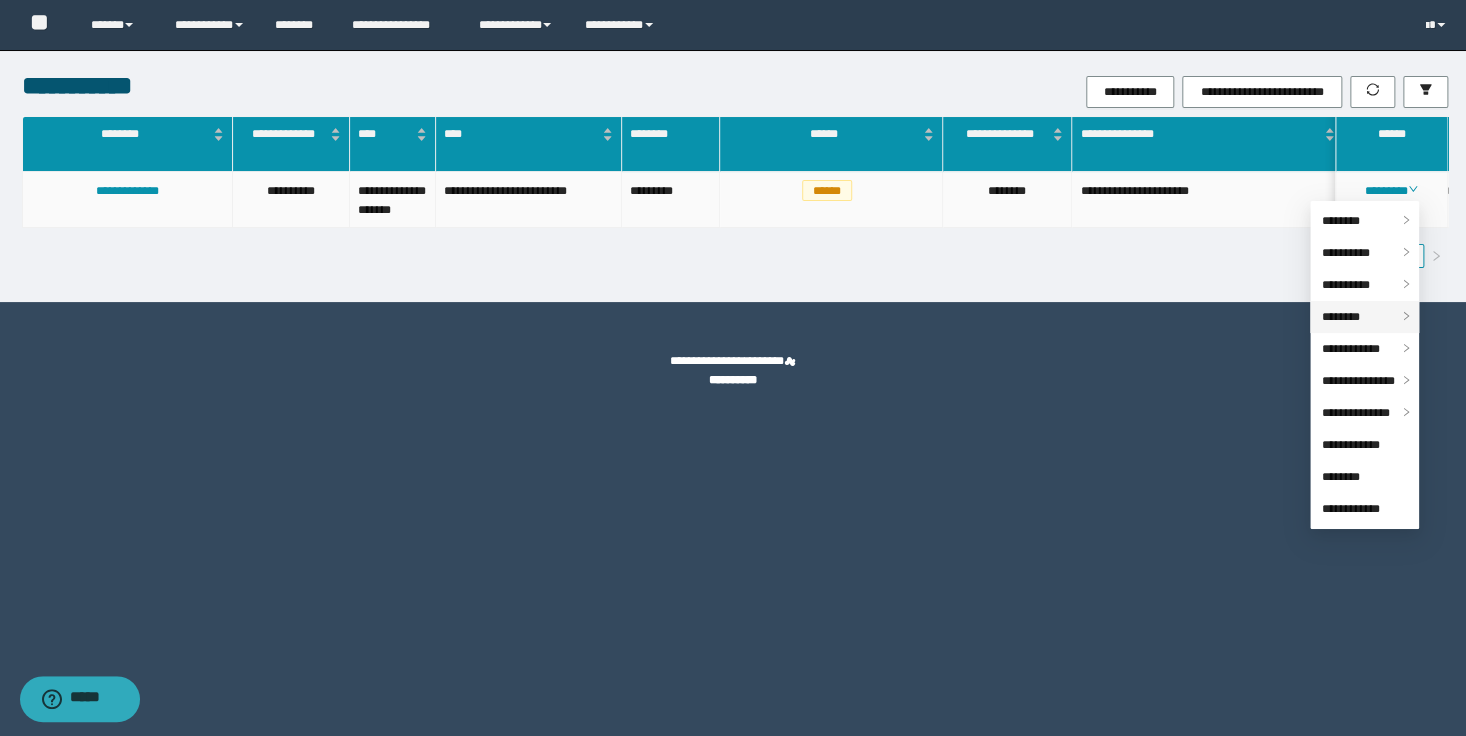 click on "********" at bounding box center (1341, 317) 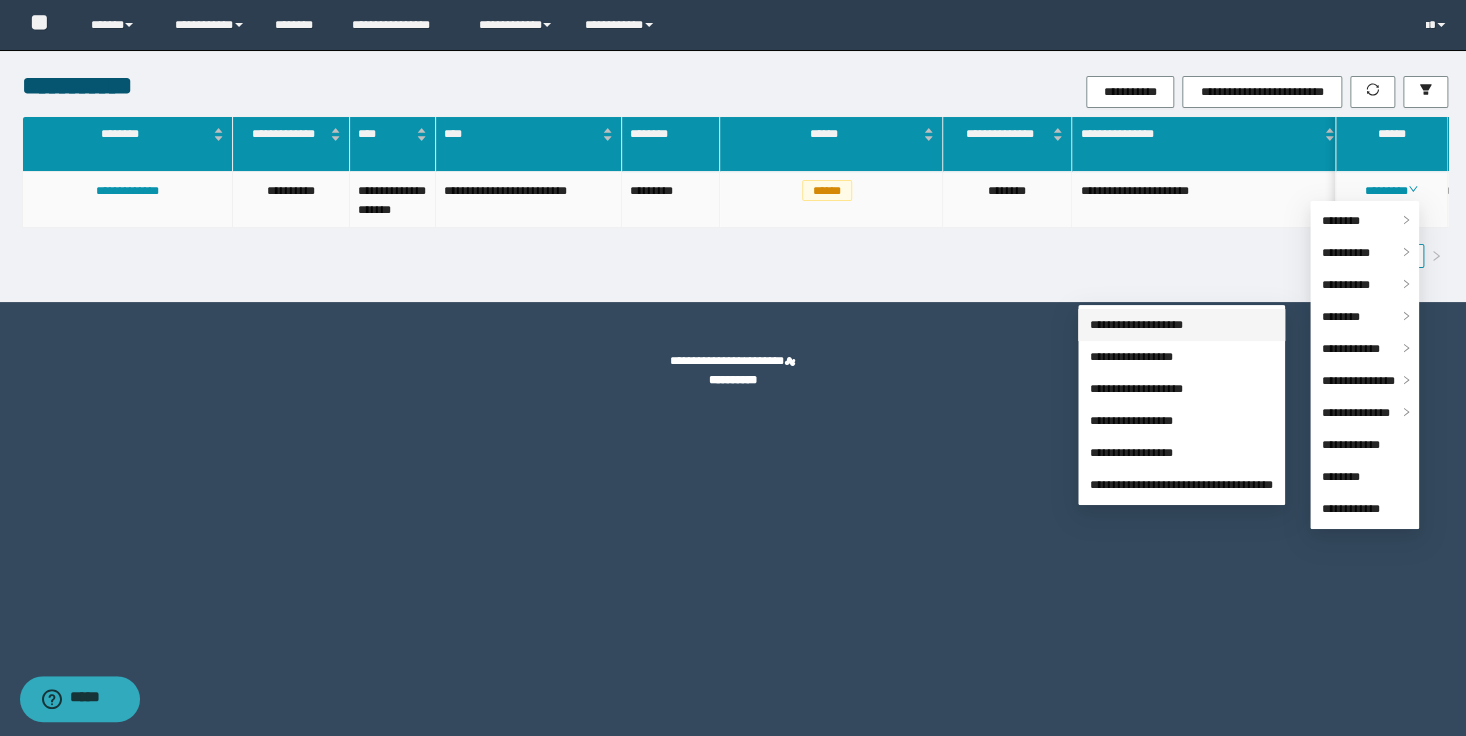 click on "**********" at bounding box center [1136, 325] 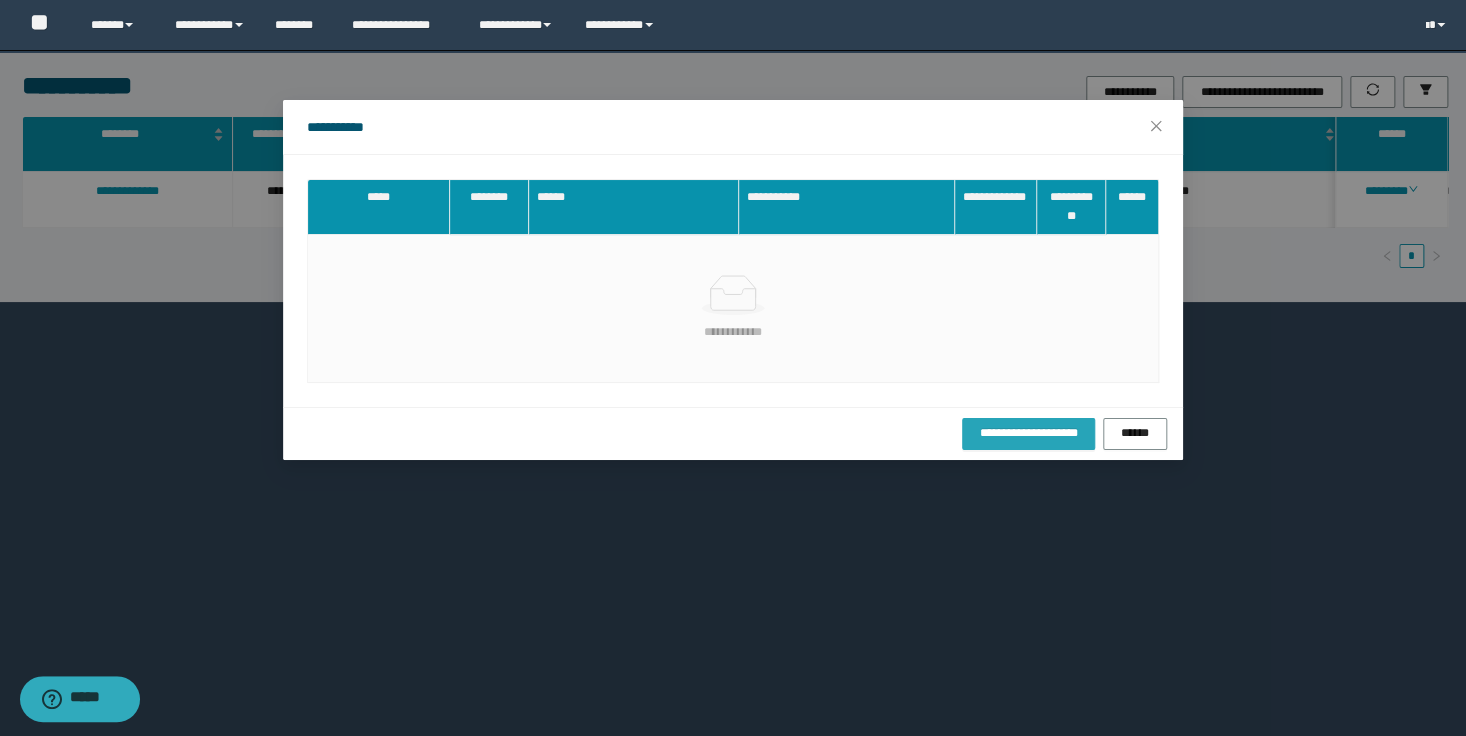 click on "**********" at bounding box center [1028, 433] 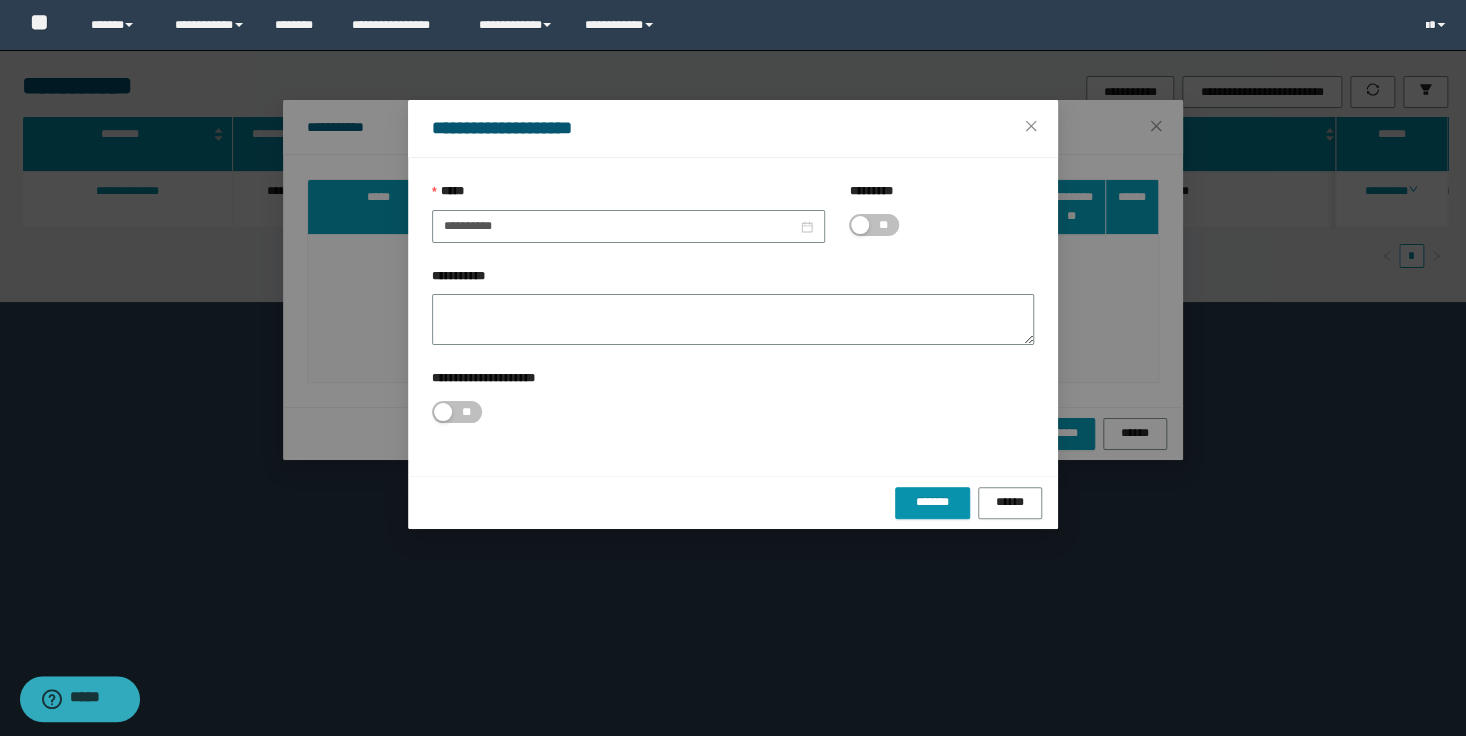 click on "**" at bounding box center [874, 225] 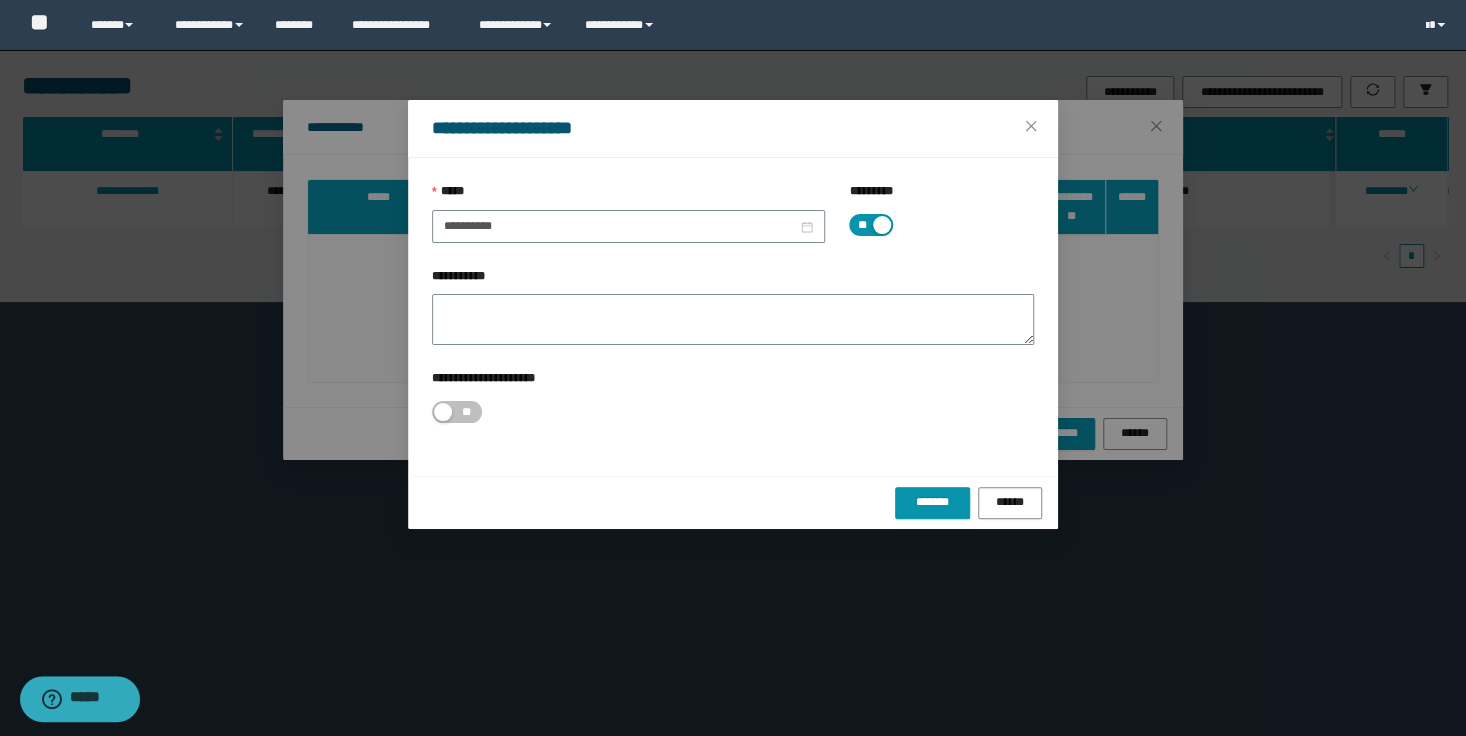 click at bounding box center [882, 225] 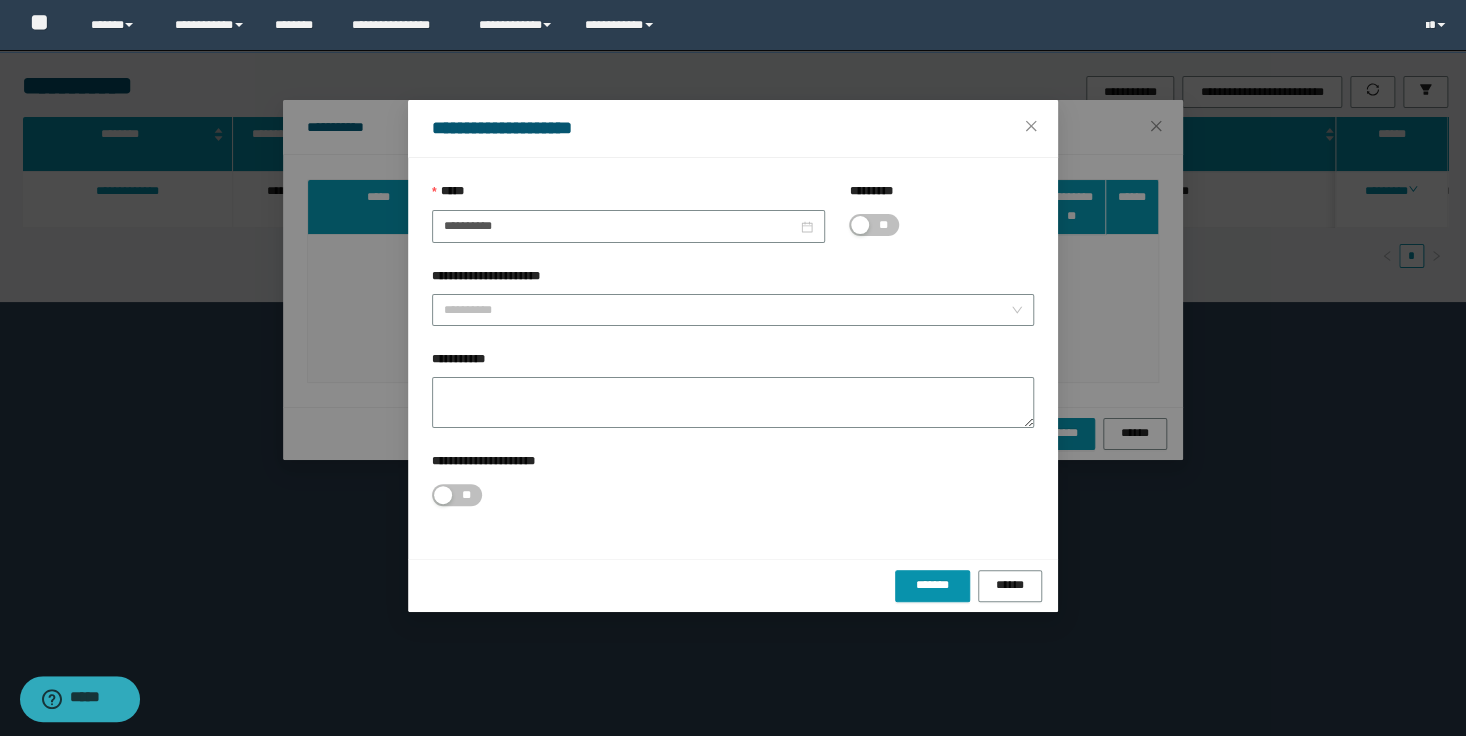click at bounding box center [860, 225] 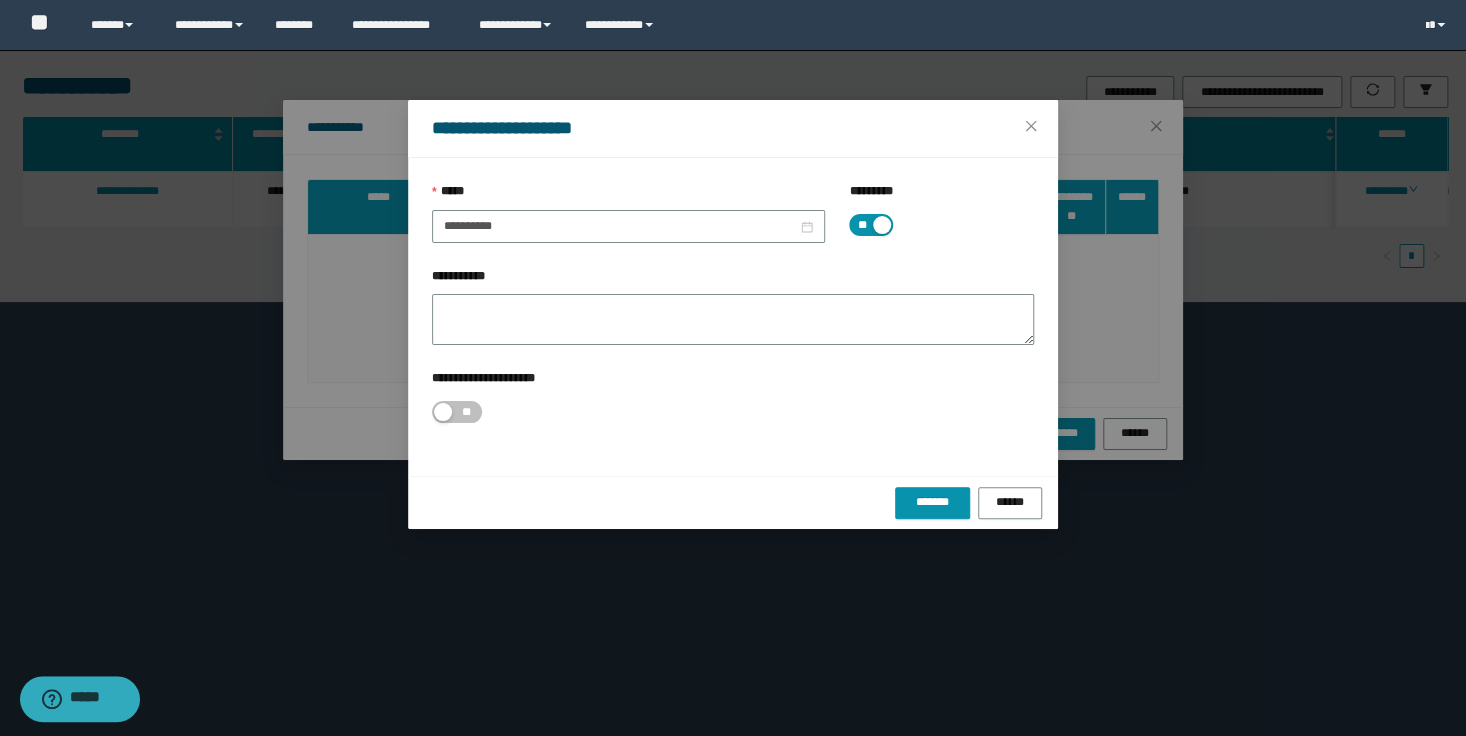 click on "**" at bounding box center [871, 225] 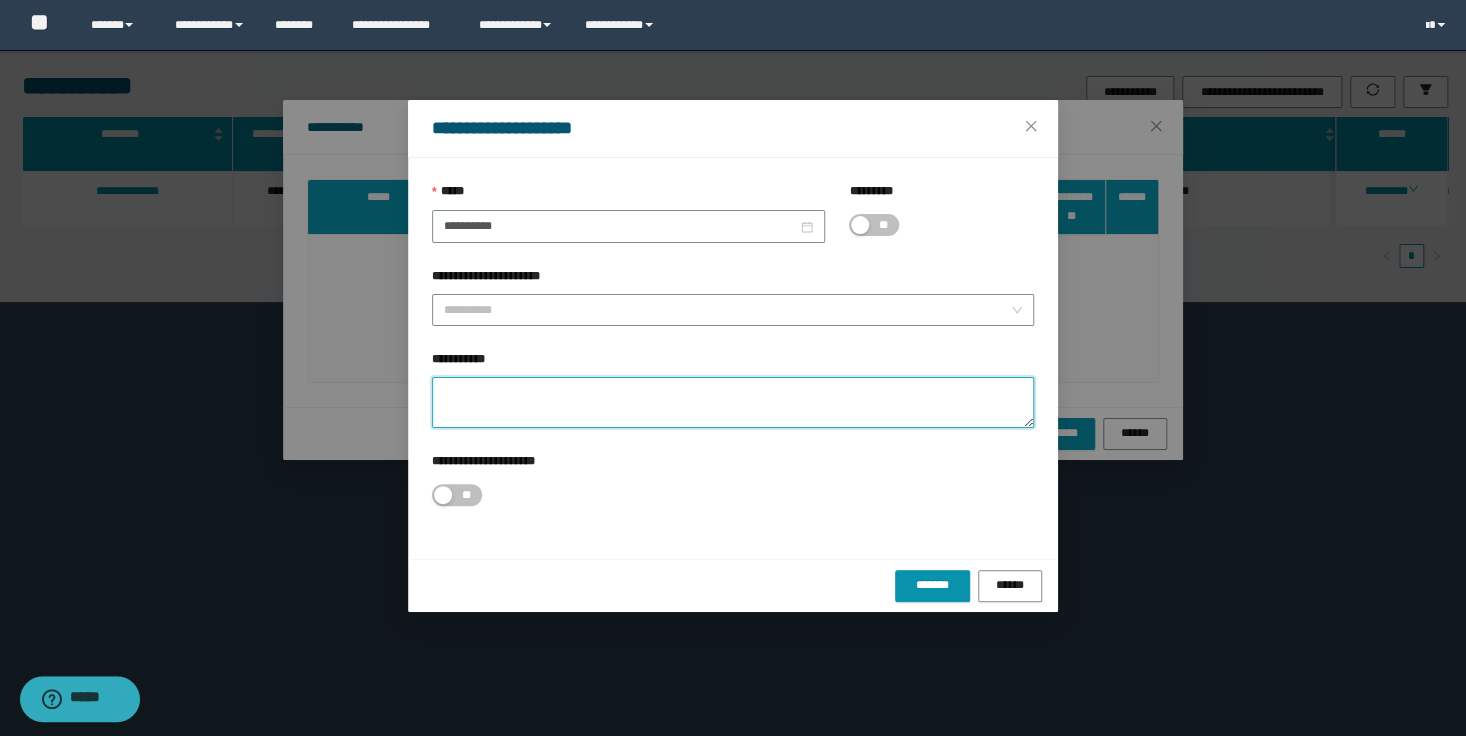 click on "**********" at bounding box center [733, 402] 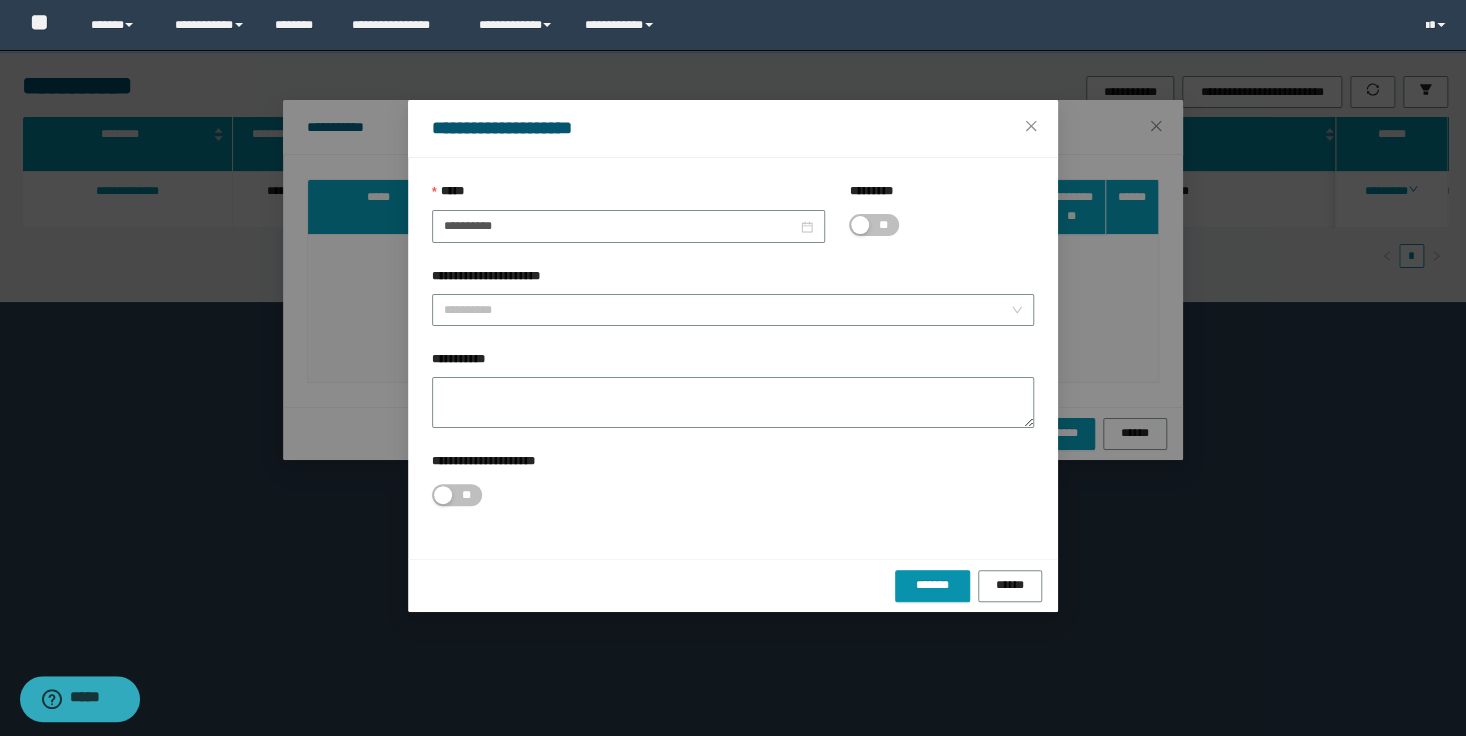 click on "**" at bounding box center [941, 225] 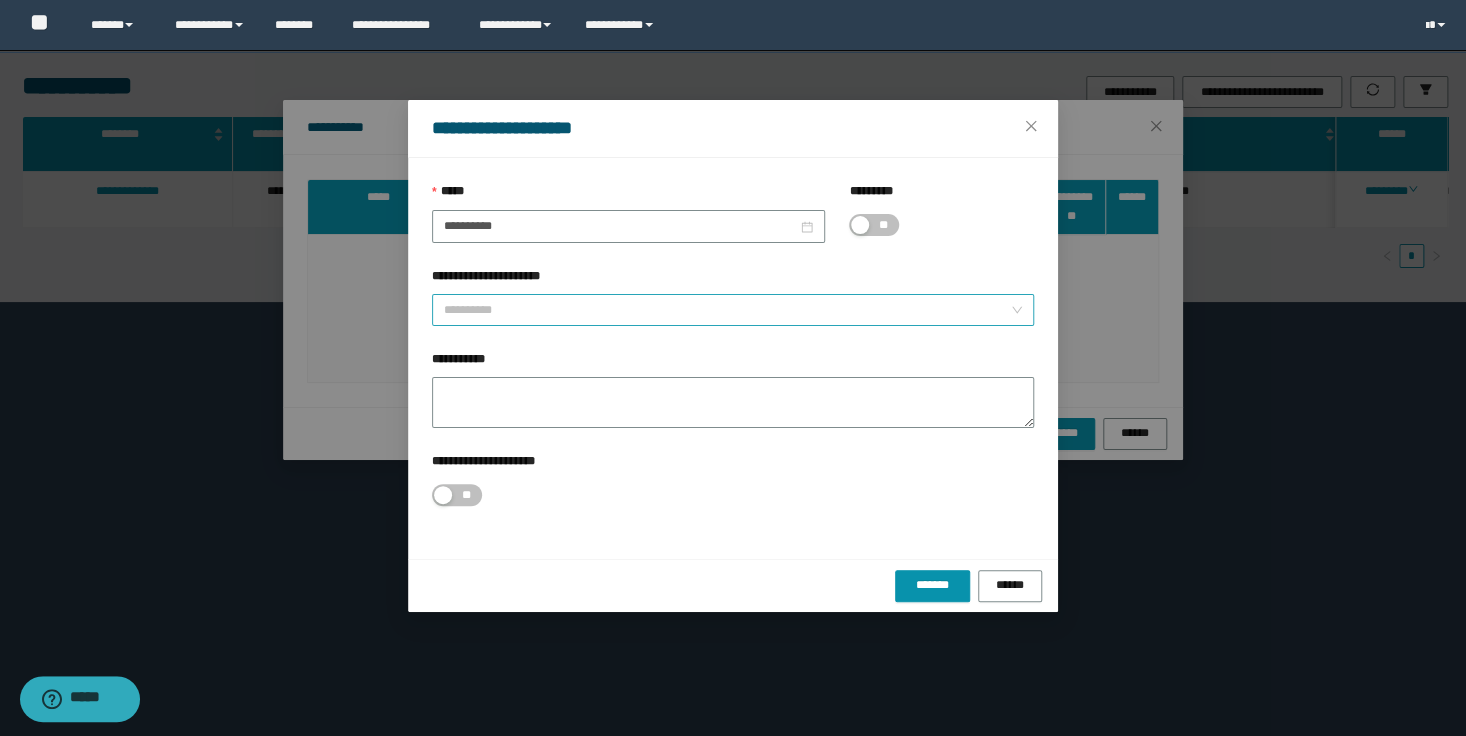 click on "**********" at bounding box center [727, 310] 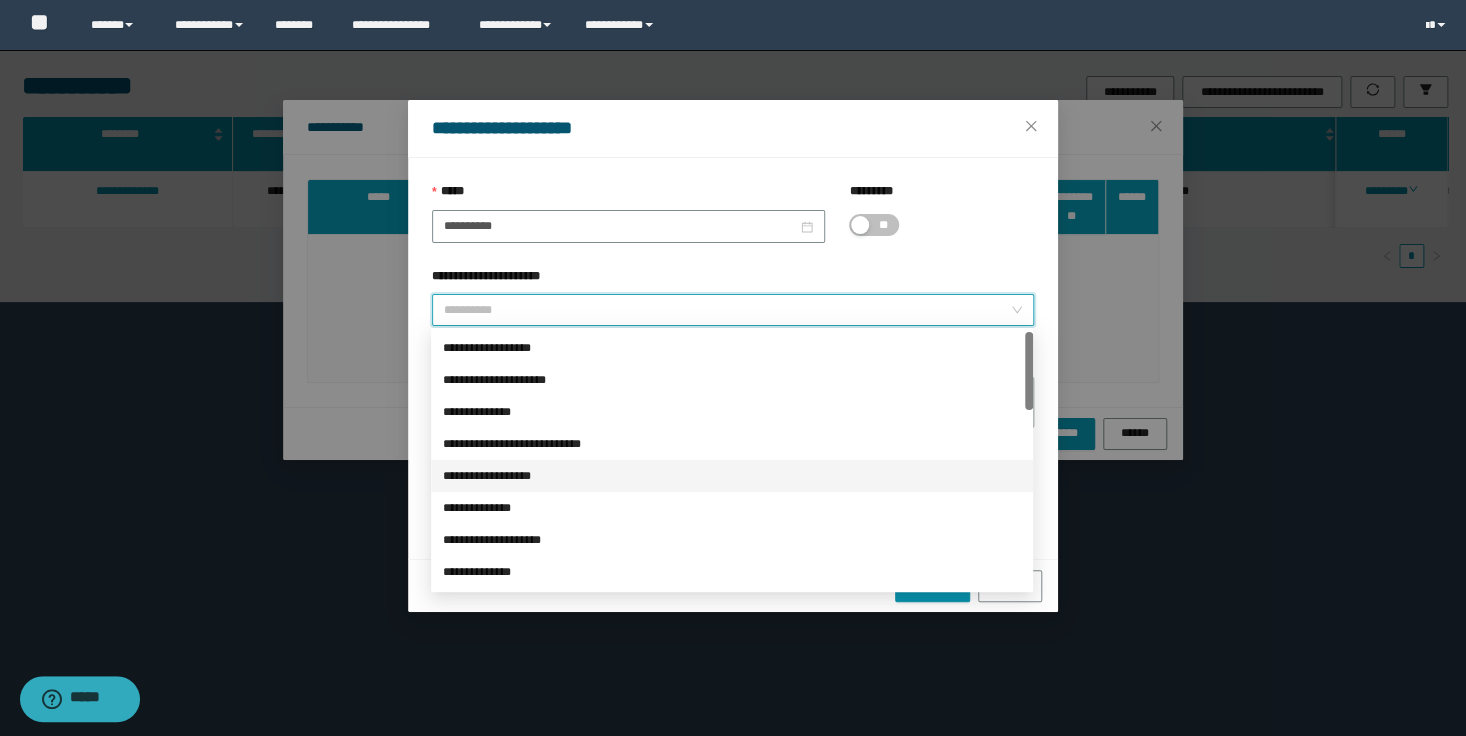 scroll, scrollTop: 80, scrollLeft: 0, axis: vertical 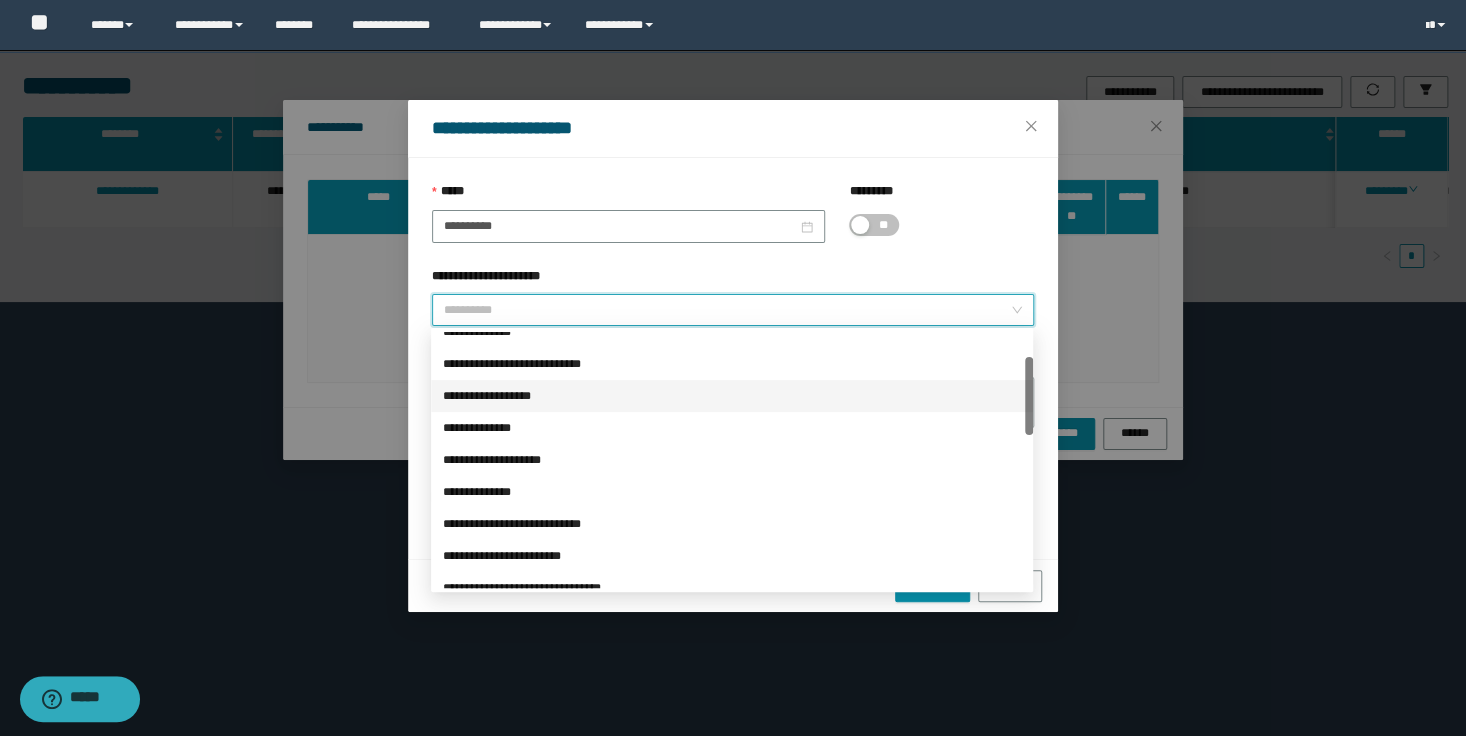 click on "**********" at bounding box center (732, 396) 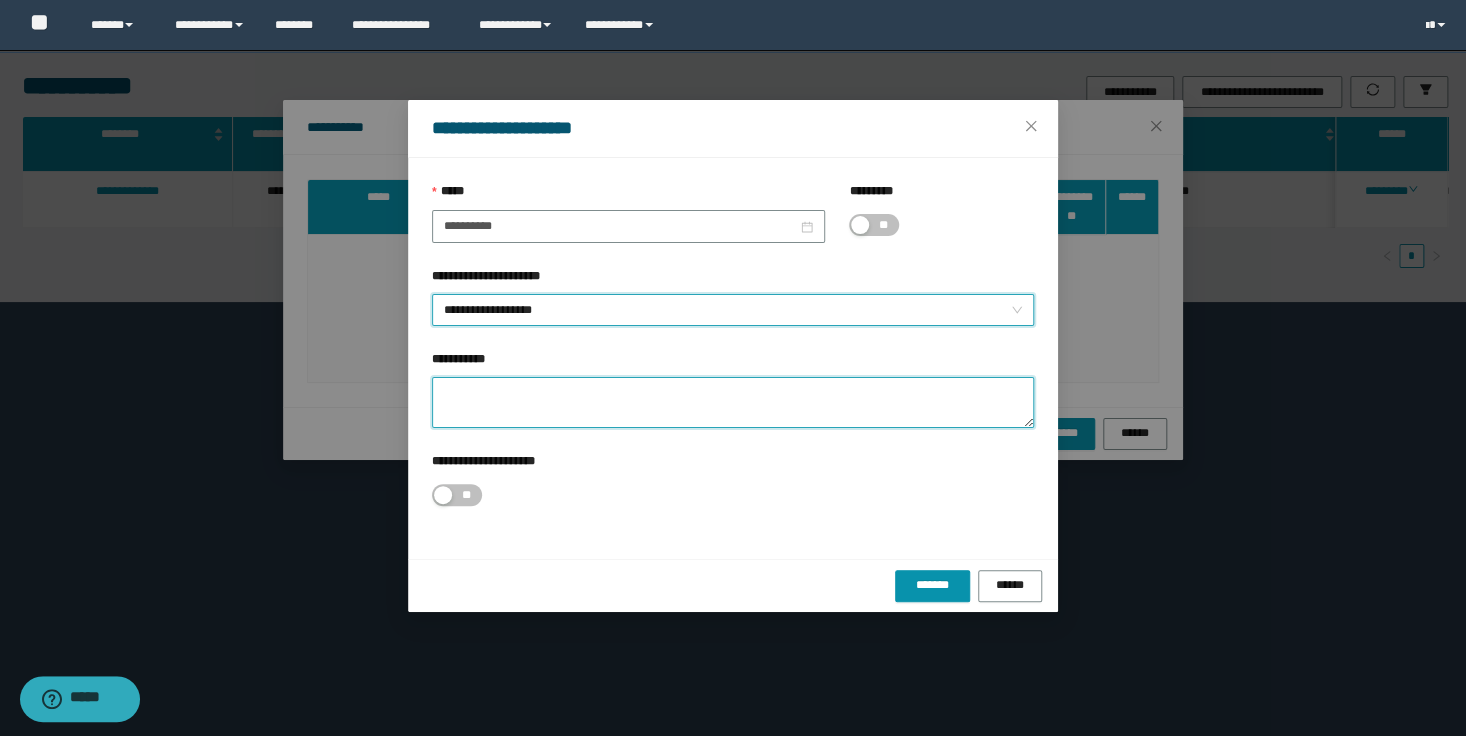 click on "**********" at bounding box center (733, 402) 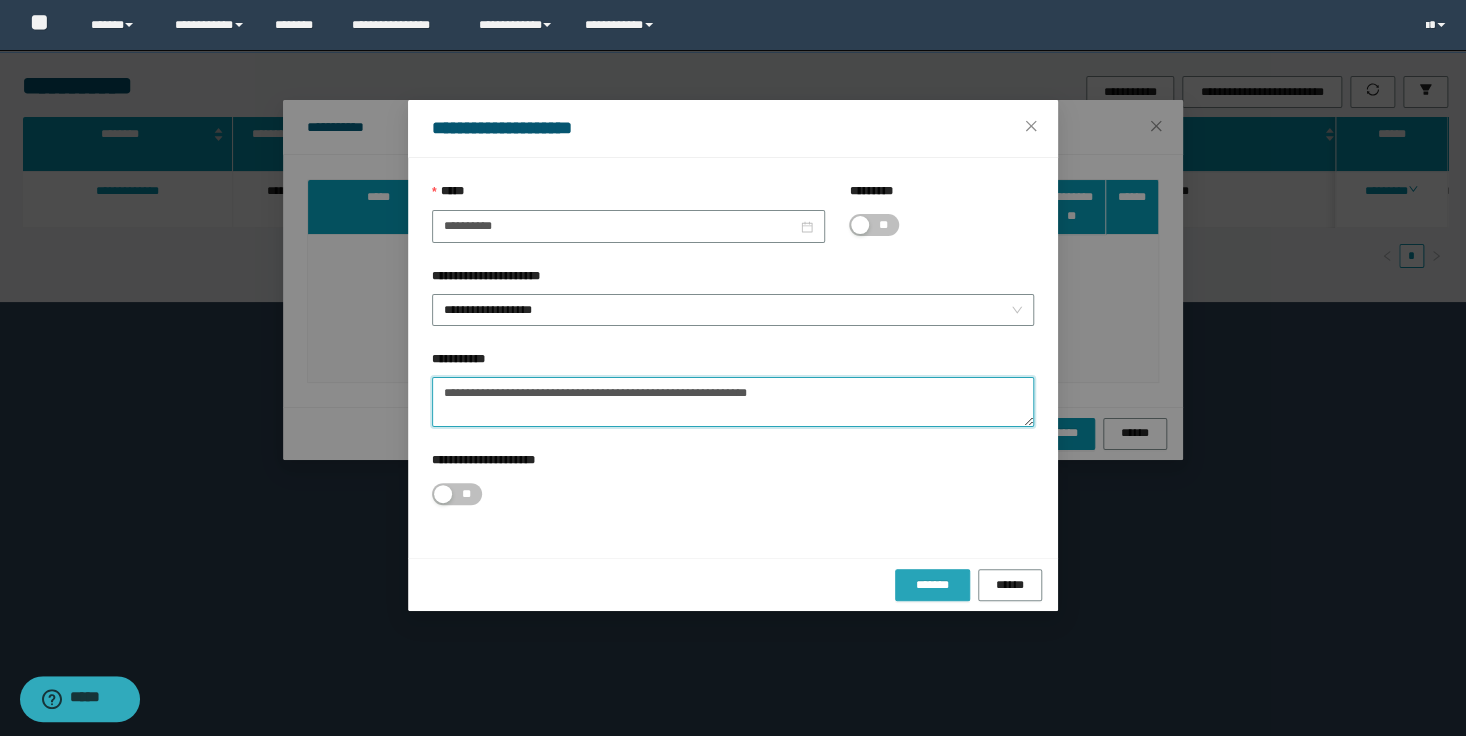 type on "**********" 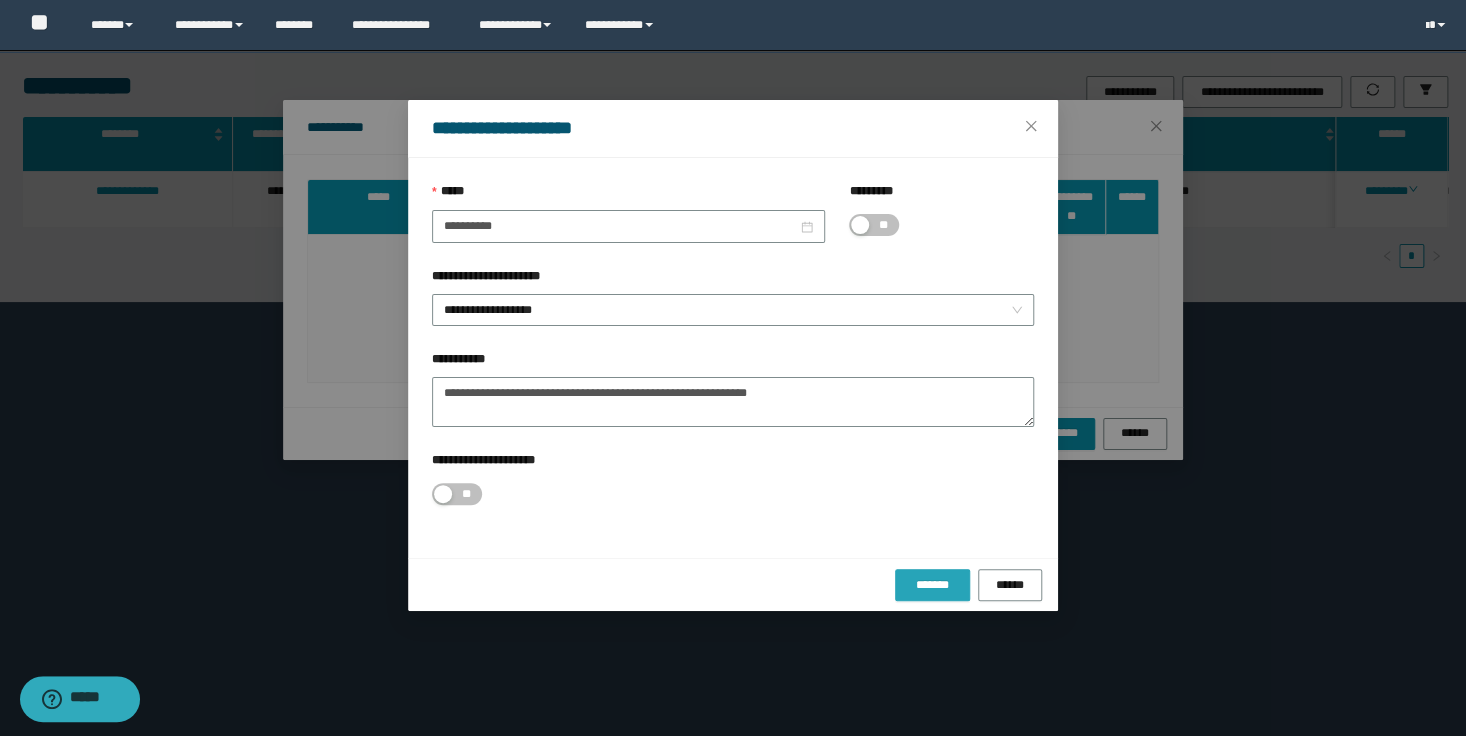 click on "*******" at bounding box center (932, 585) 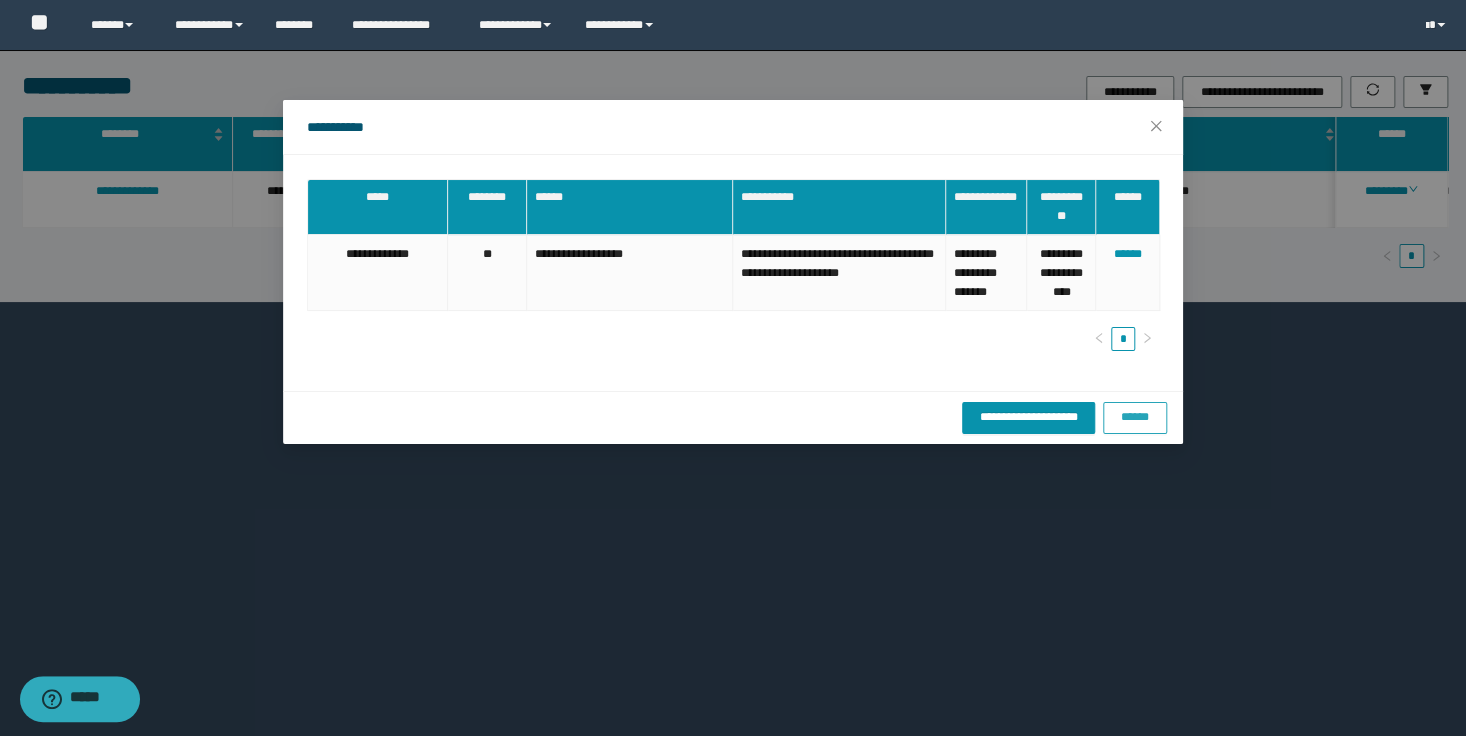 drag, startPoint x: 1140, startPoint y: 425, endPoint x: 1289, endPoint y: 455, distance: 151.99013 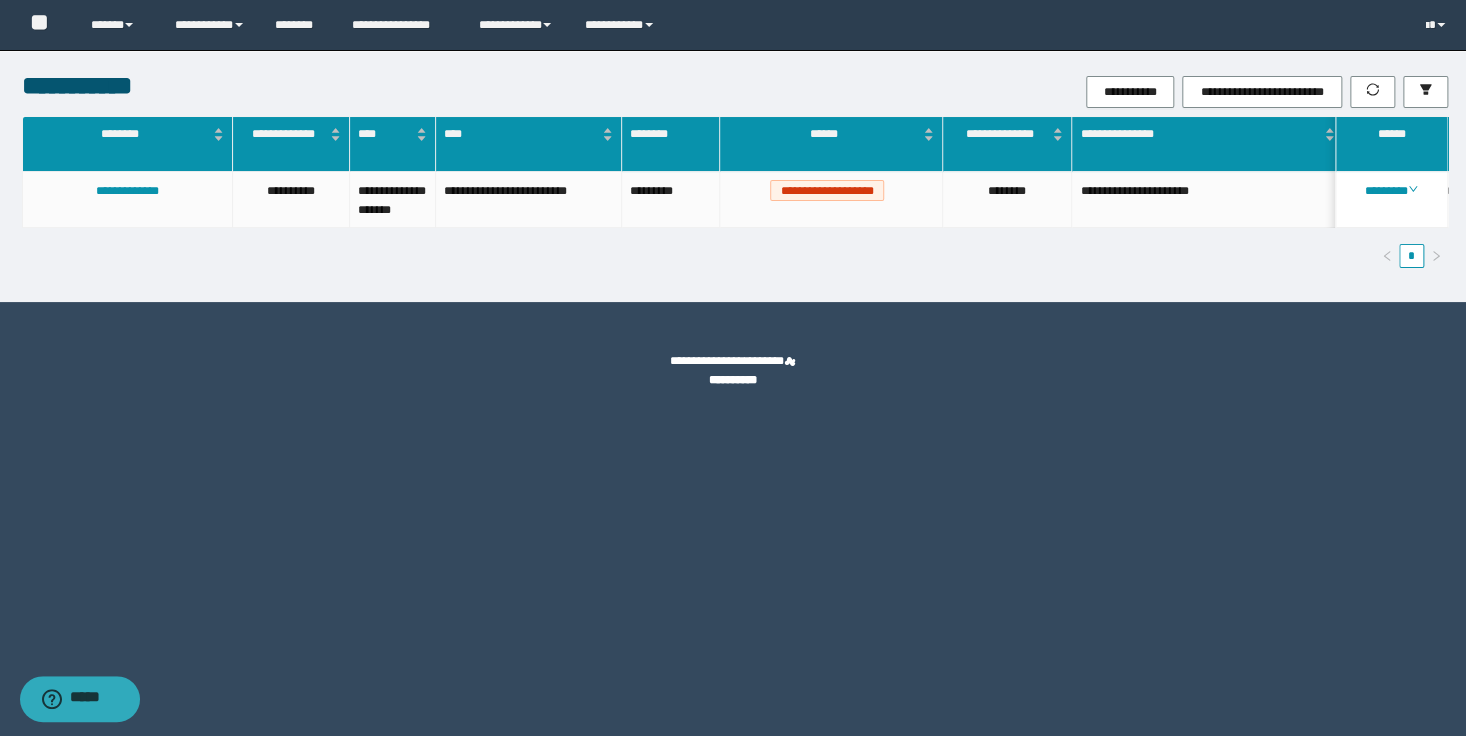 drag, startPoint x: 1289, startPoint y: 455, endPoint x: 836, endPoint y: 686, distance: 508.4978 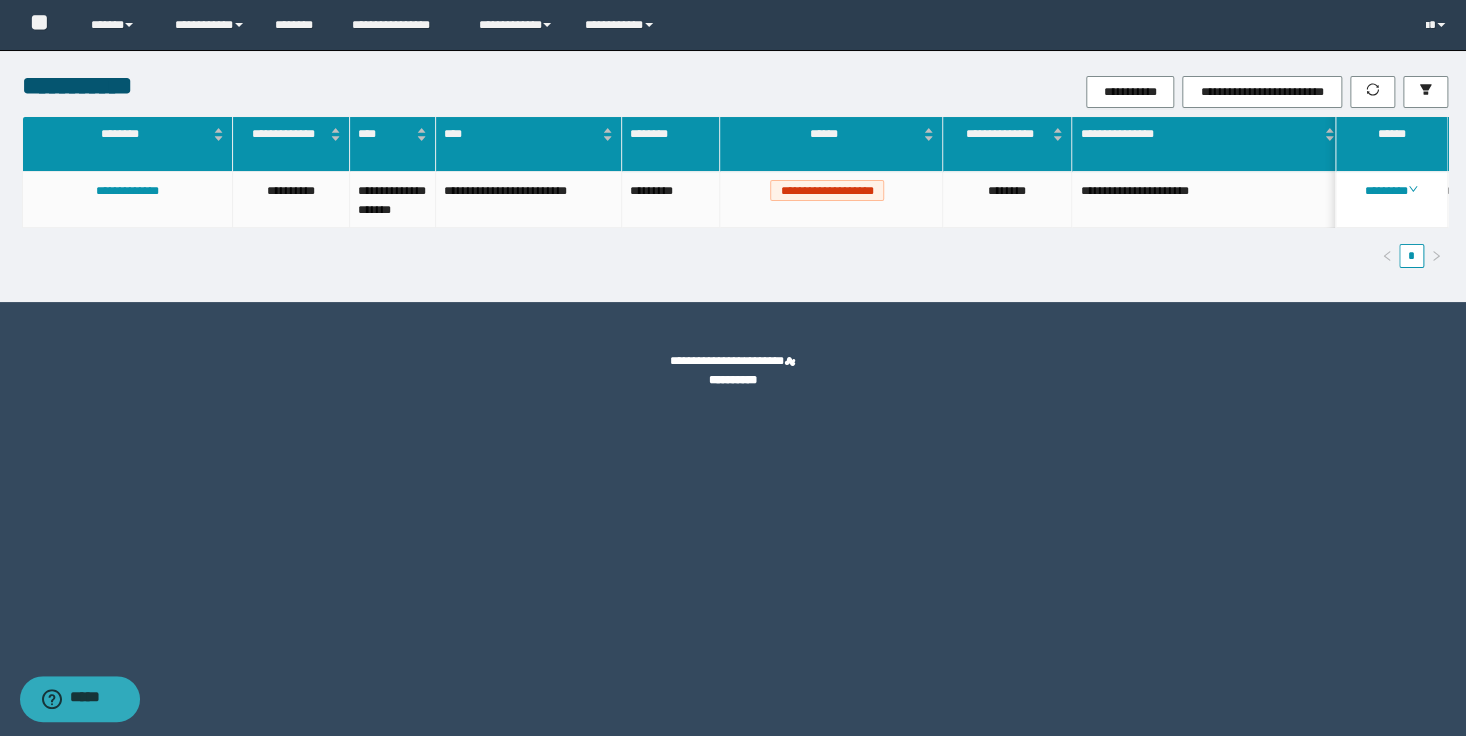 click on "**********" at bounding box center (733, 368) 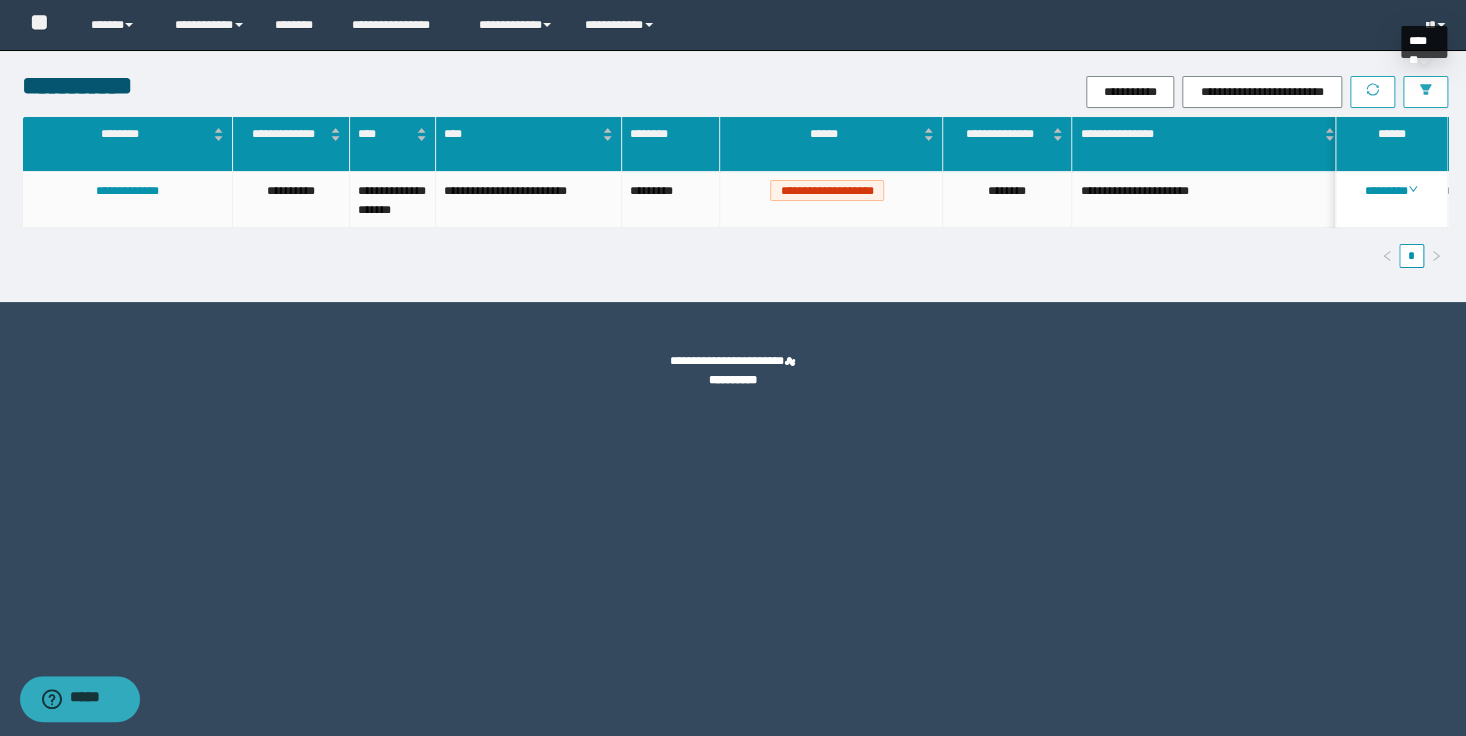 drag, startPoint x: 1413, startPoint y: 83, endPoint x: 1366, endPoint y: 88, distance: 47.26521 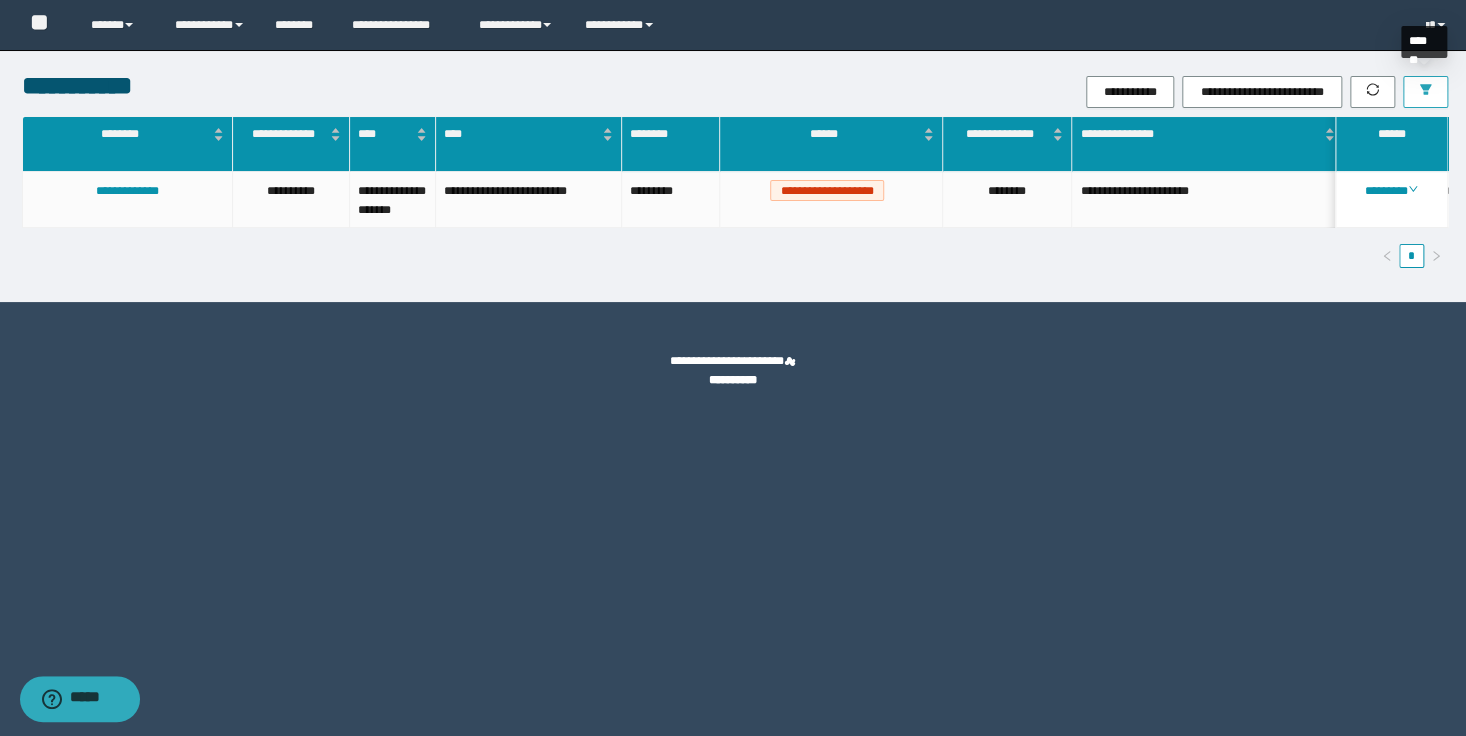 click 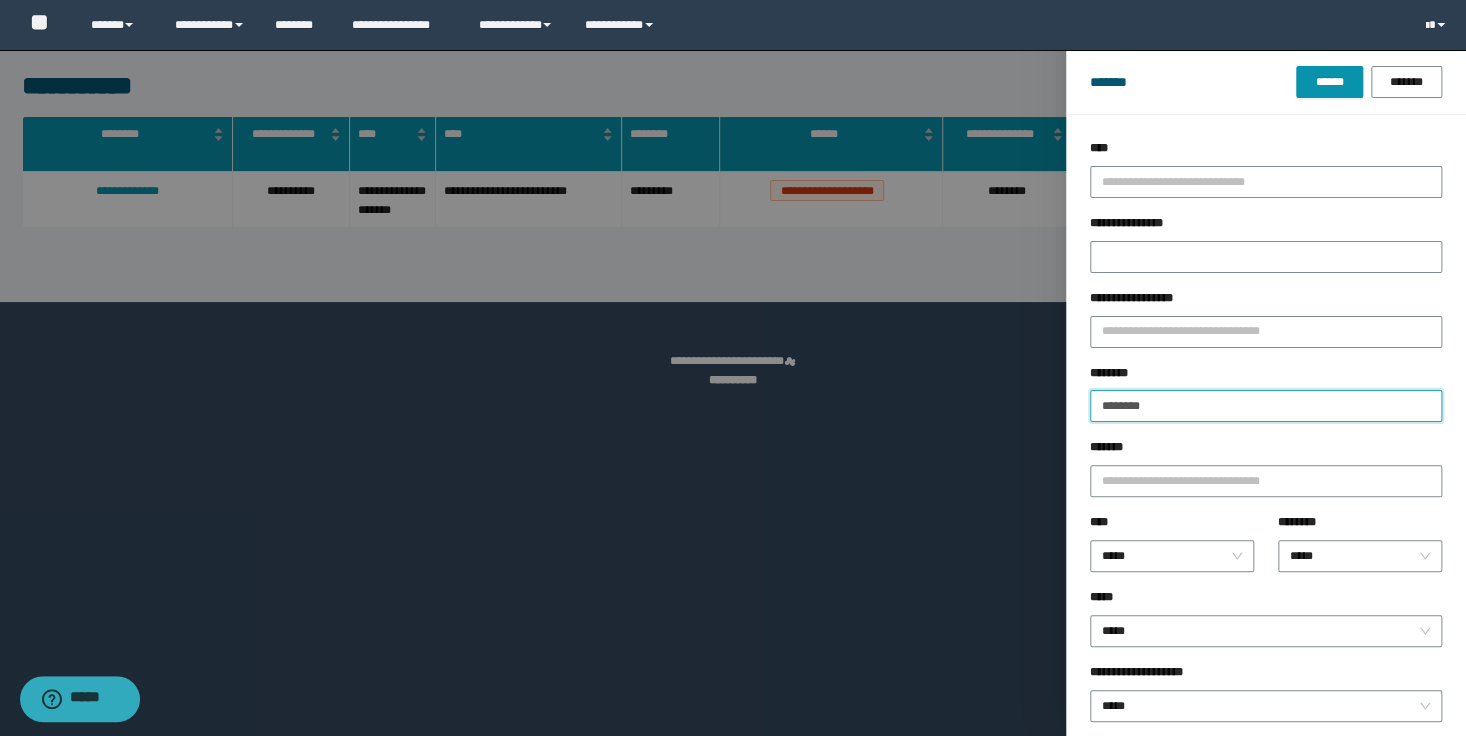 drag, startPoint x: 1185, startPoint y: 409, endPoint x: 948, endPoint y: 401, distance: 237.13498 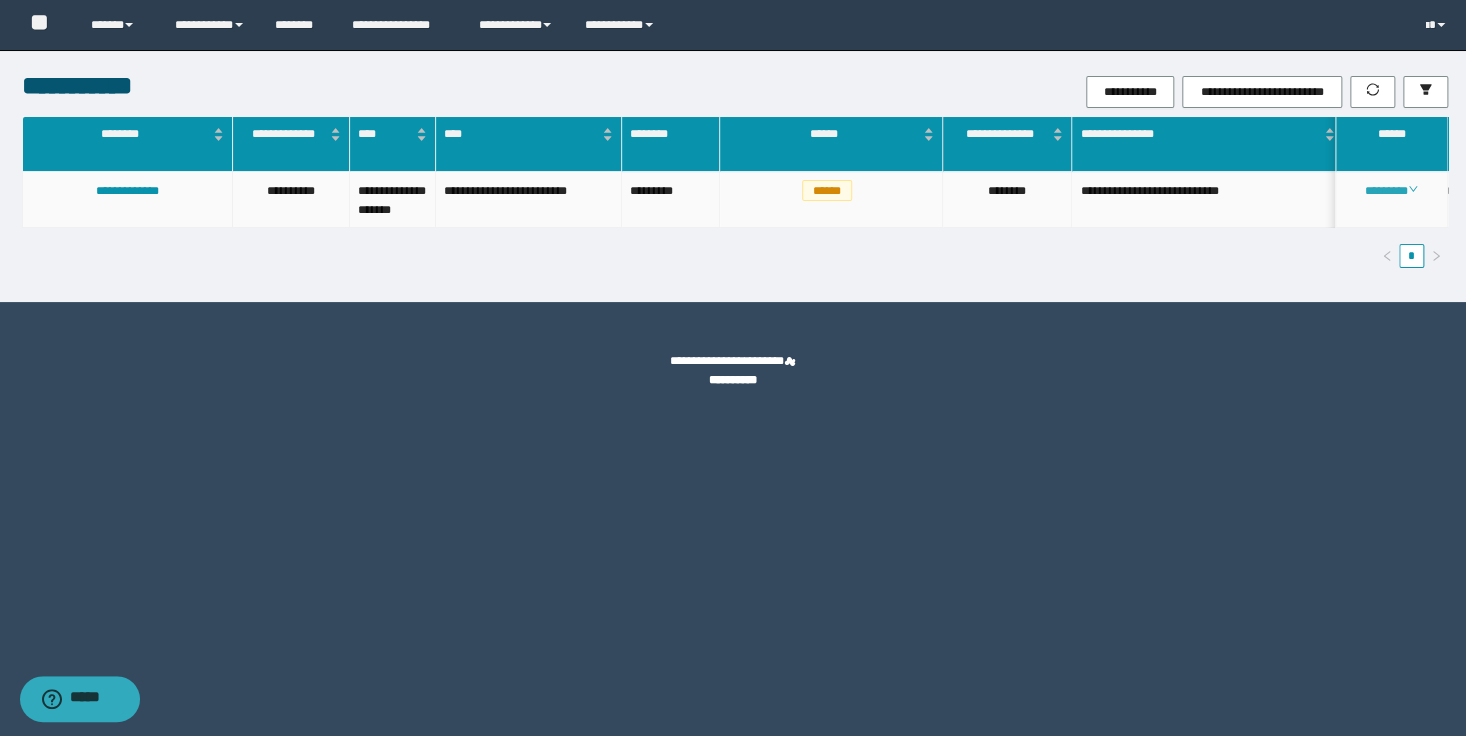 click on "********" at bounding box center [1391, 191] 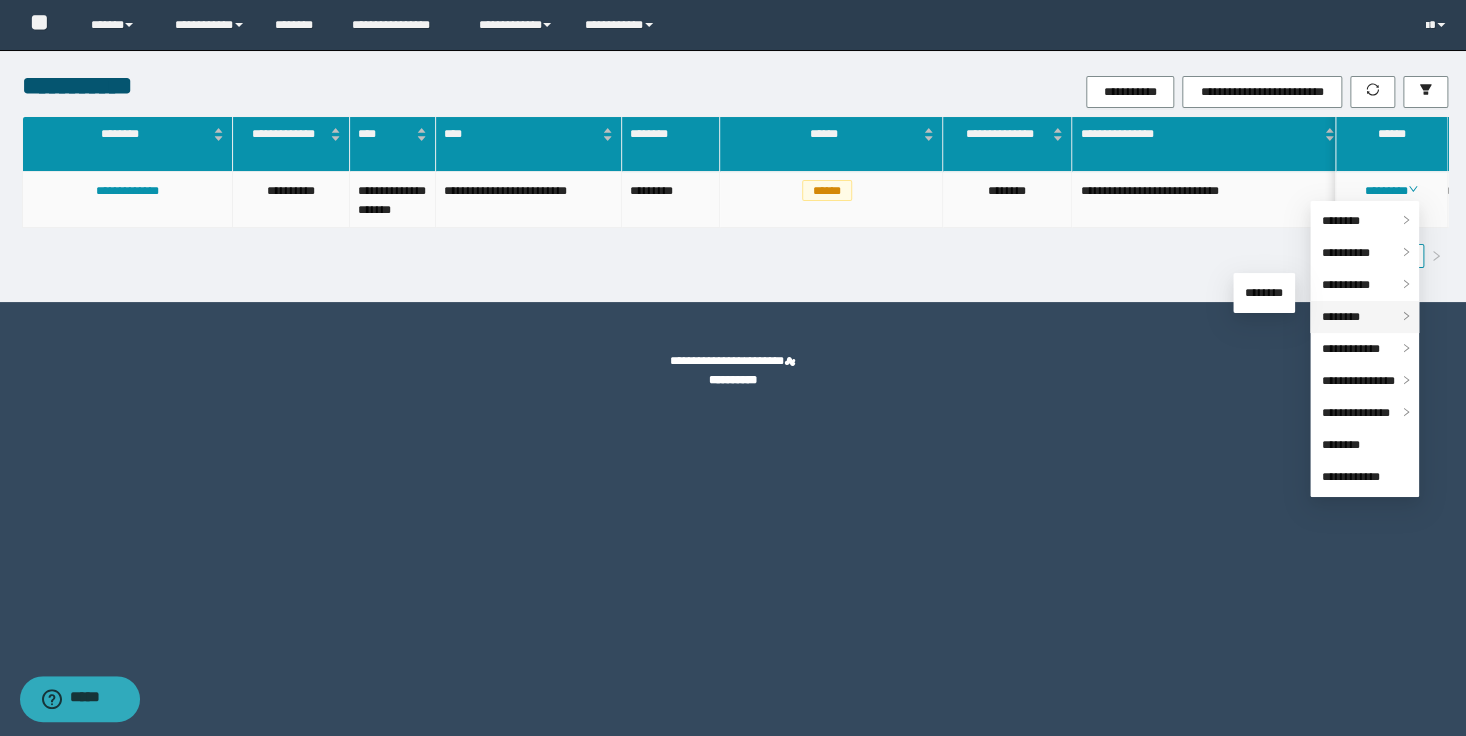 click on "********" at bounding box center (1341, 317) 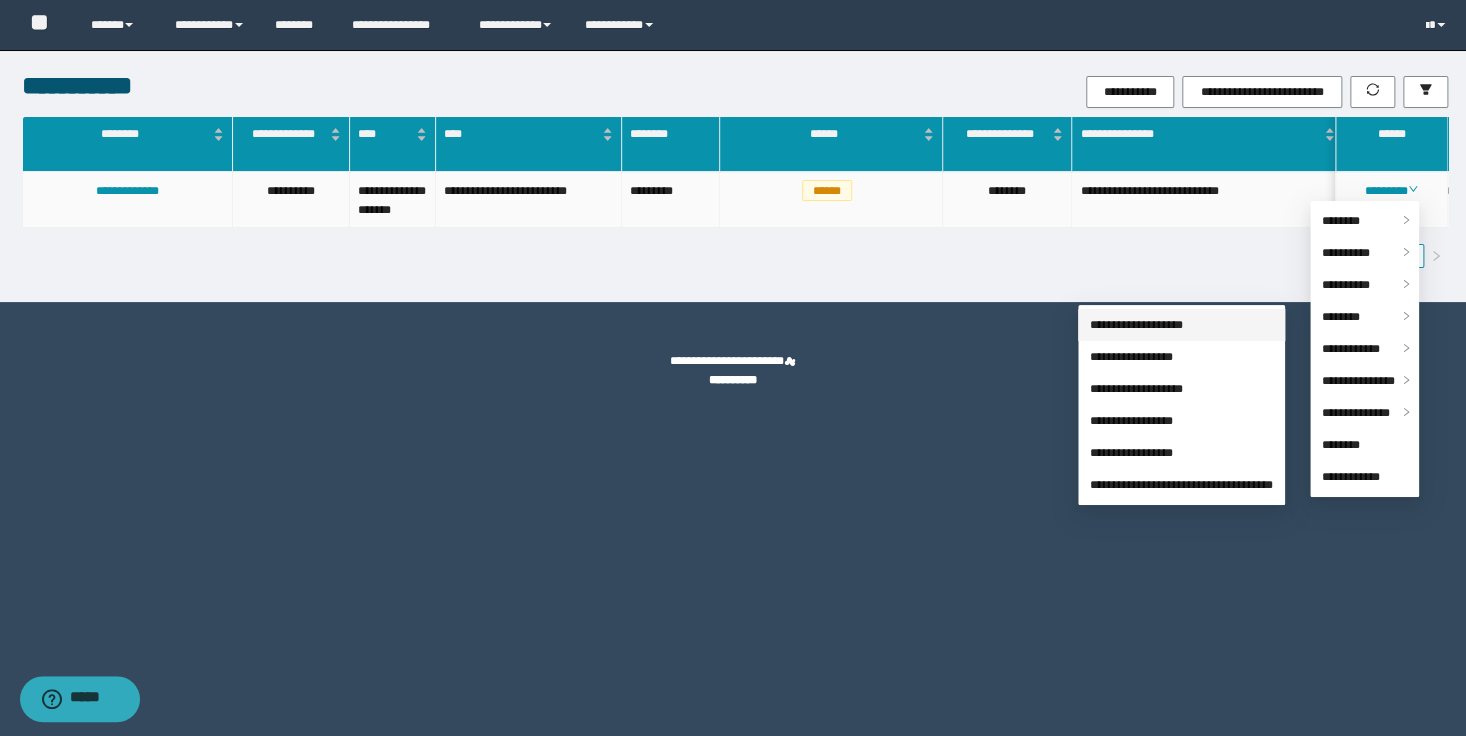 click on "**********" at bounding box center [1136, 325] 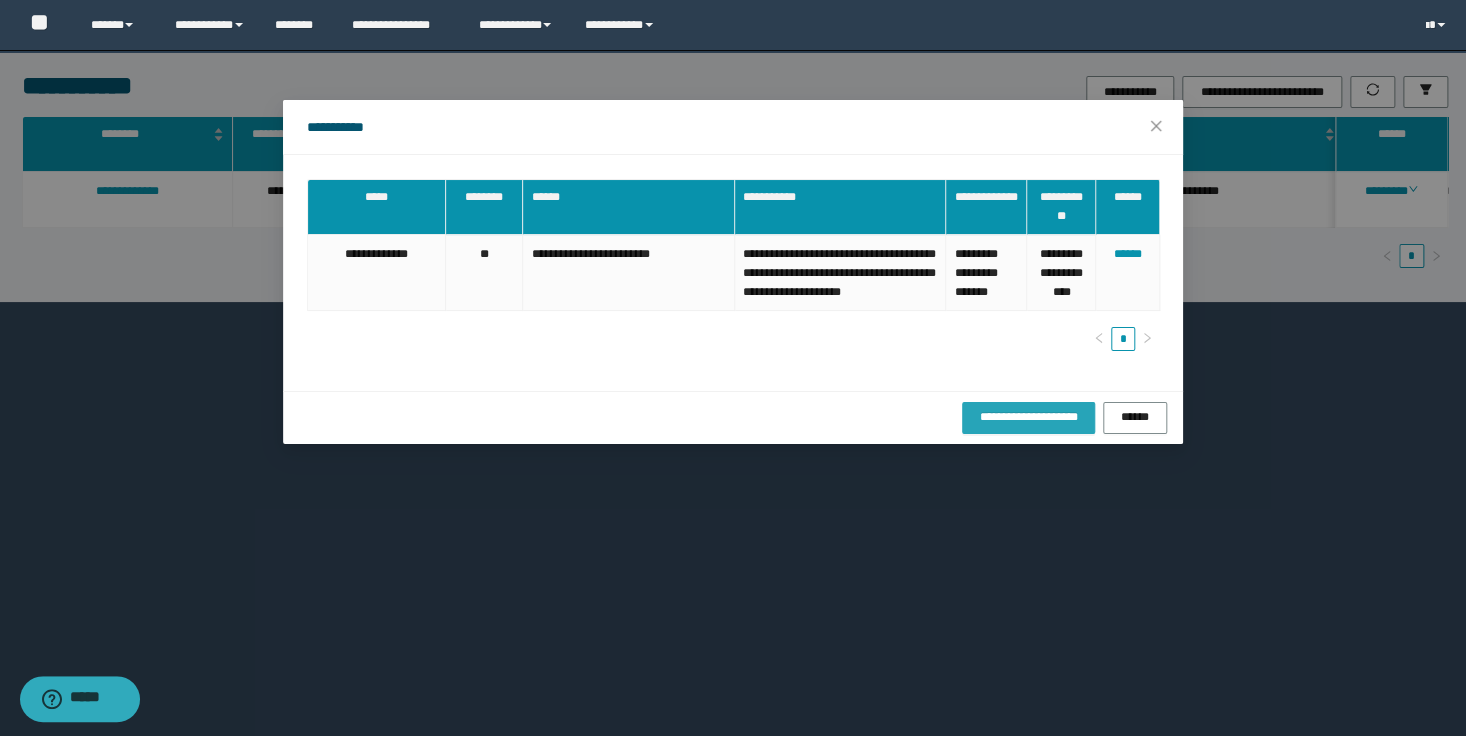 click on "**********" at bounding box center (1028, 417) 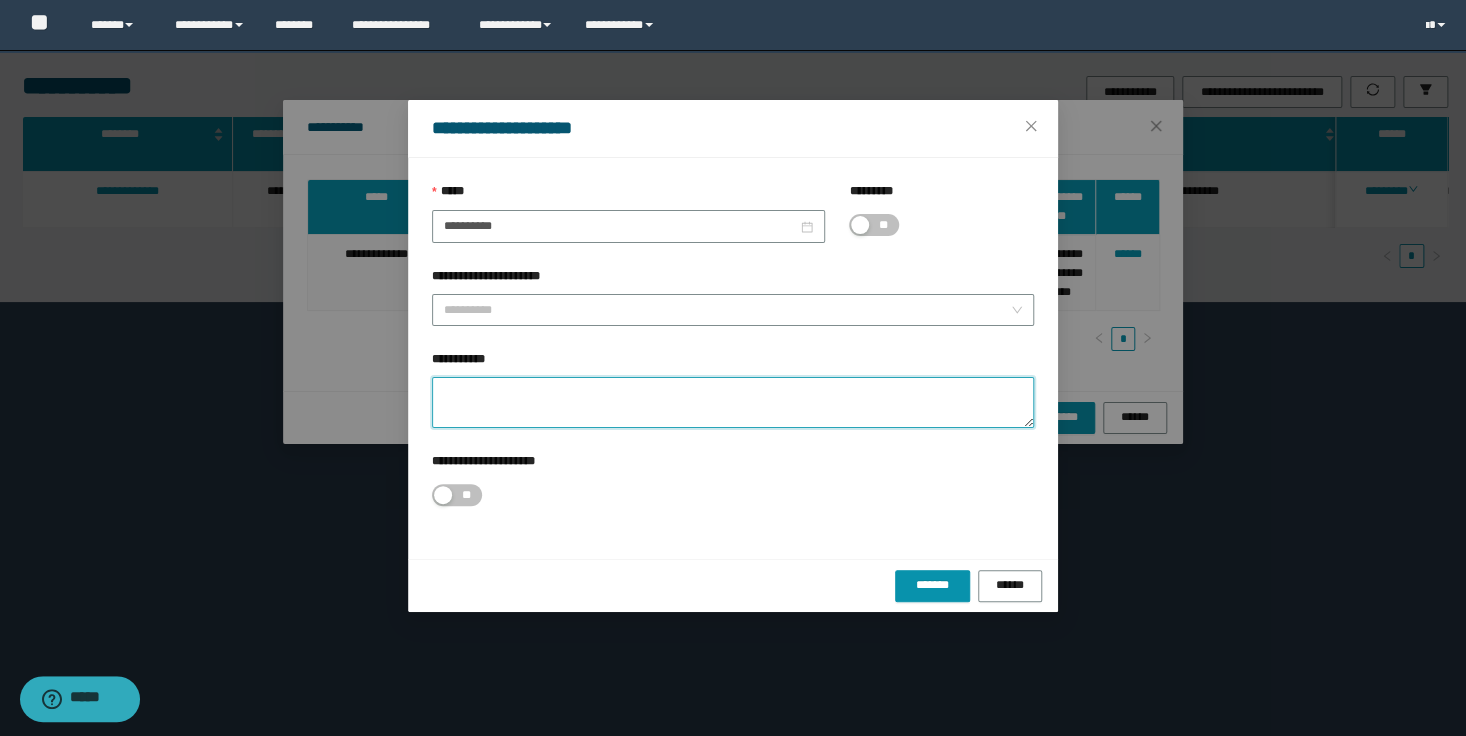 click on "**********" at bounding box center (733, 402) 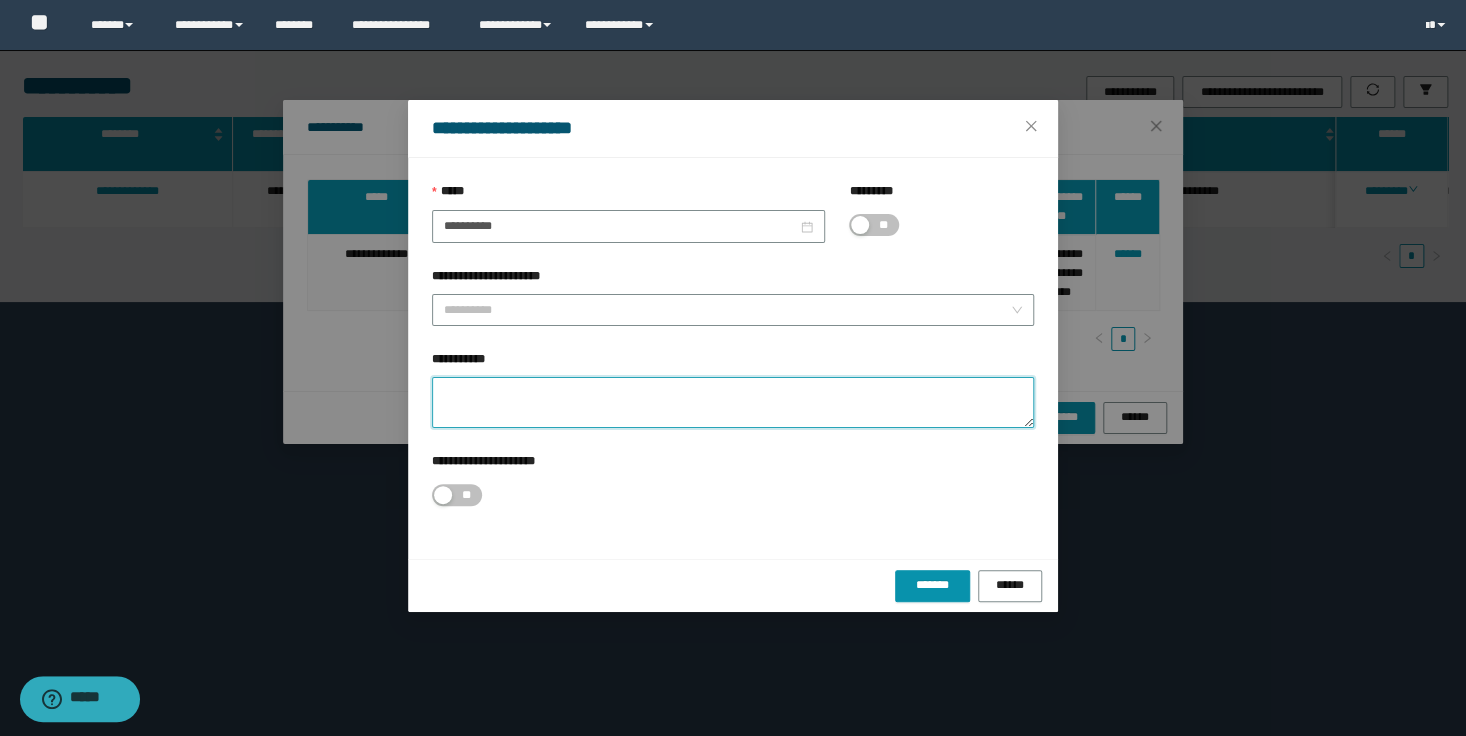 click on "**********" at bounding box center [733, 402] 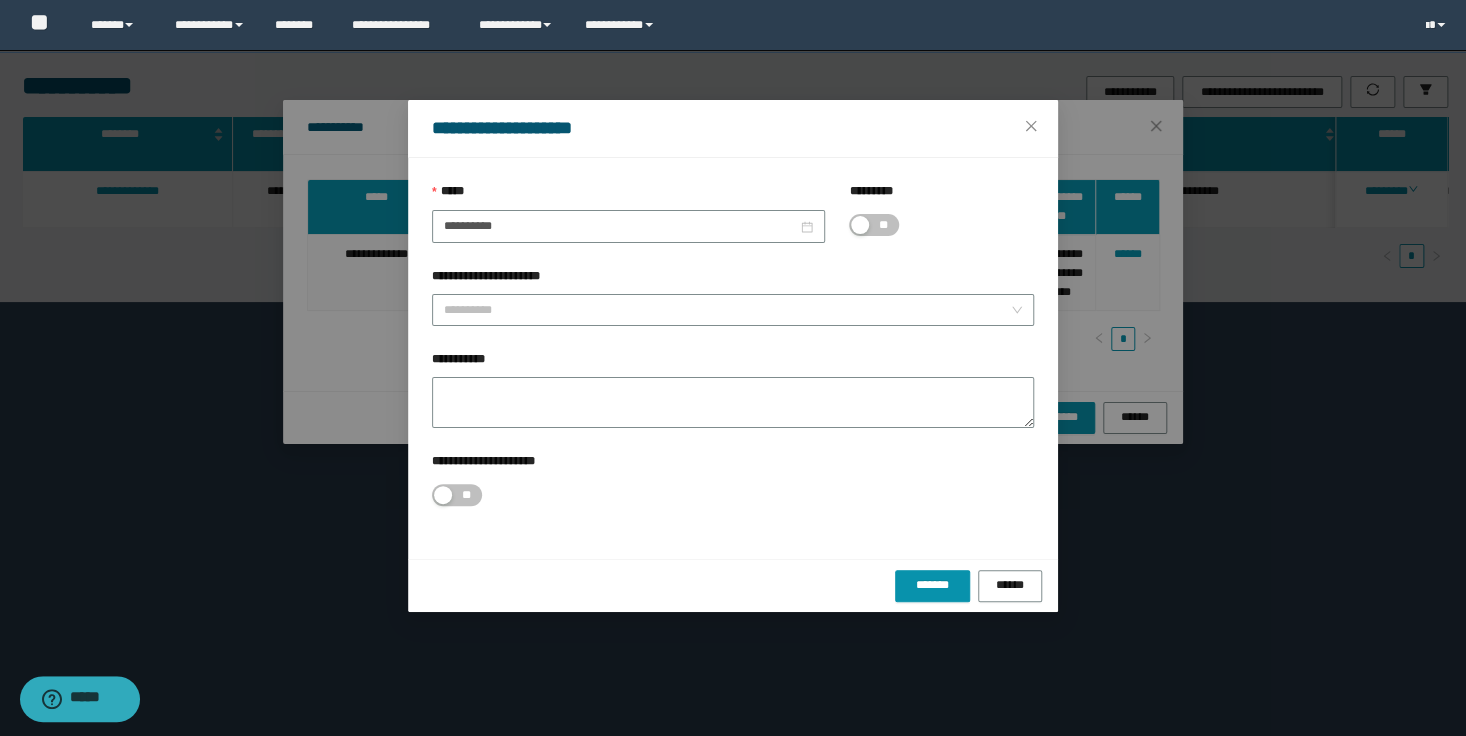 drag, startPoint x: 1013, startPoint y: 232, endPoint x: 972, endPoint y: 314, distance: 91.67879 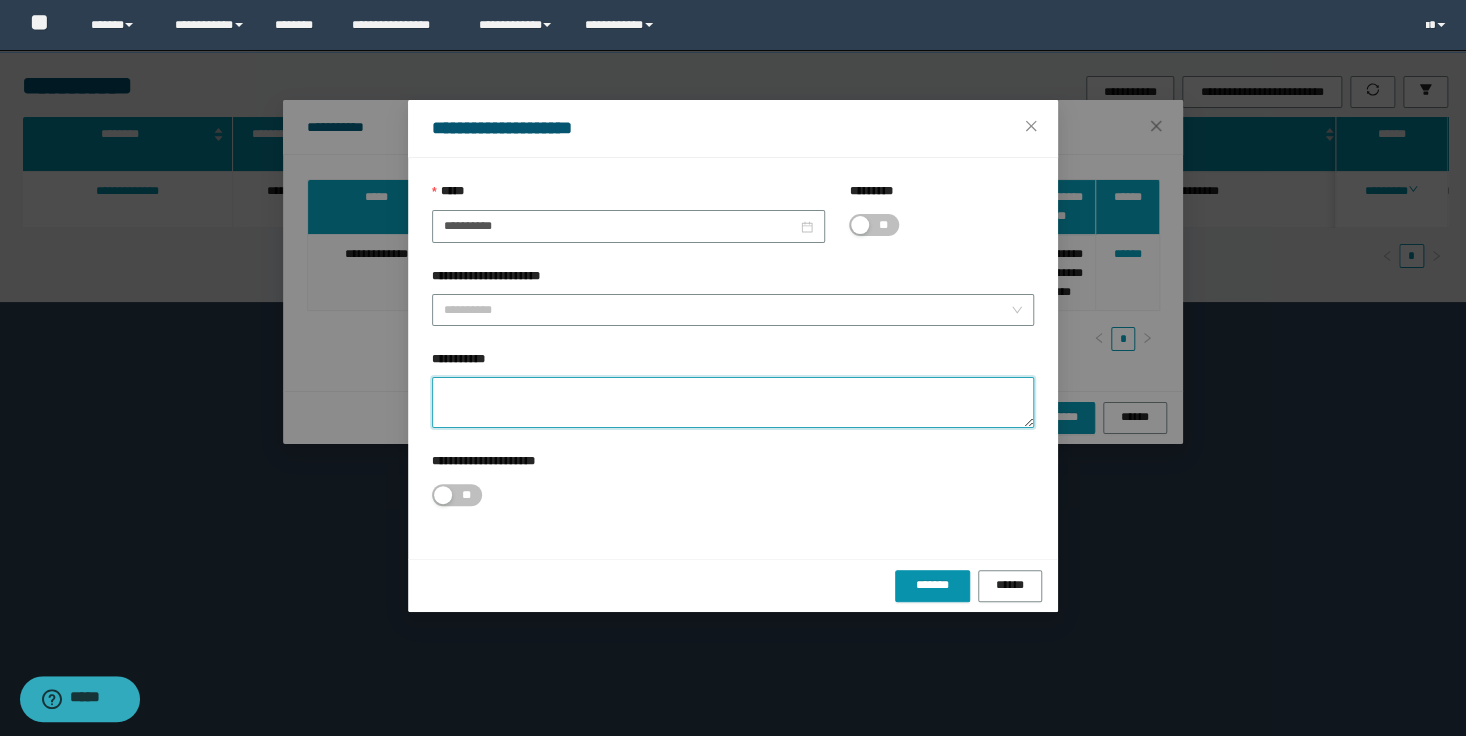 drag, startPoint x: 803, startPoint y: 388, endPoint x: 480, endPoint y: 362, distance: 324.04474 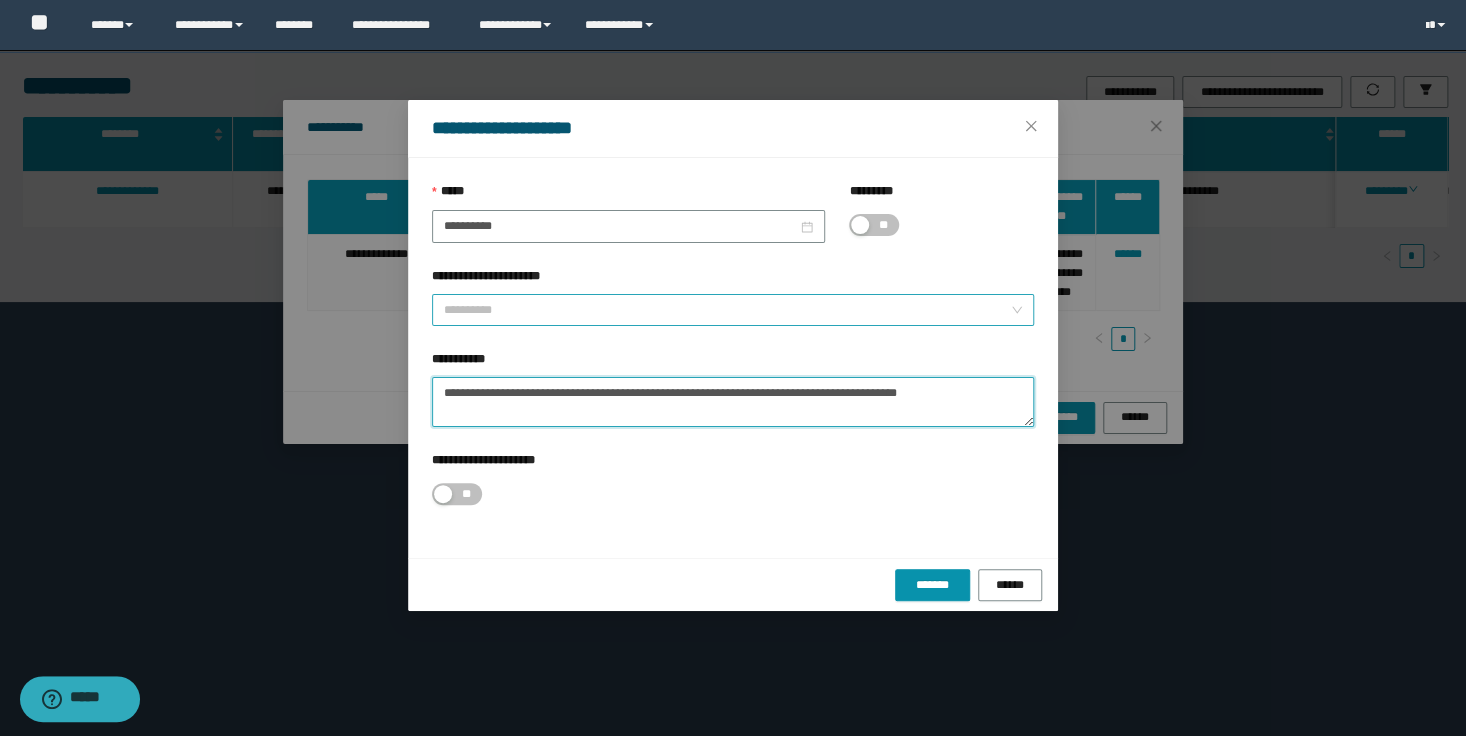 scroll, scrollTop: 12, scrollLeft: 0, axis: vertical 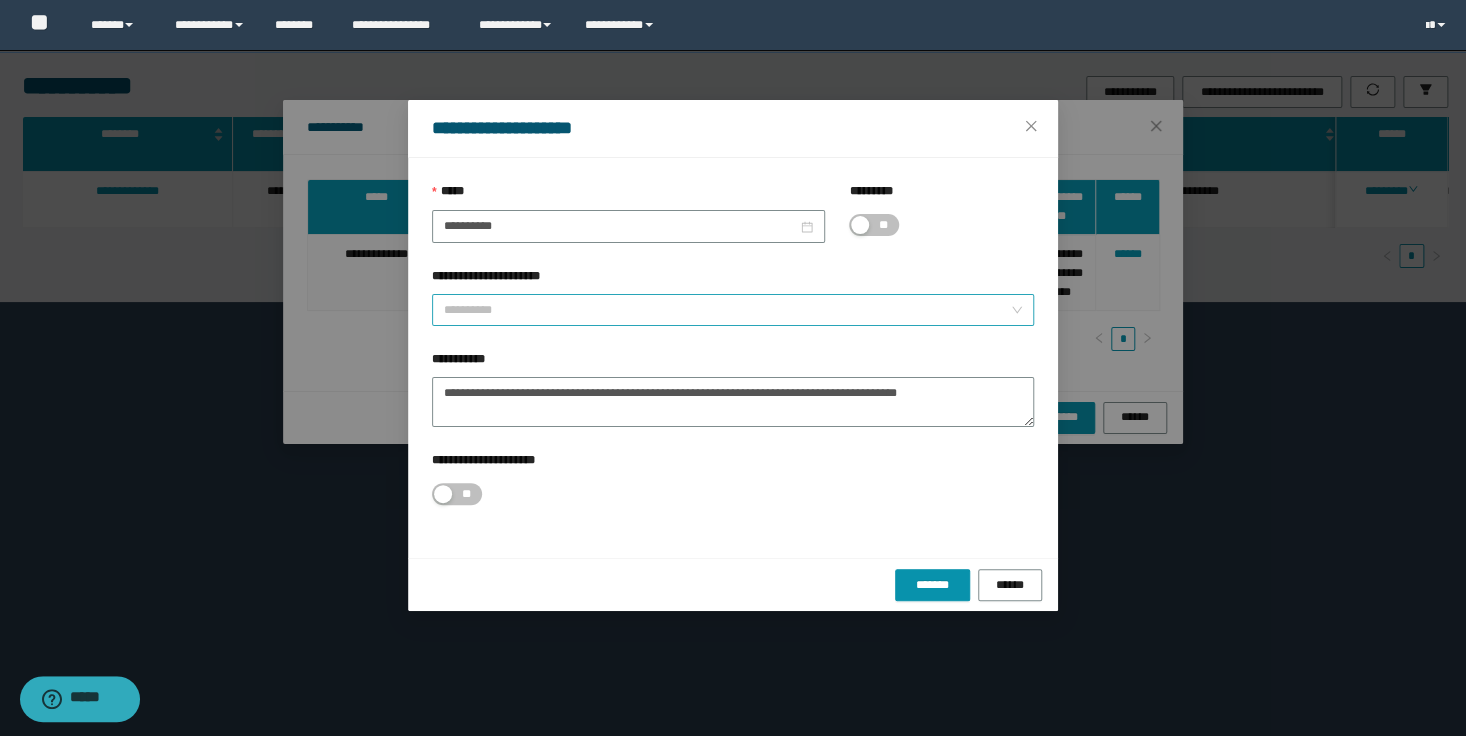 click on "**********" at bounding box center (727, 310) 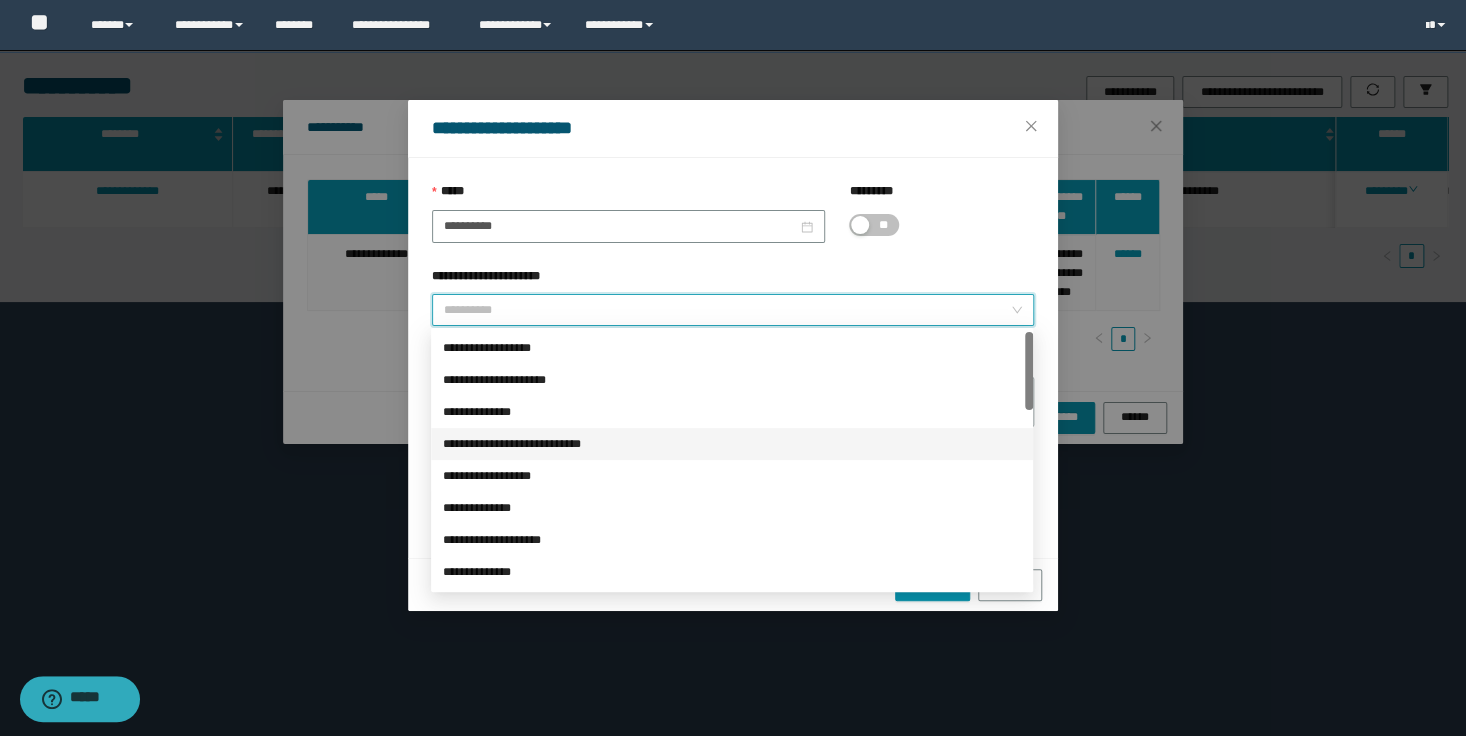 scroll, scrollTop: 80, scrollLeft: 0, axis: vertical 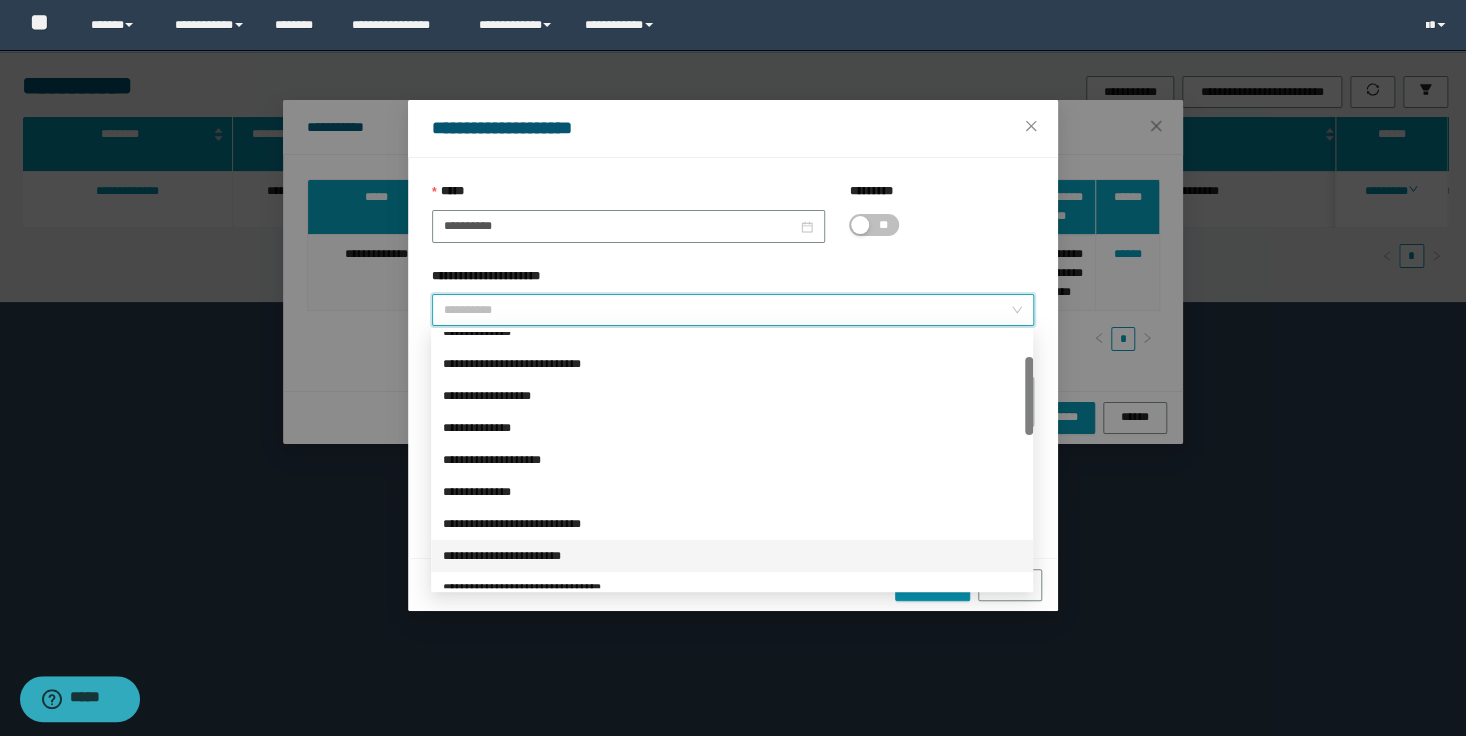 click on "**********" at bounding box center [732, 556] 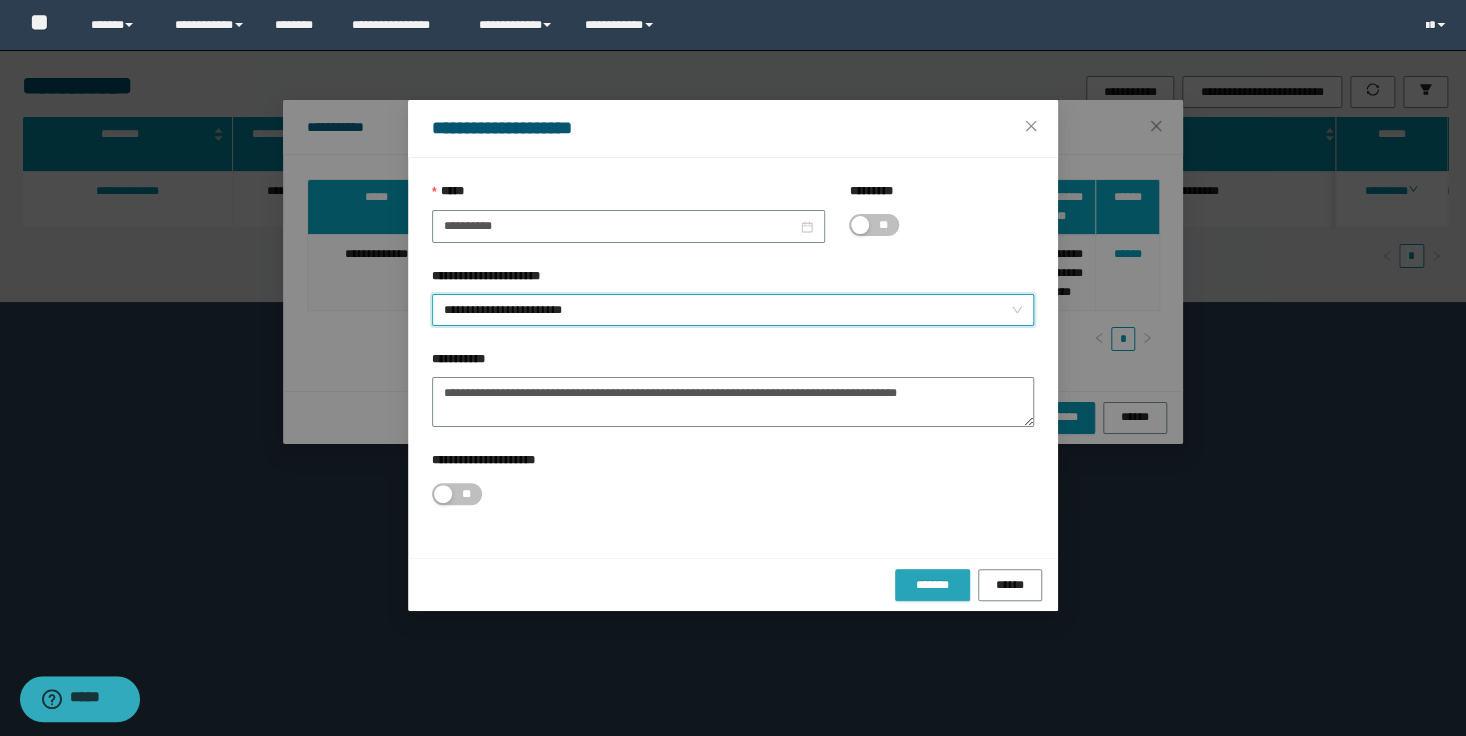 click on "*******" at bounding box center [932, 585] 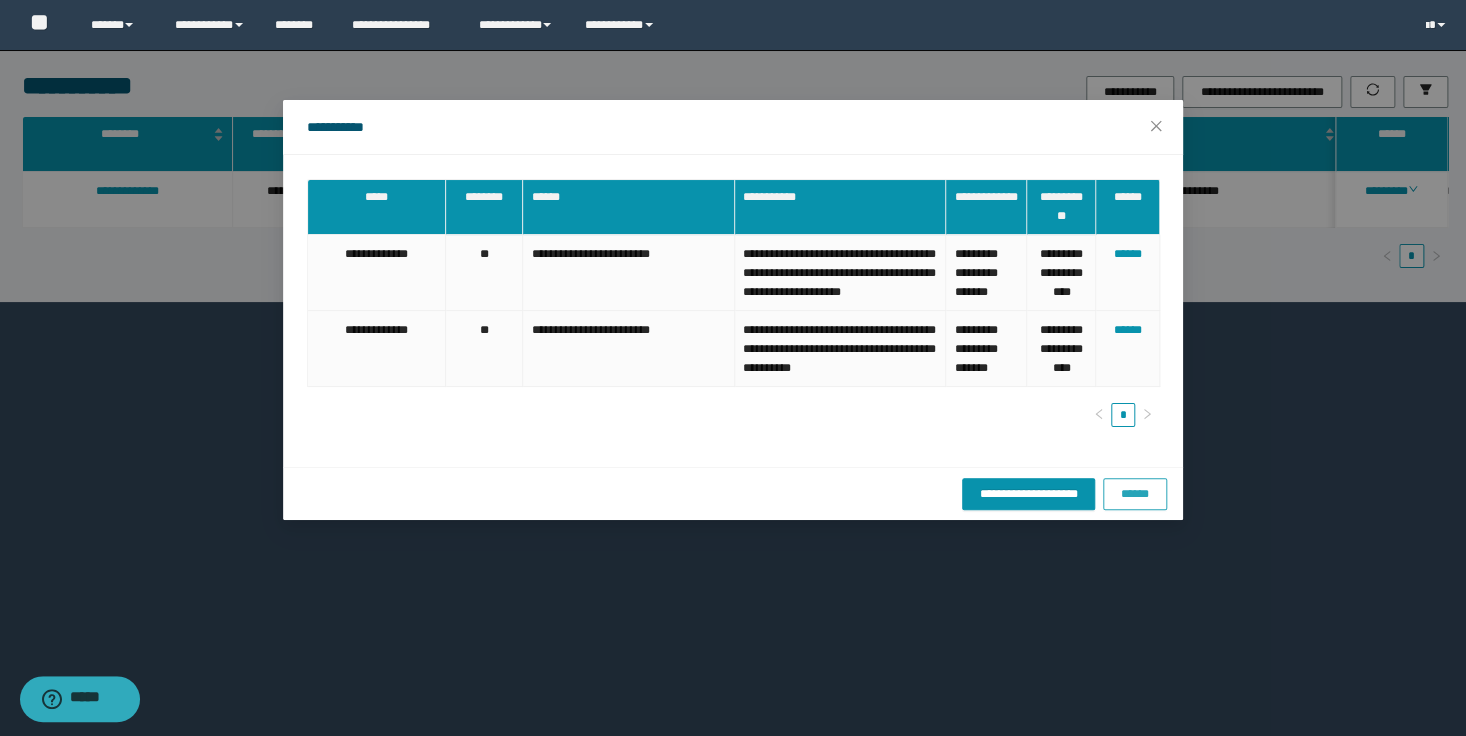 click on "******" at bounding box center (1135, 494) 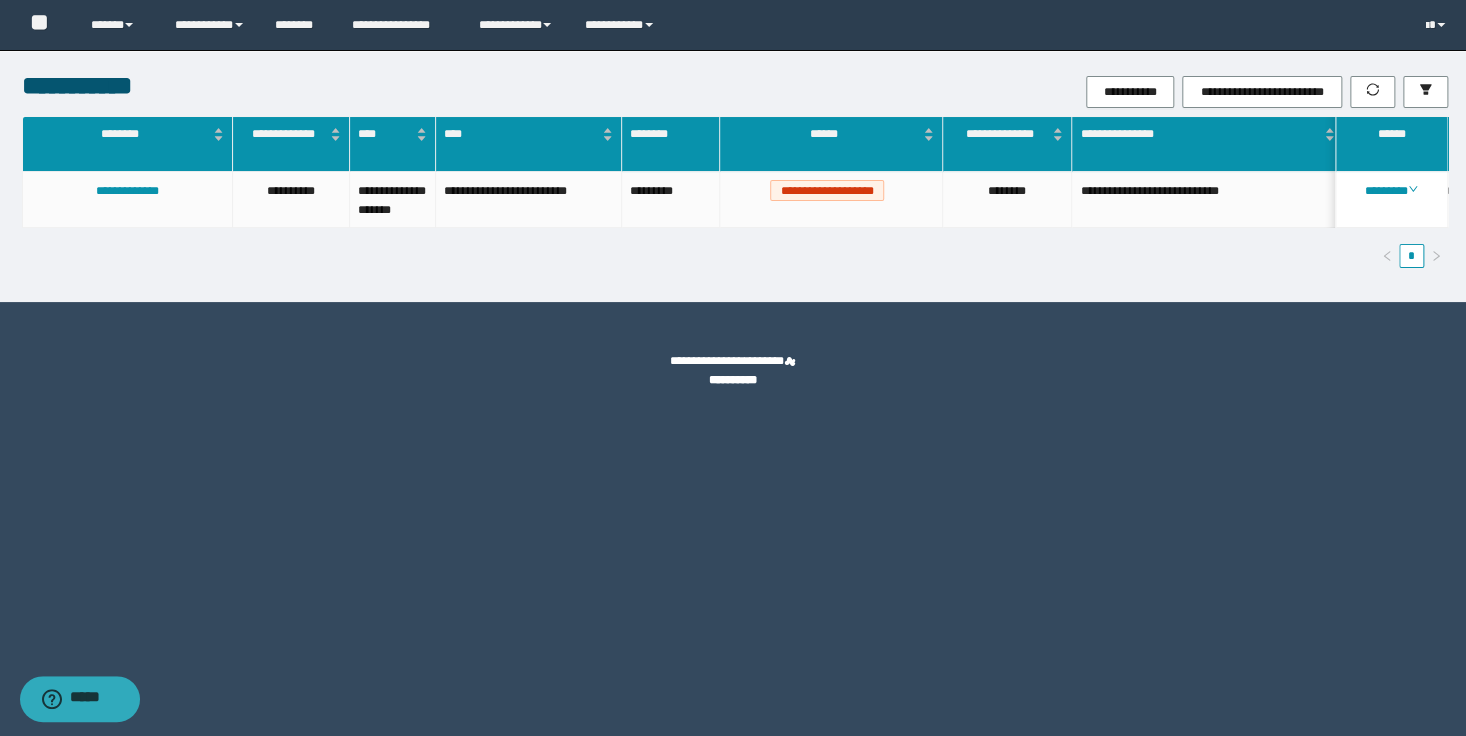 click on "**********" at bounding box center (733, 368) 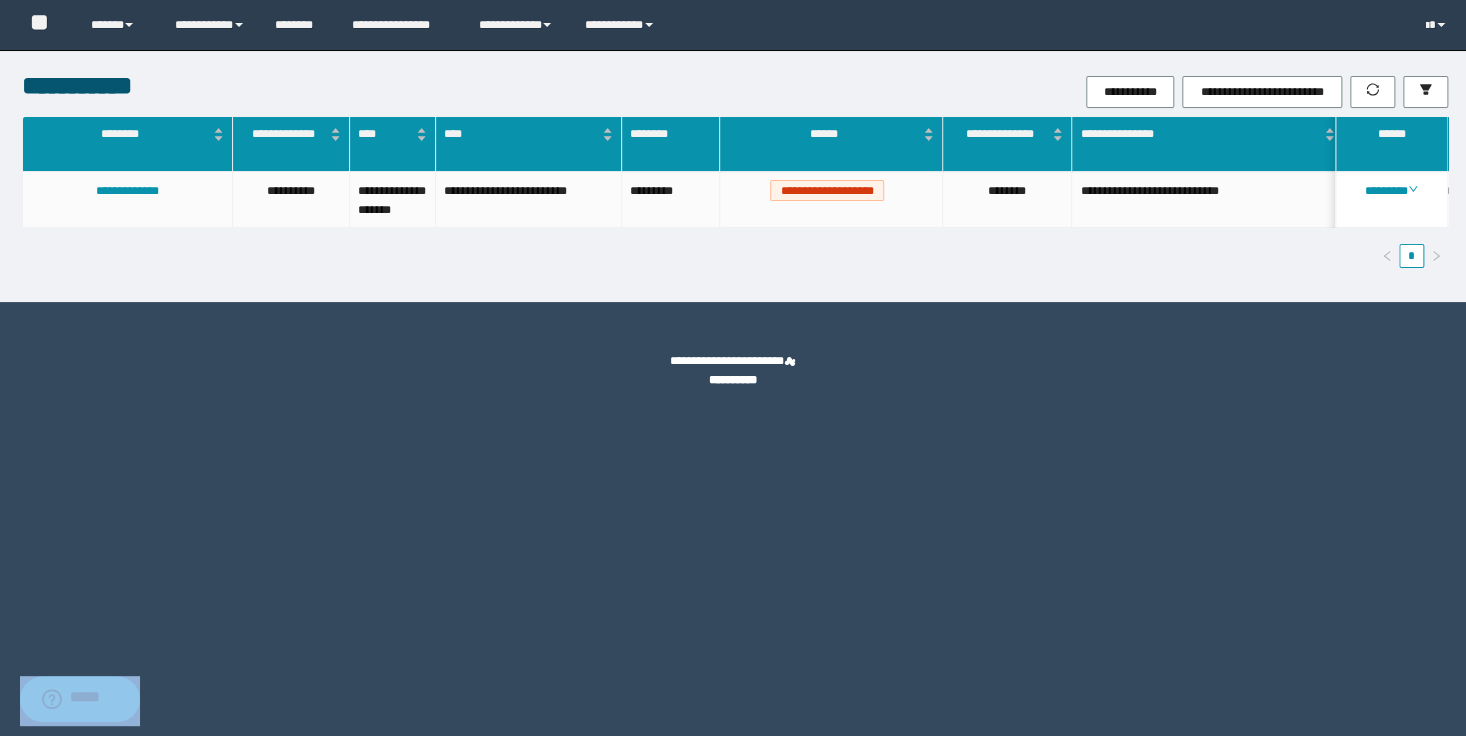 click on "**********" at bounding box center (733, 368) 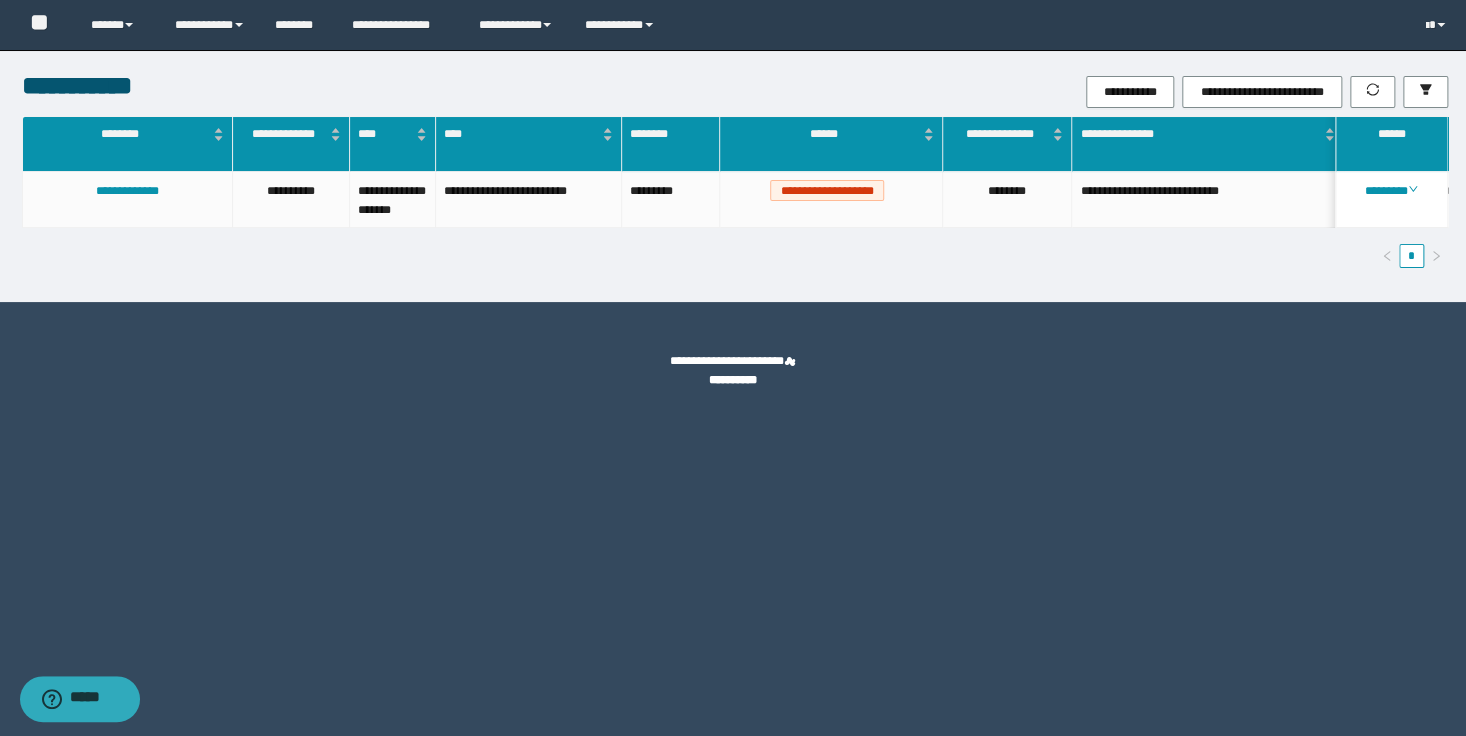 click on "**********" at bounding box center [733, 368] 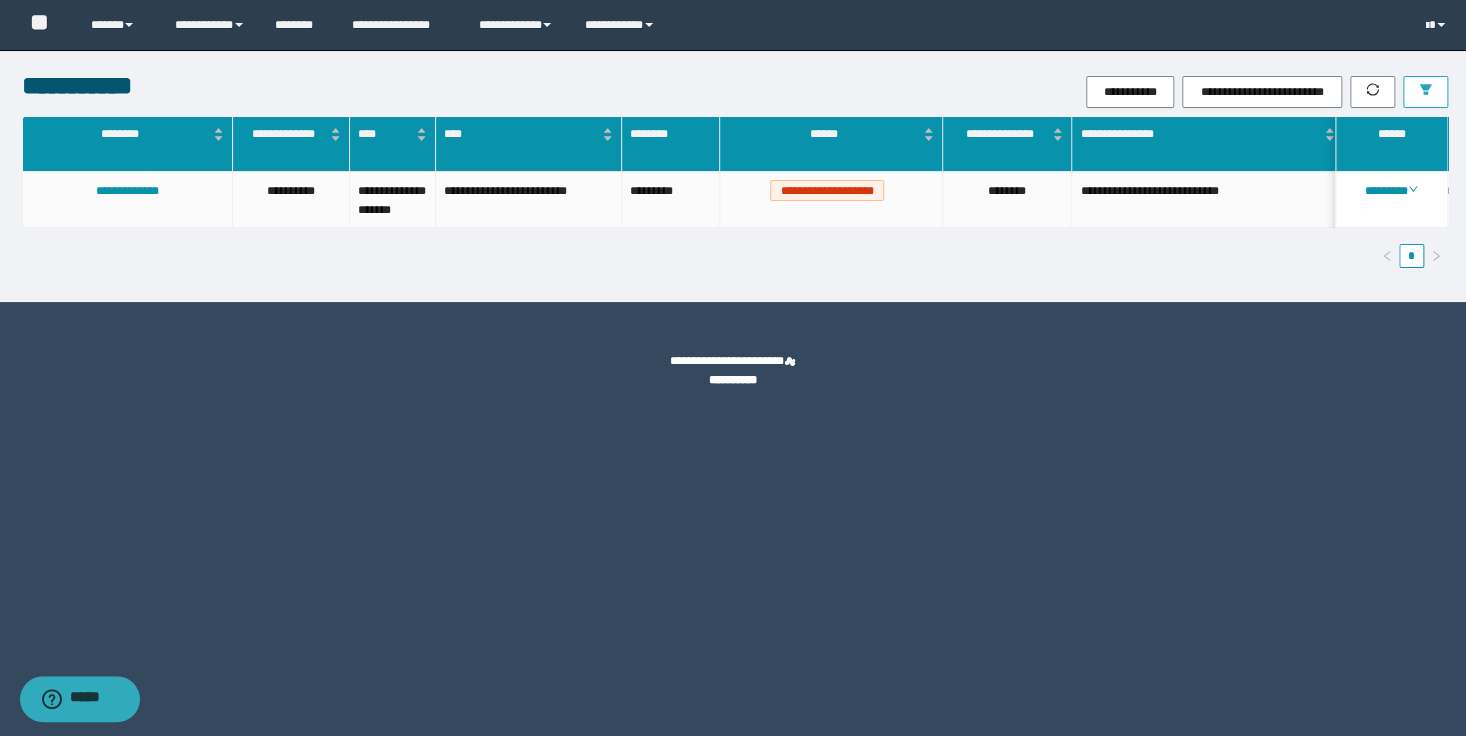 click 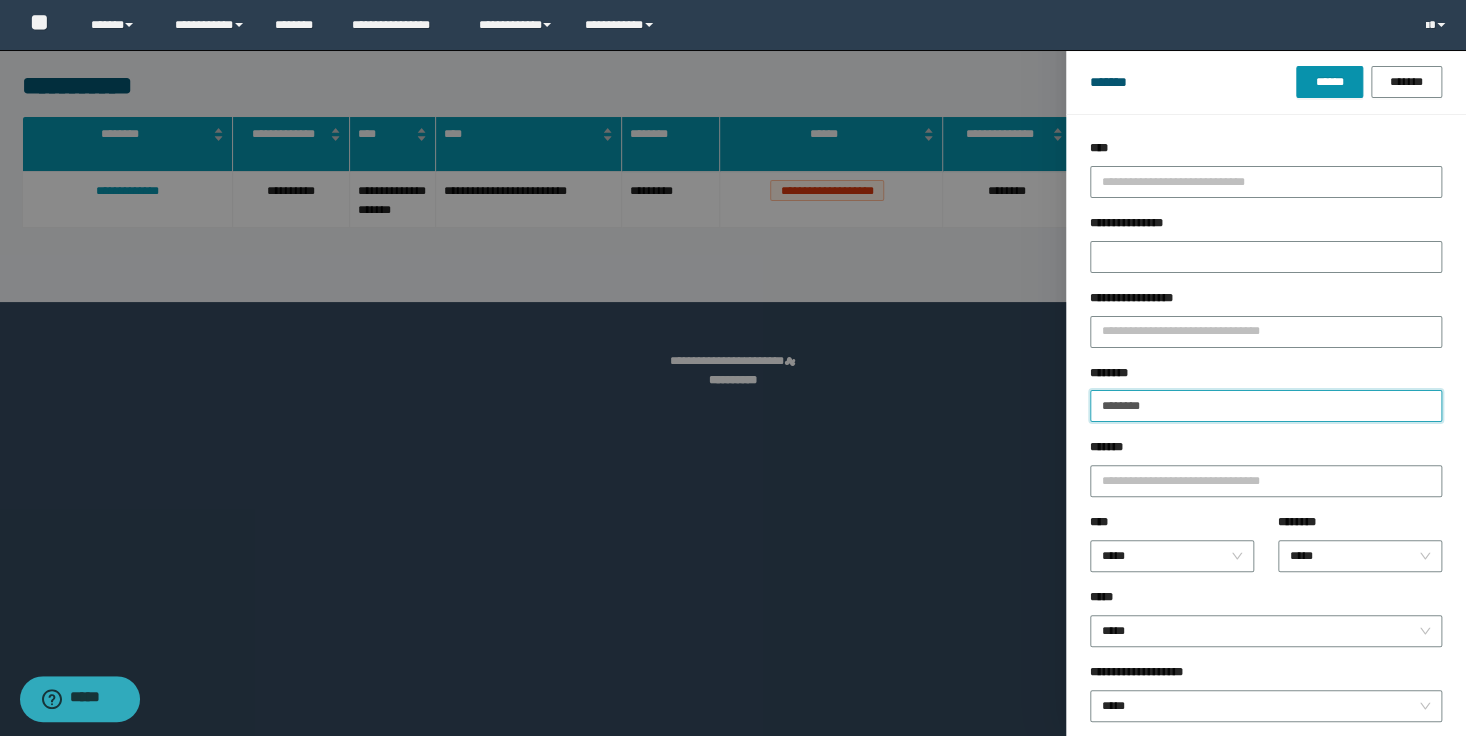 drag, startPoint x: 1197, startPoint y: 405, endPoint x: 1019, endPoint y: 303, distance: 205.1536 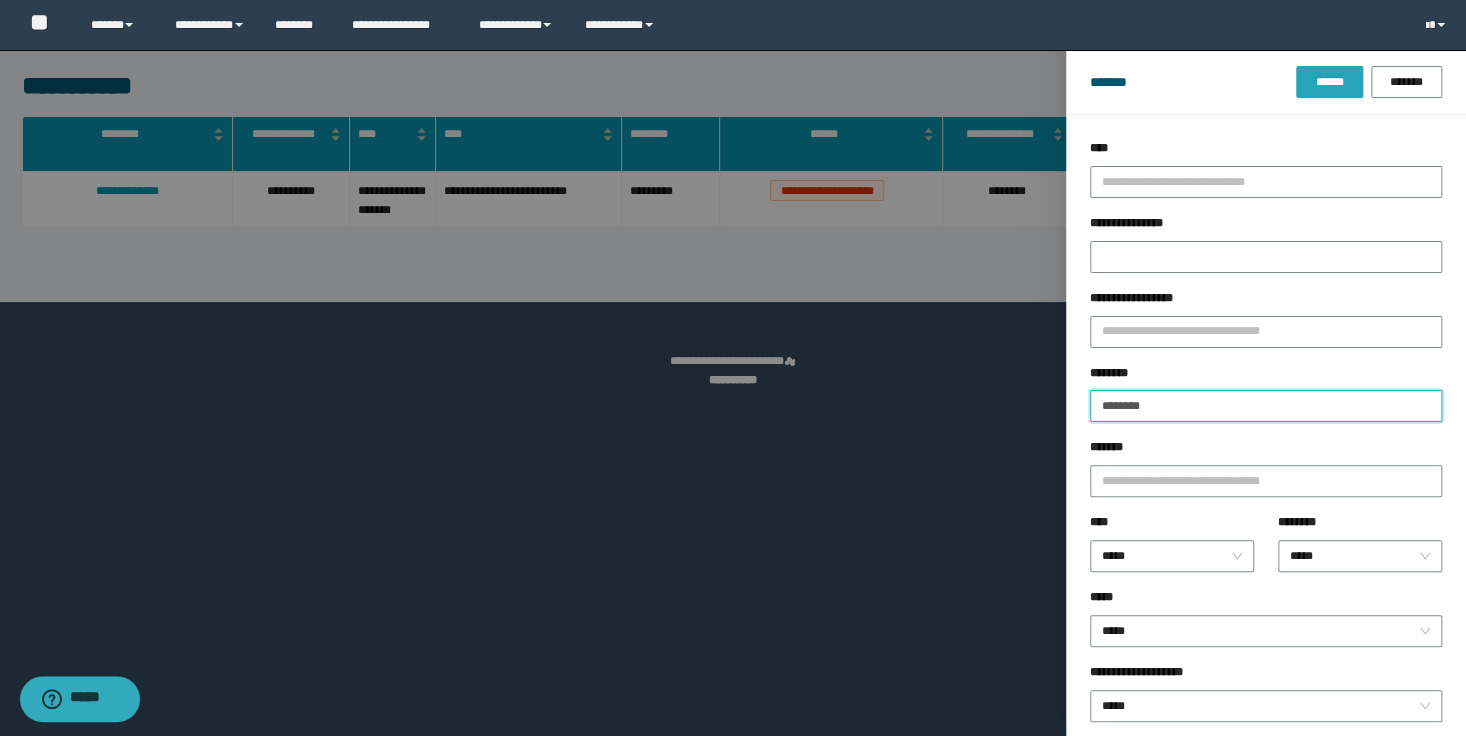 type on "********" 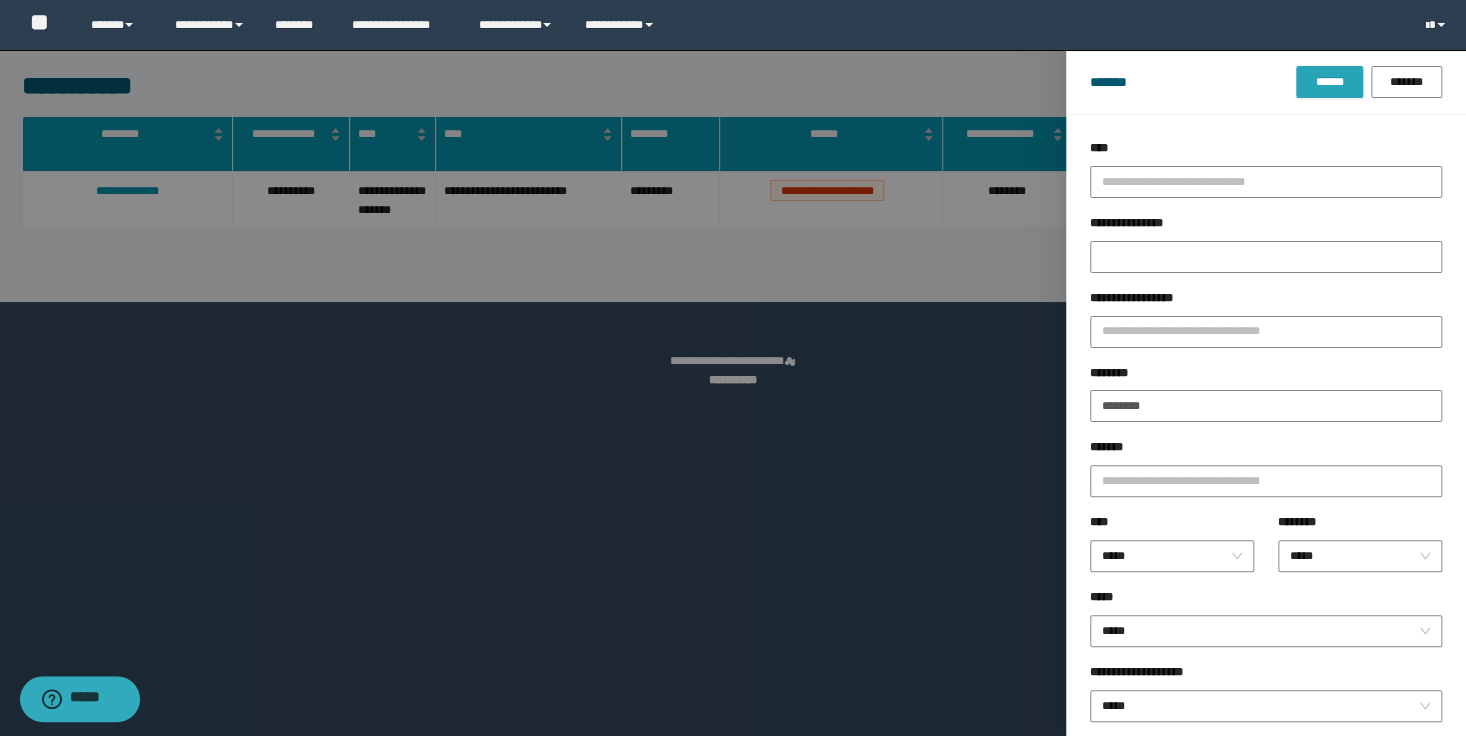 click on "******" at bounding box center (1329, 82) 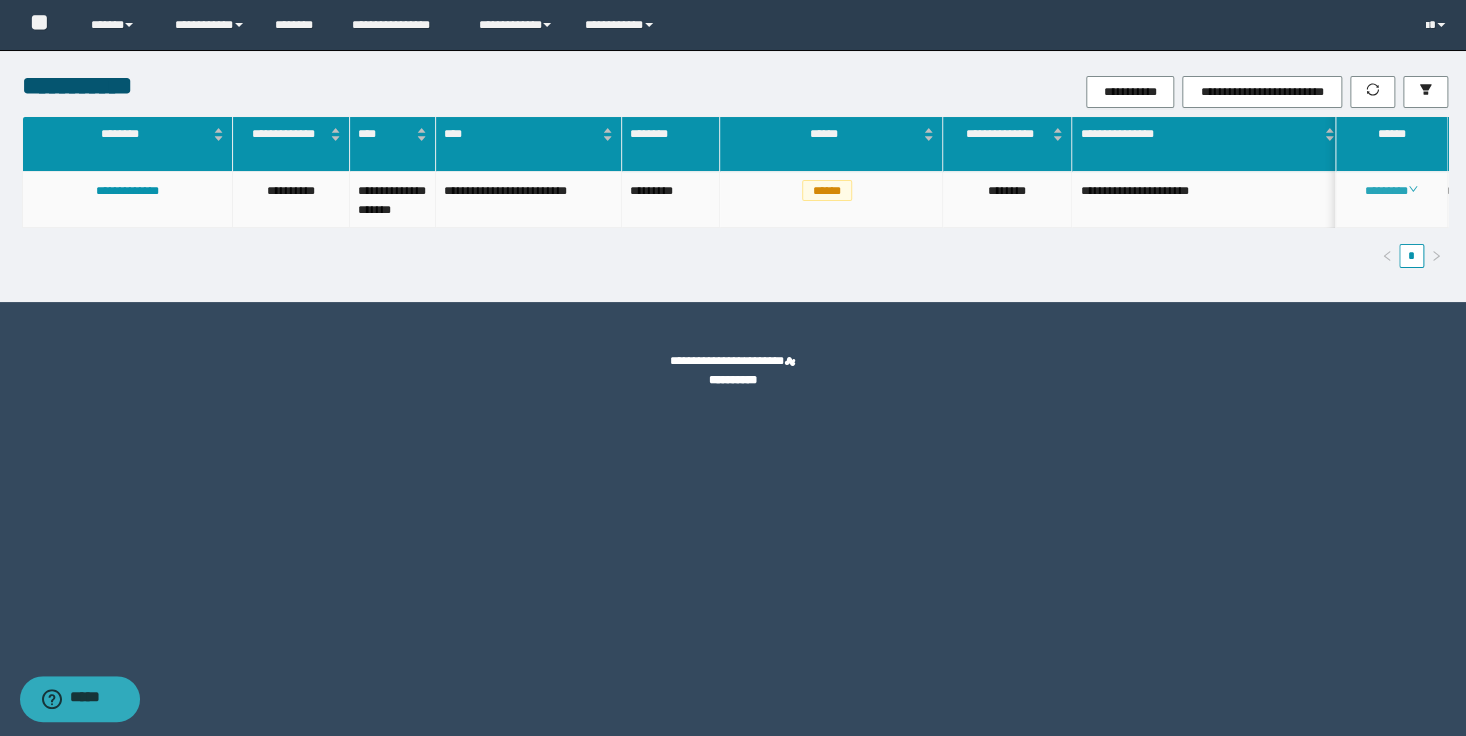 click on "********" at bounding box center [1391, 191] 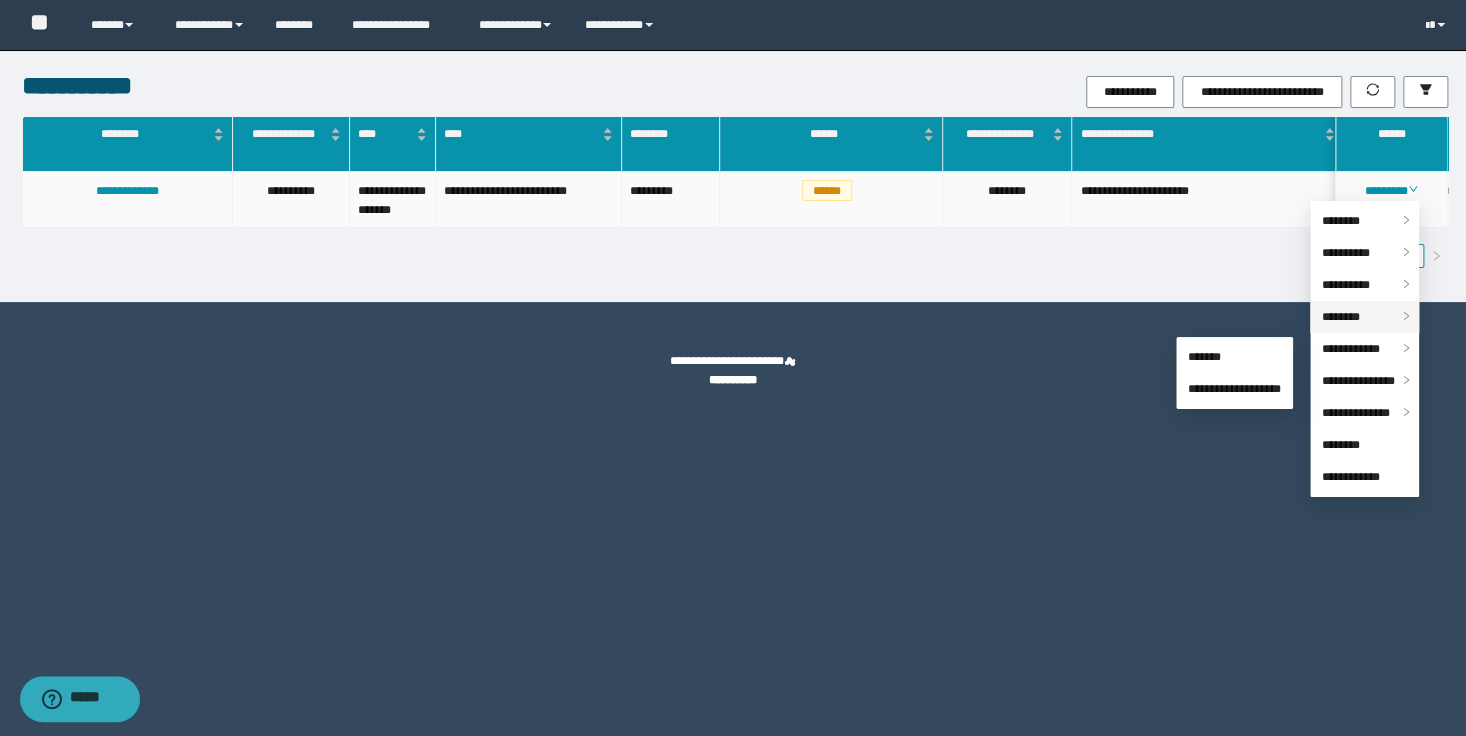 click on "********" at bounding box center (1341, 317) 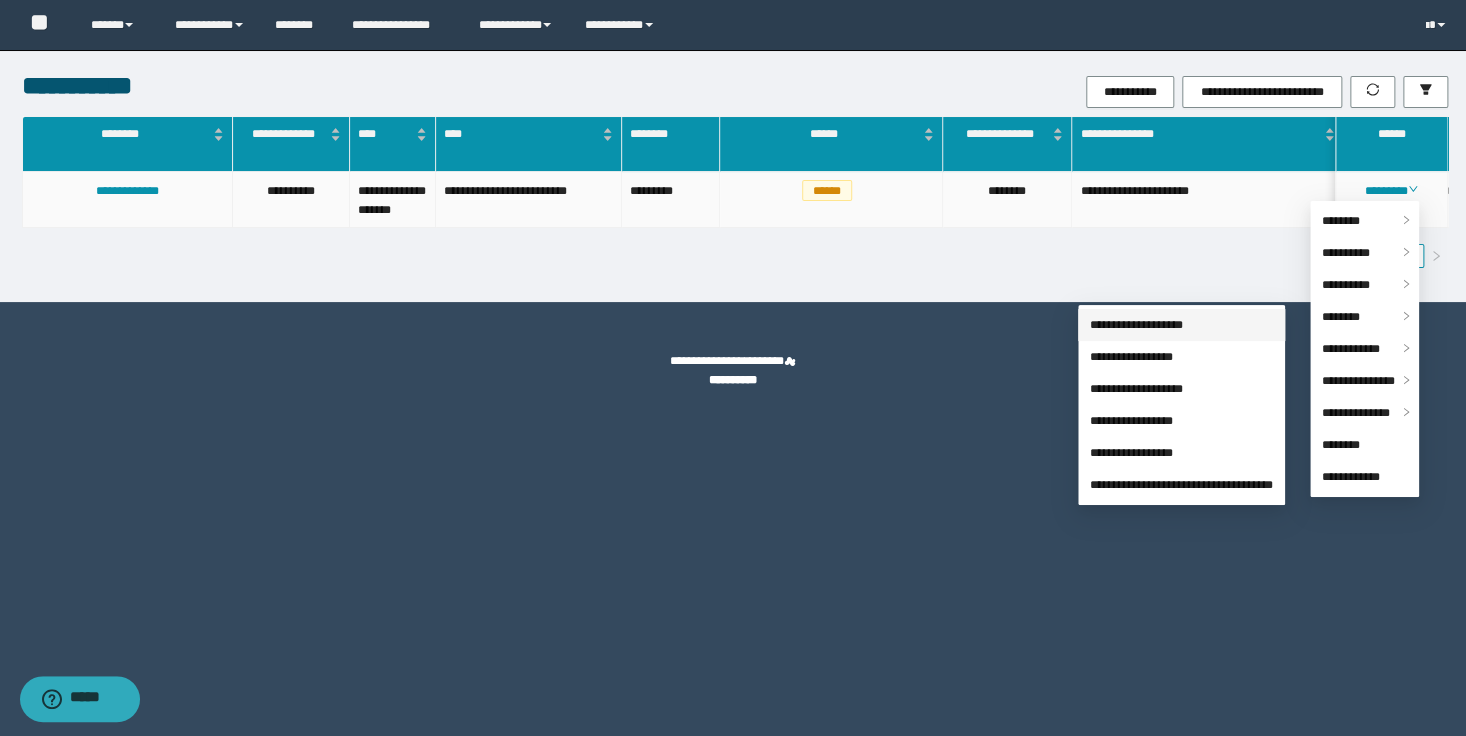 click on "**********" at bounding box center [1136, 325] 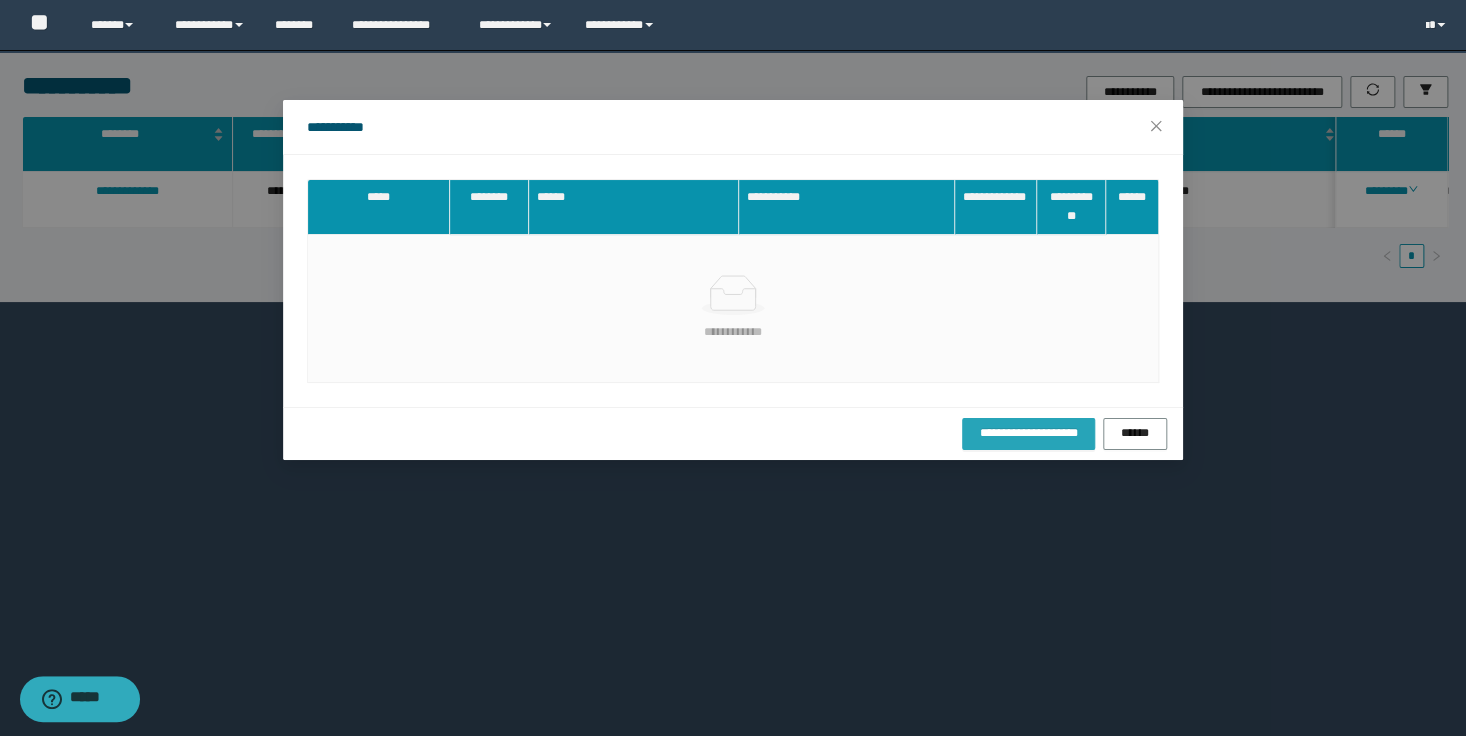 click on "**********" at bounding box center [1028, 434] 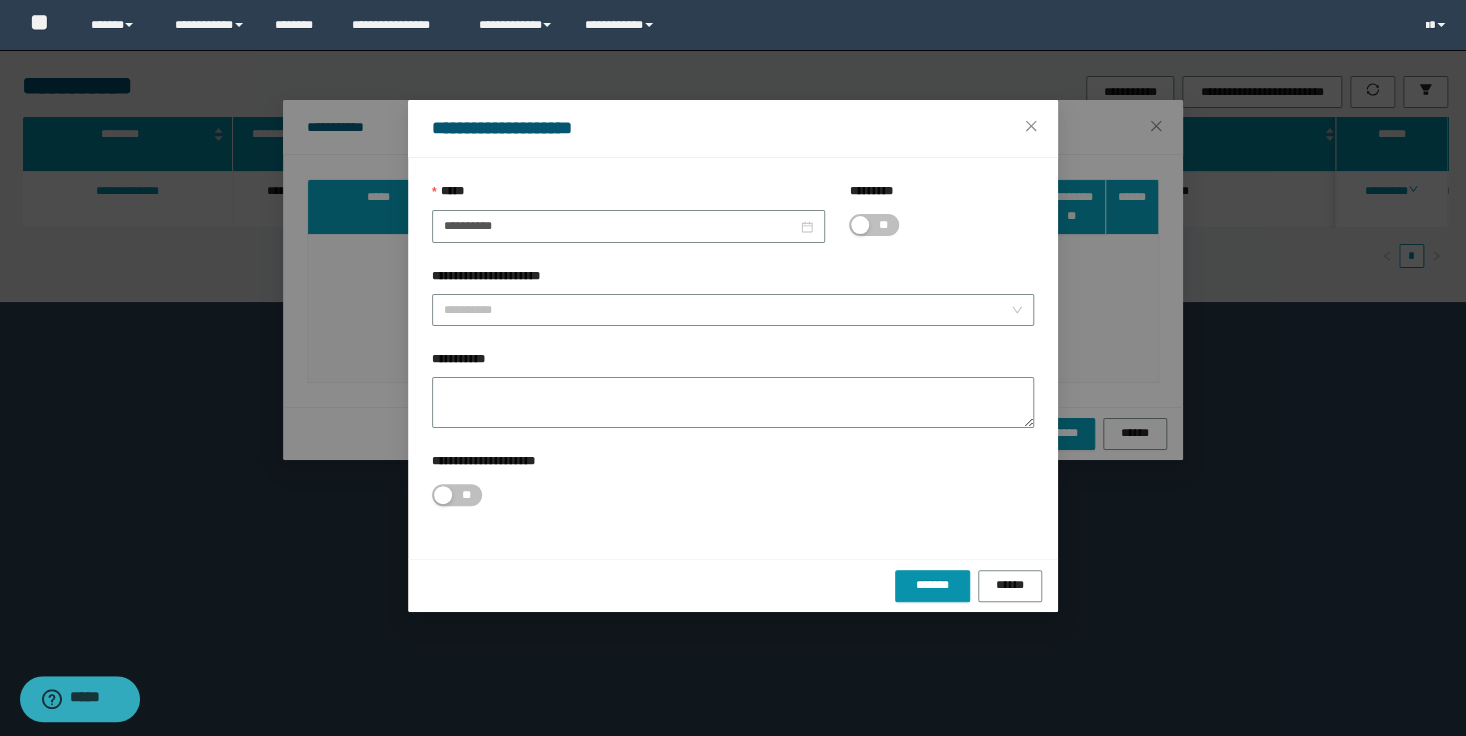 click on "********* **" at bounding box center (941, 224) 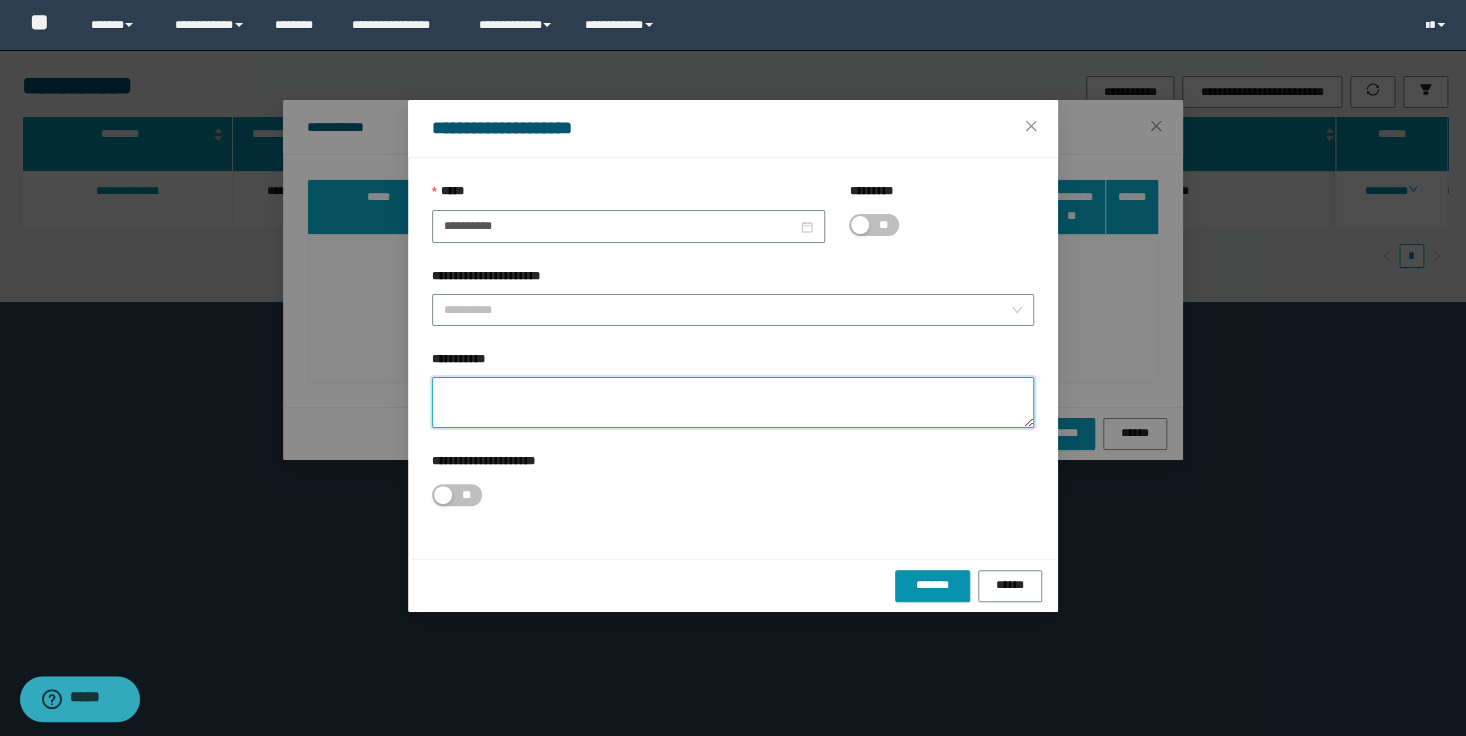 click on "**********" at bounding box center [733, 402] 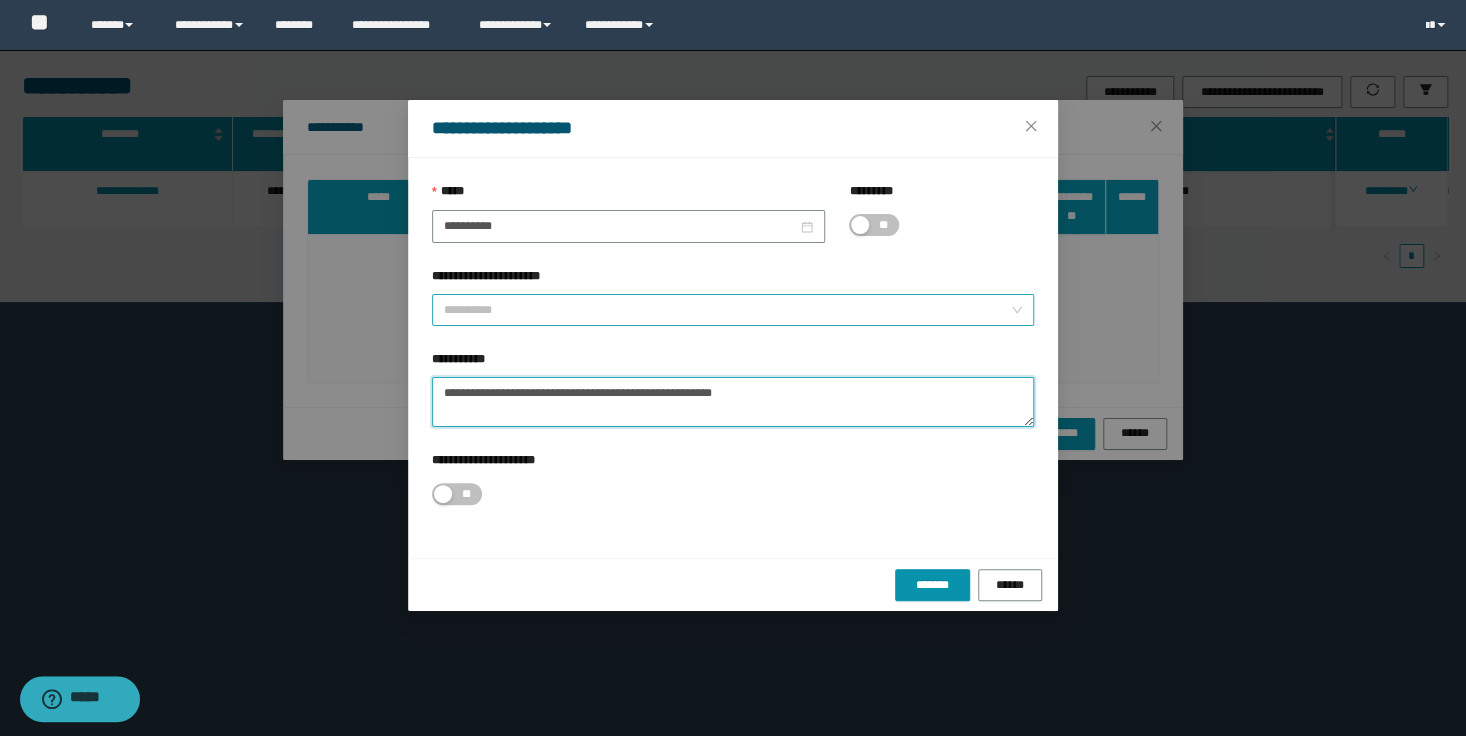 type on "**********" 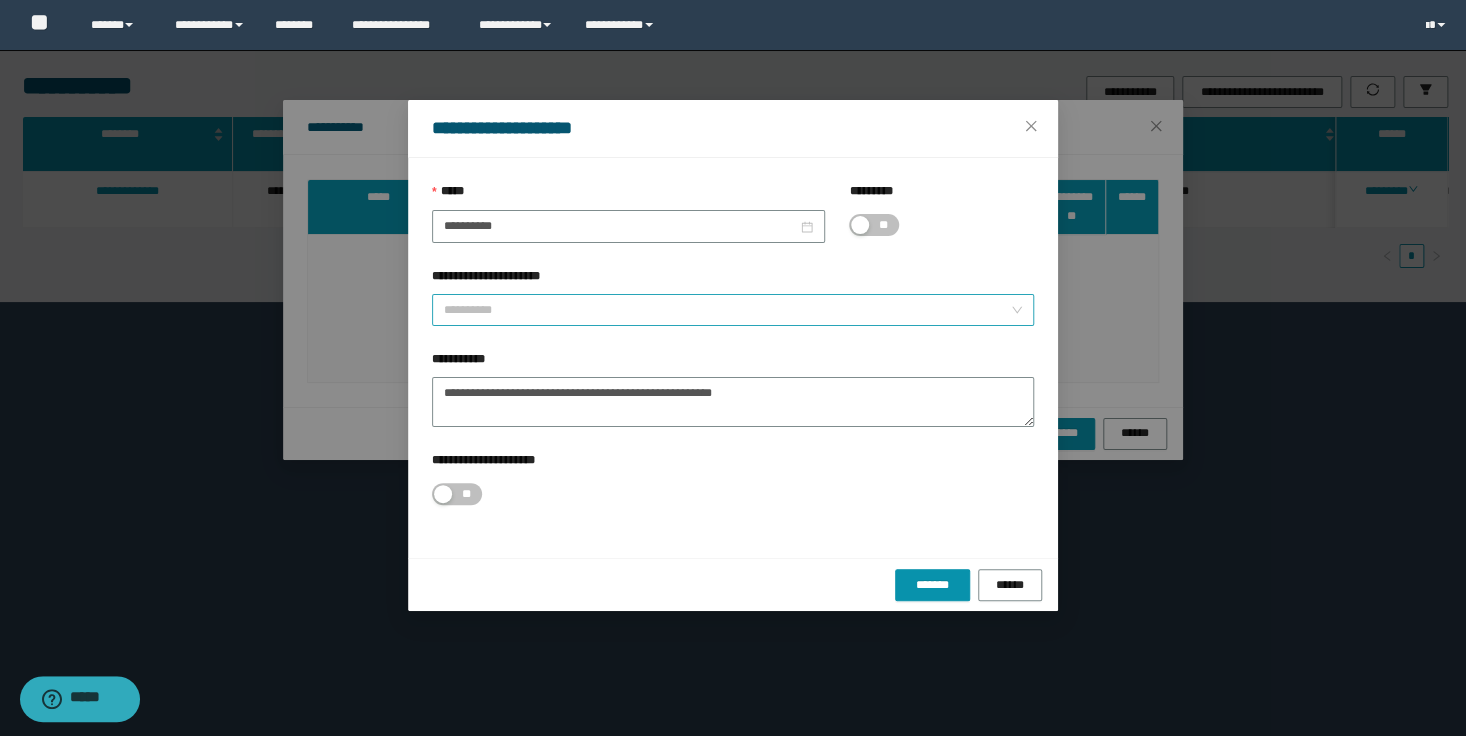 click on "**********" at bounding box center (727, 310) 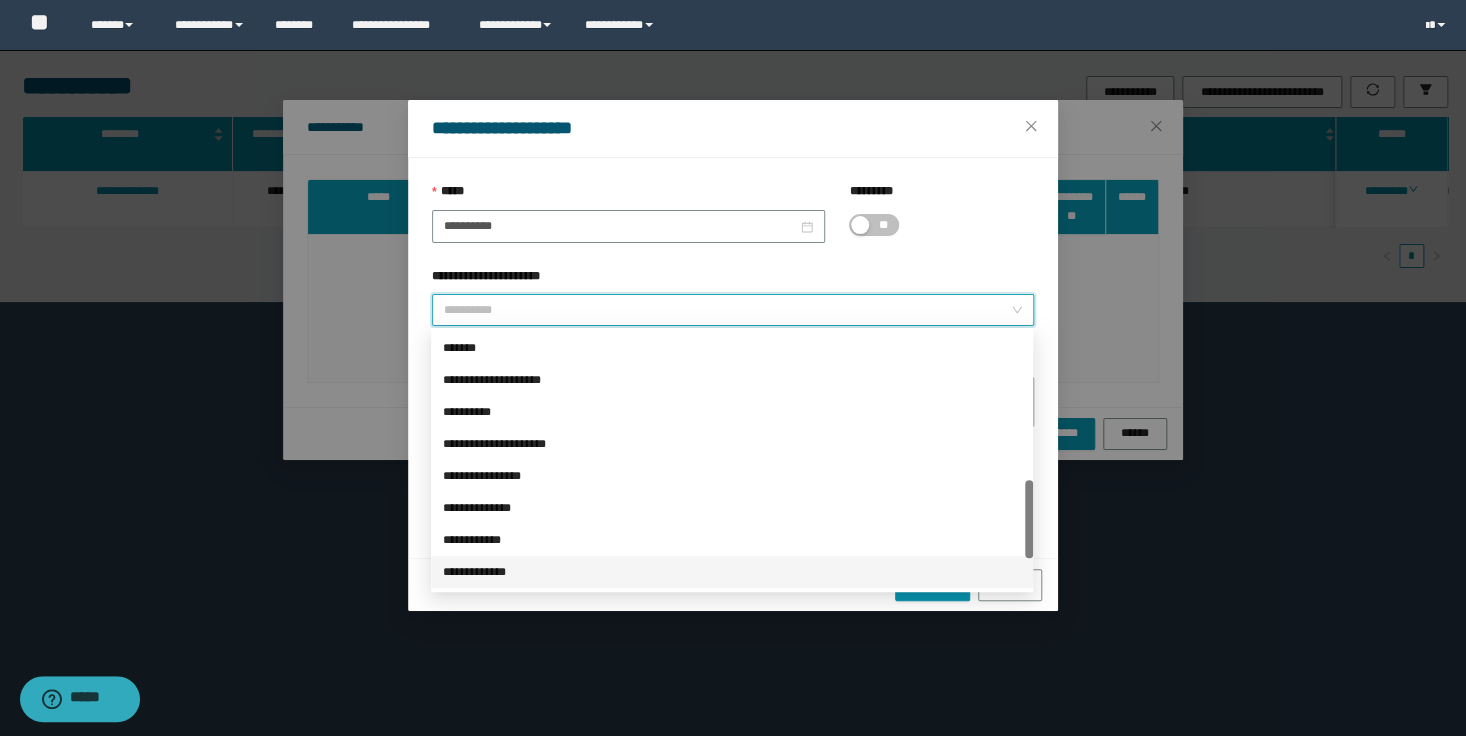 scroll, scrollTop: 576, scrollLeft: 0, axis: vertical 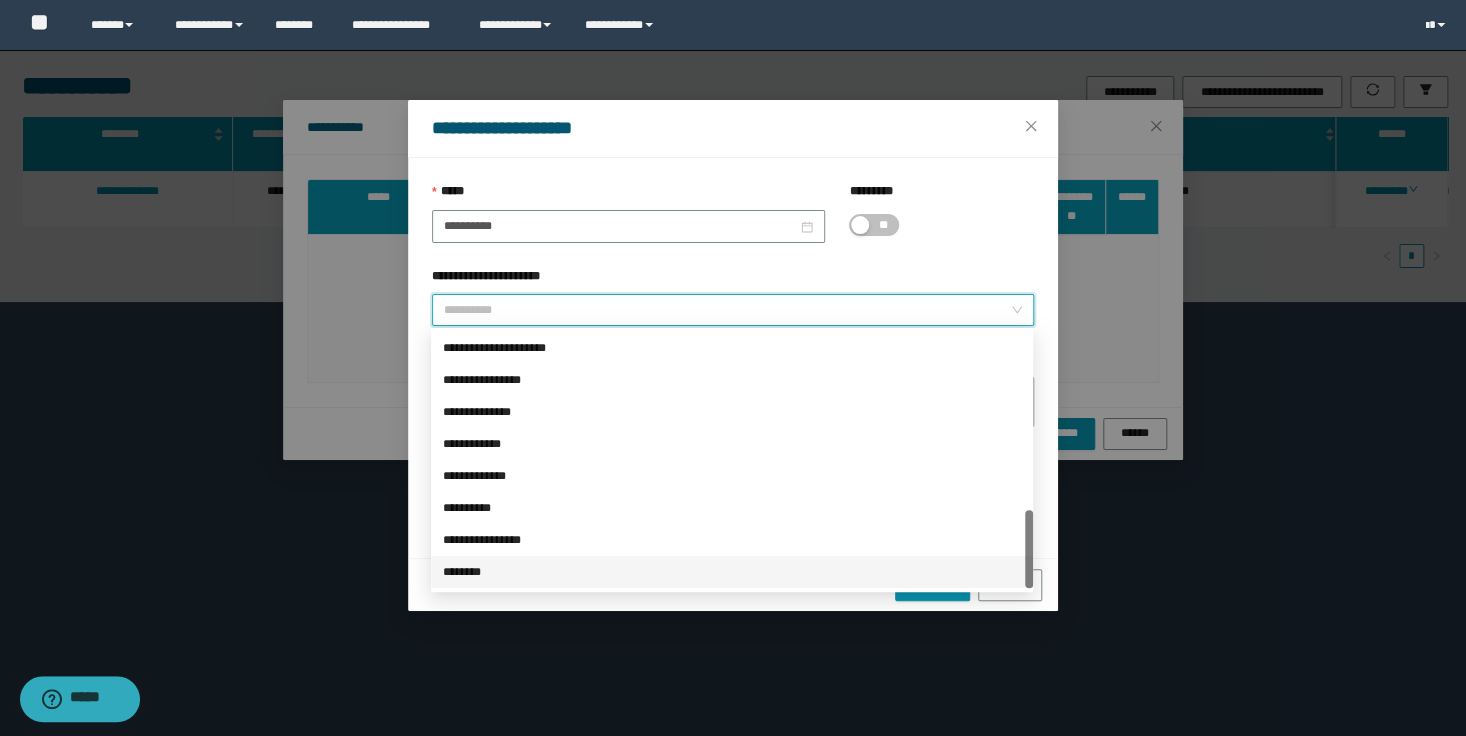 drag, startPoint x: 499, startPoint y: 570, endPoint x: 706, endPoint y: 577, distance: 207.11832 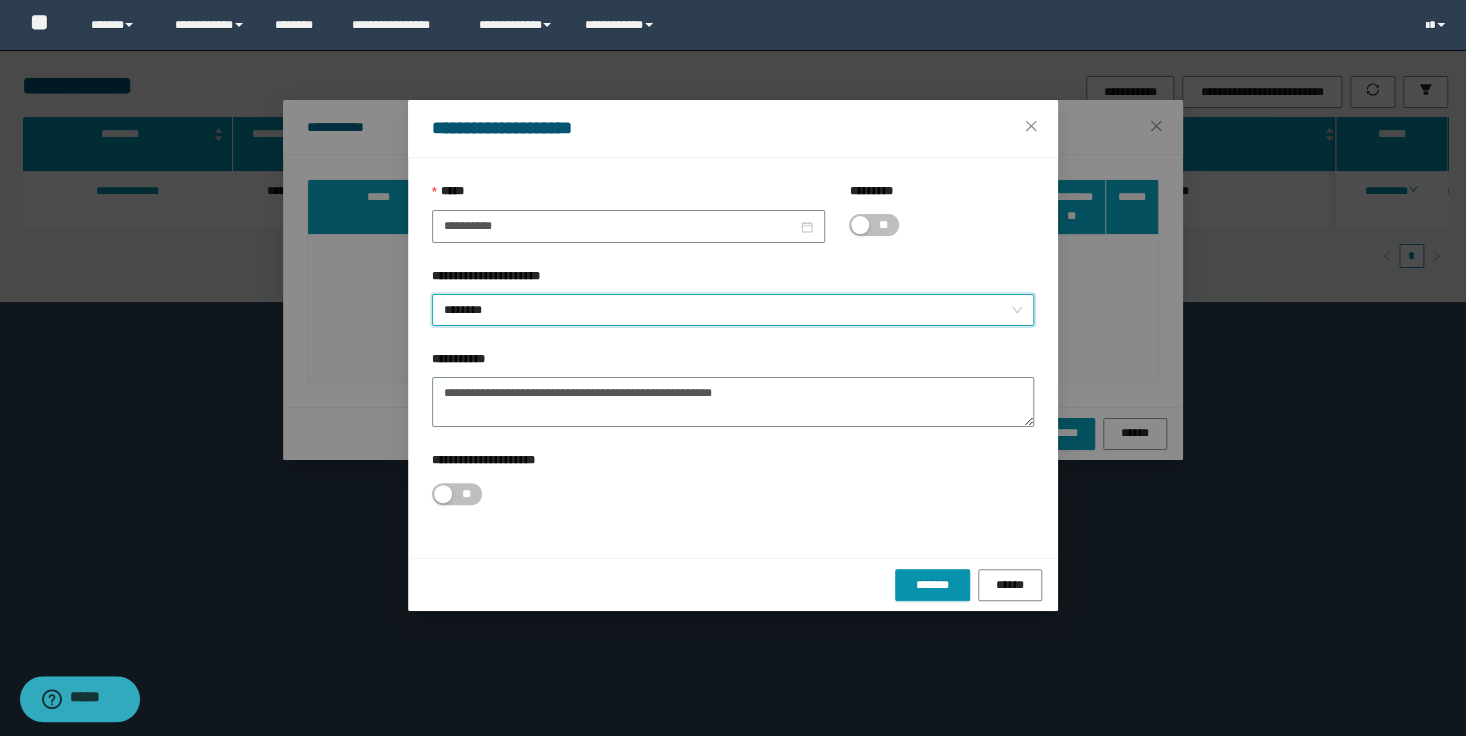 click on "**********" at bounding box center [733, 492] 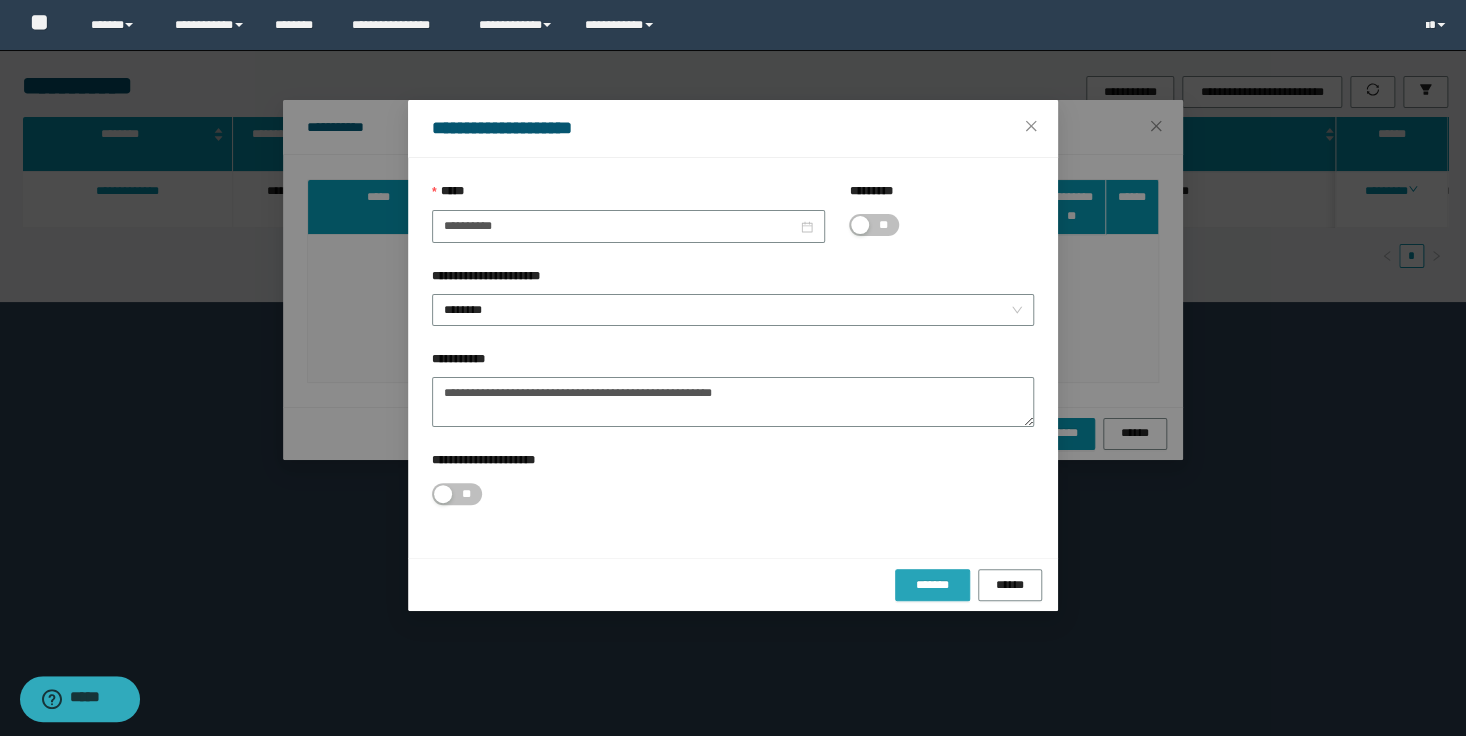 click on "*******" at bounding box center (932, 585) 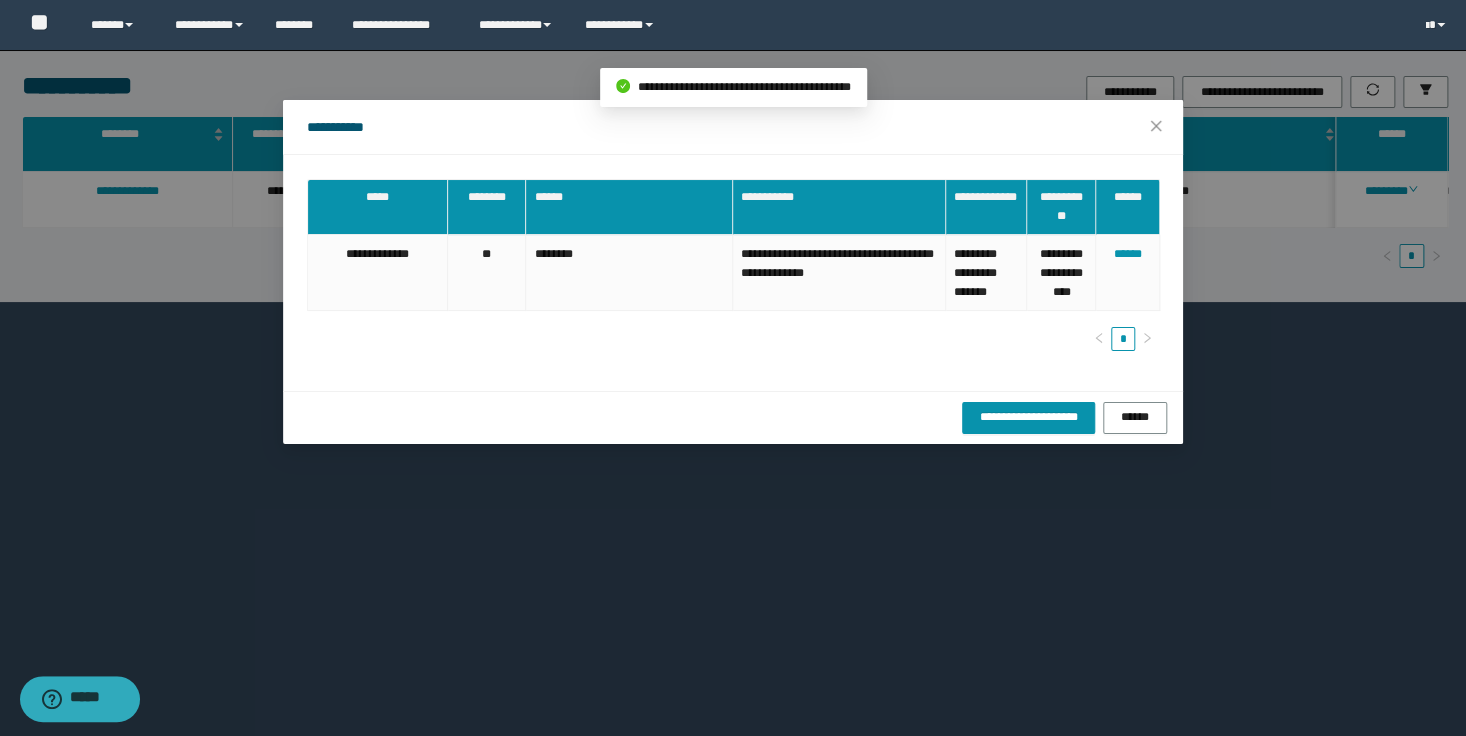 drag, startPoint x: 1080, startPoint y: 583, endPoint x: 1024, endPoint y: 616, distance: 65 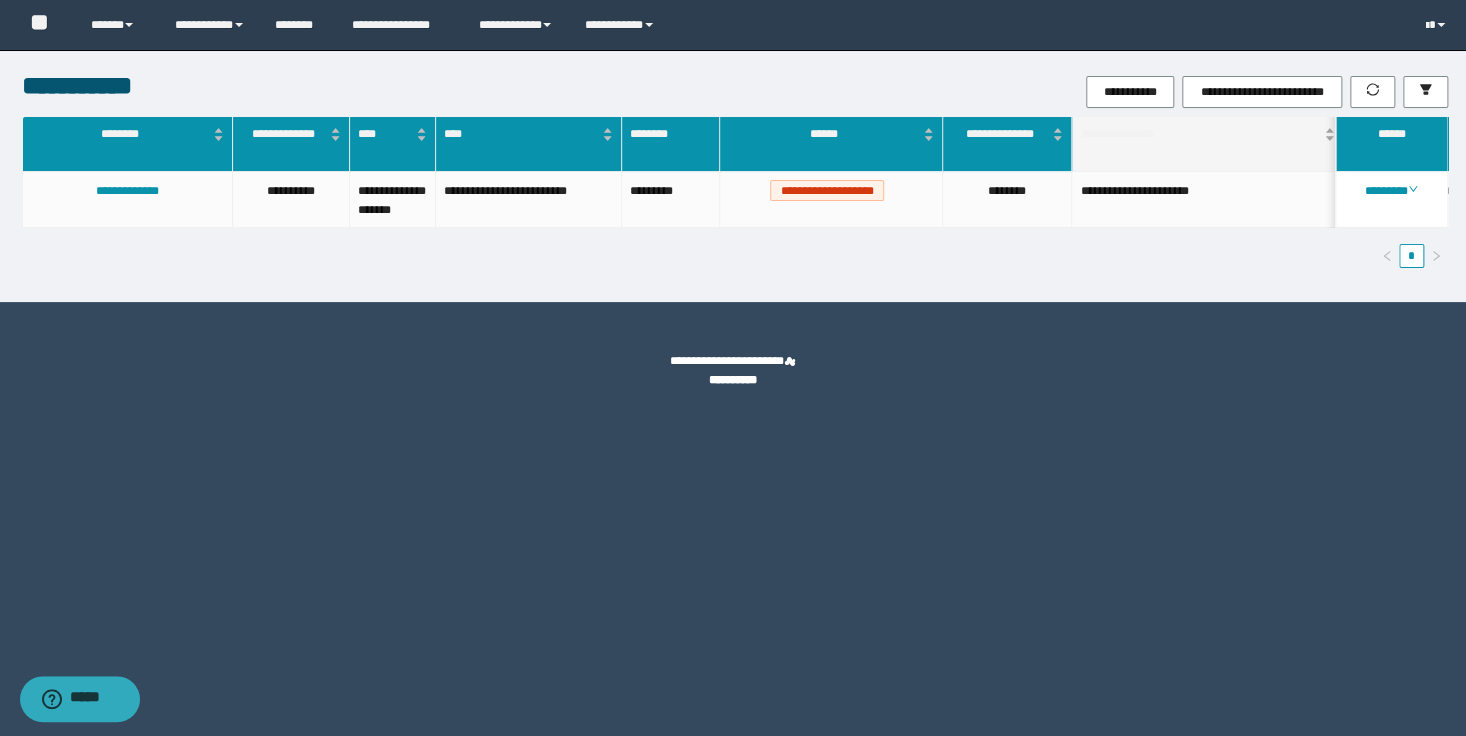 drag, startPoint x: 1190, startPoint y: 412, endPoint x: 1335, endPoint y: 170, distance: 282.11523 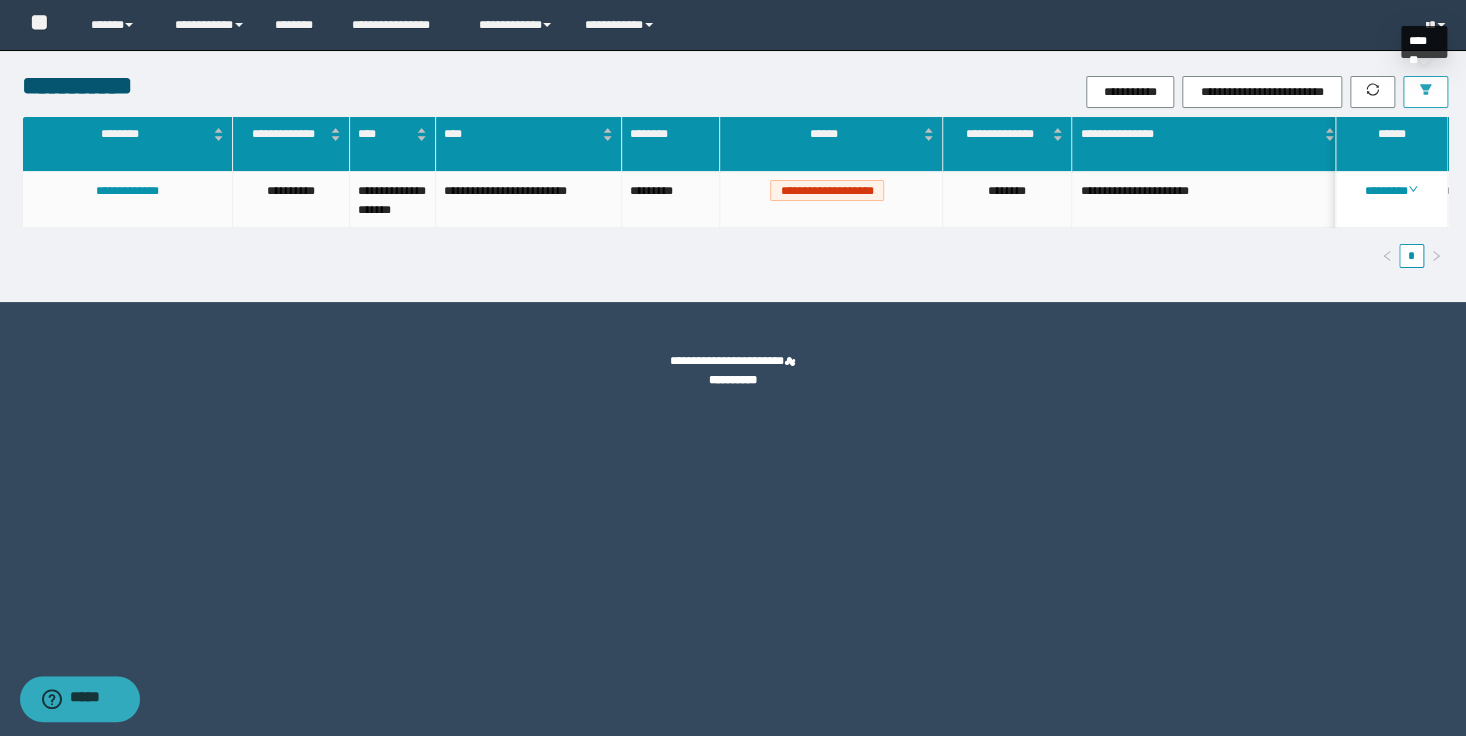 click at bounding box center (1425, 92) 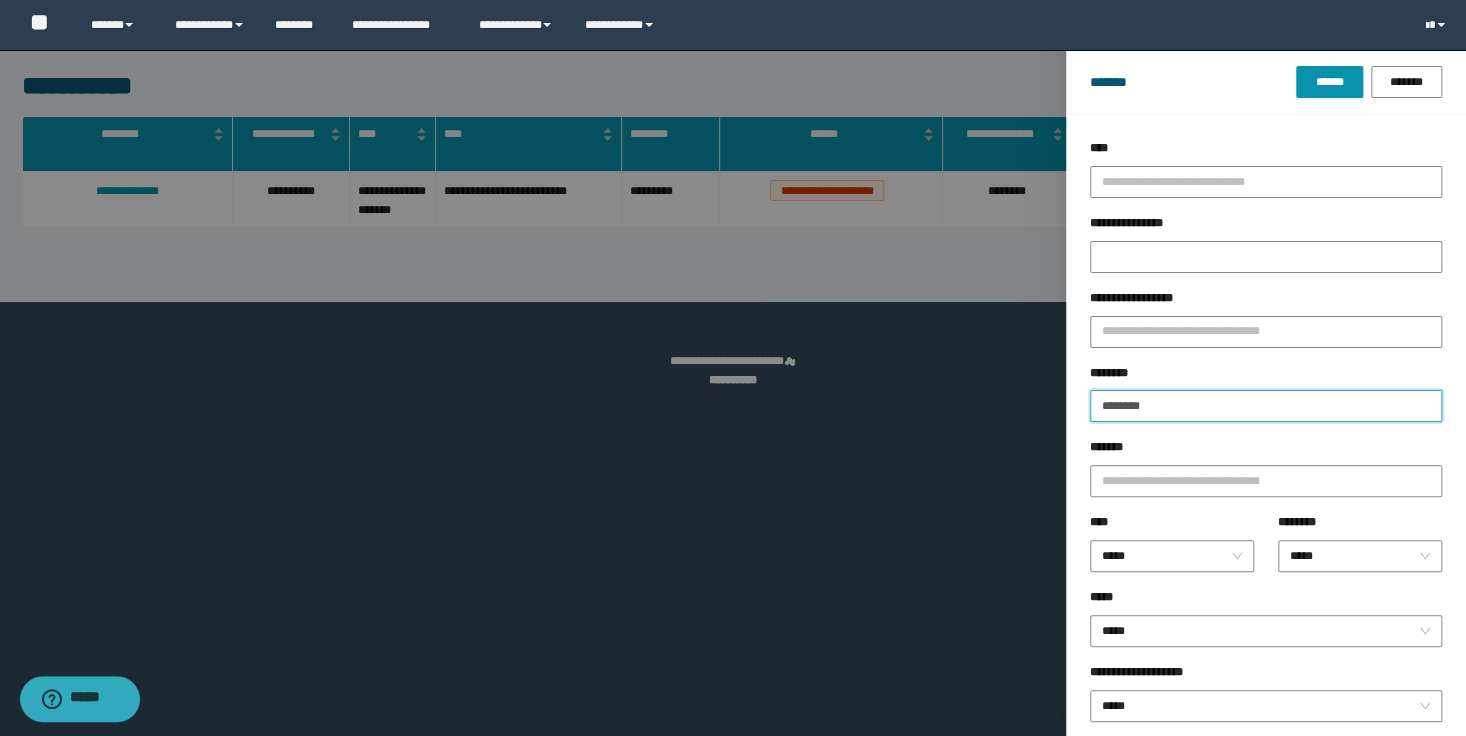 drag, startPoint x: 1213, startPoint y: 400, endPoint x: 1189, endPoint y: 156, distance: 245.17749 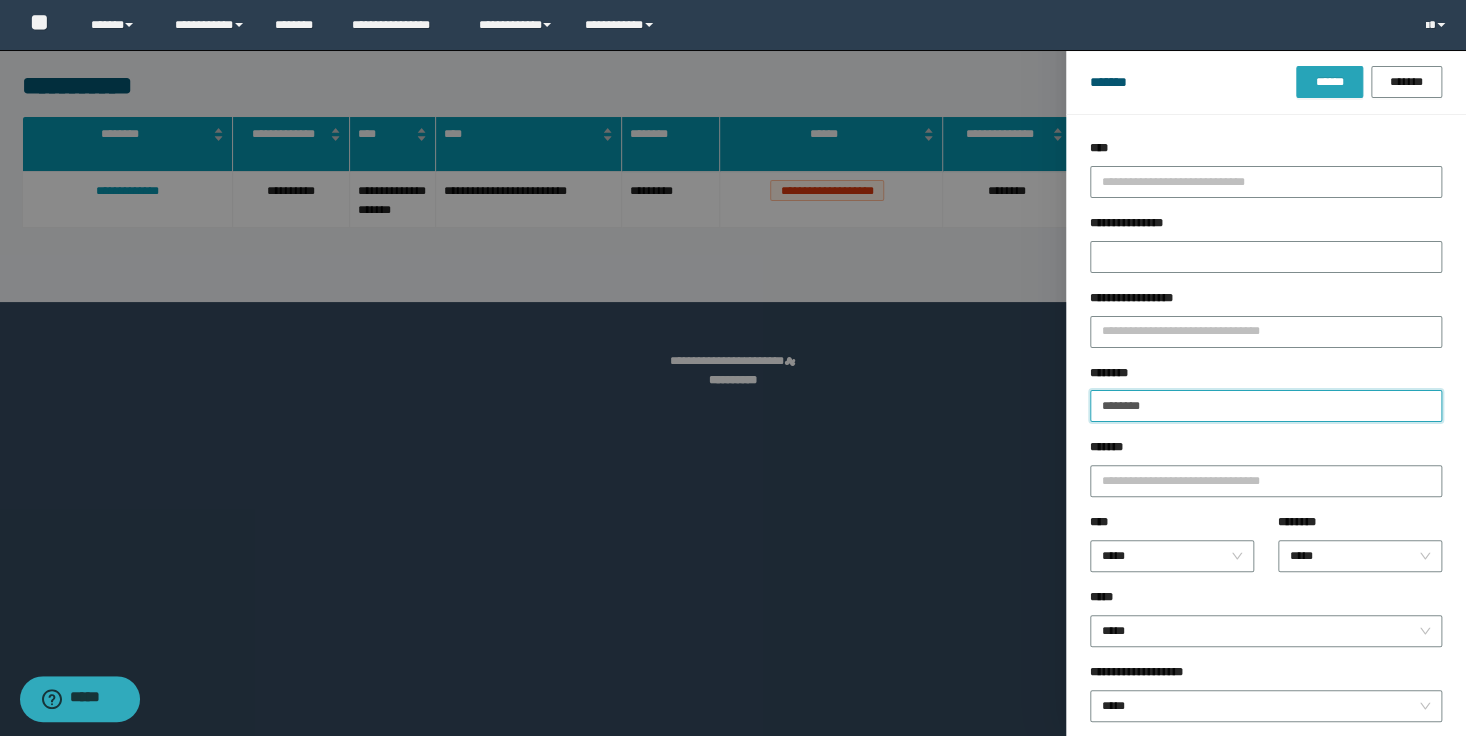 type on "********" 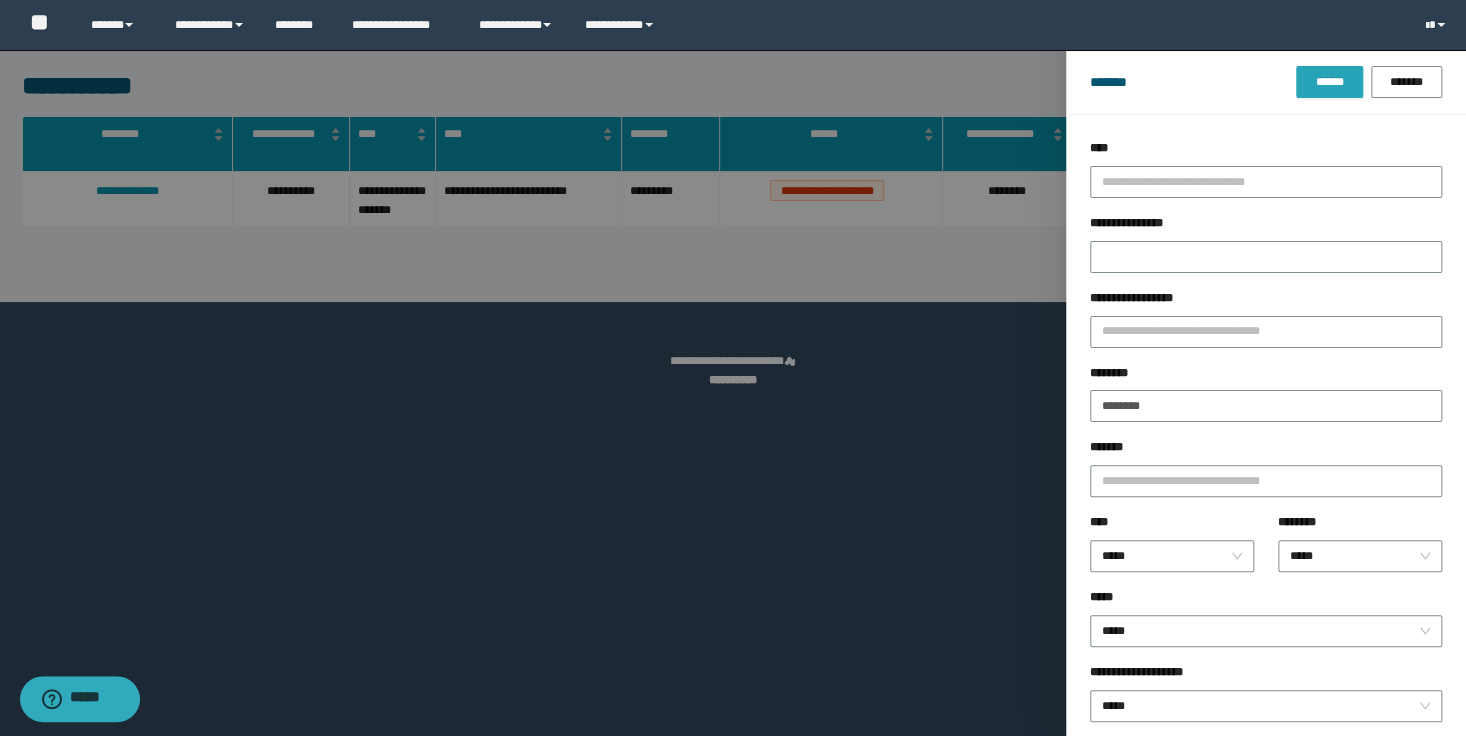 click on "******" at bounding box center [1329, 82] 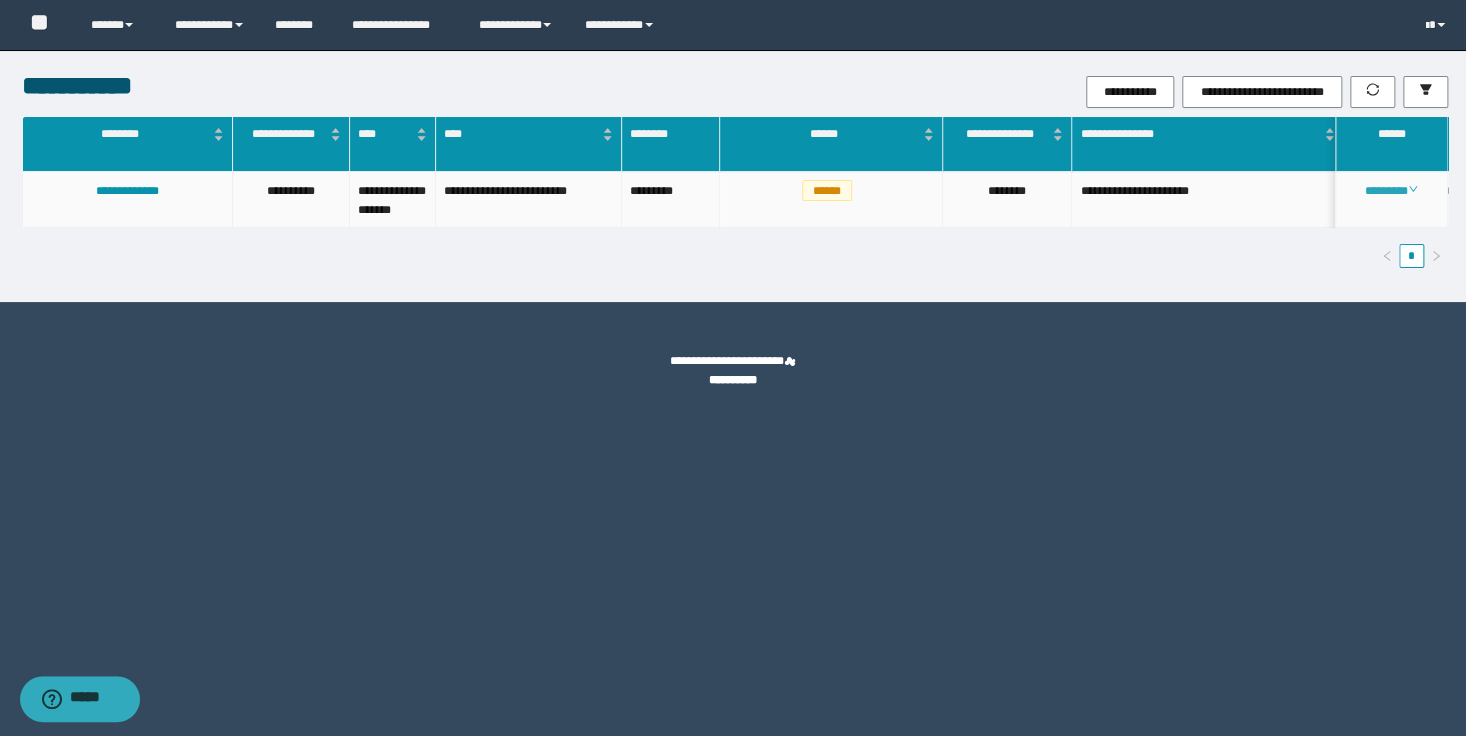 click on "********" at bounding box center [1391, 191] 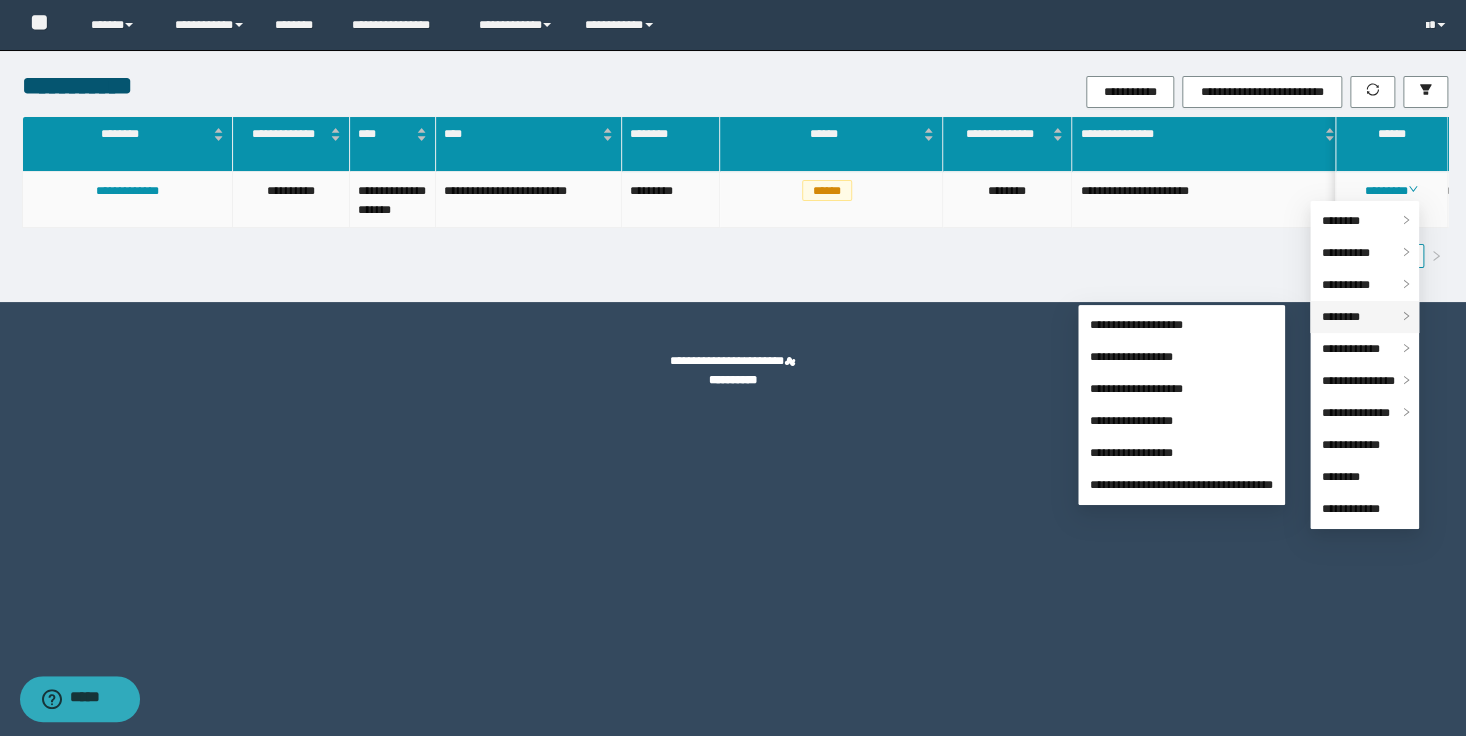 drag, startPoint x: 1332, startPoint y: 315, endPoint x: 1315, endPoint y: 314, distance: 17.029387 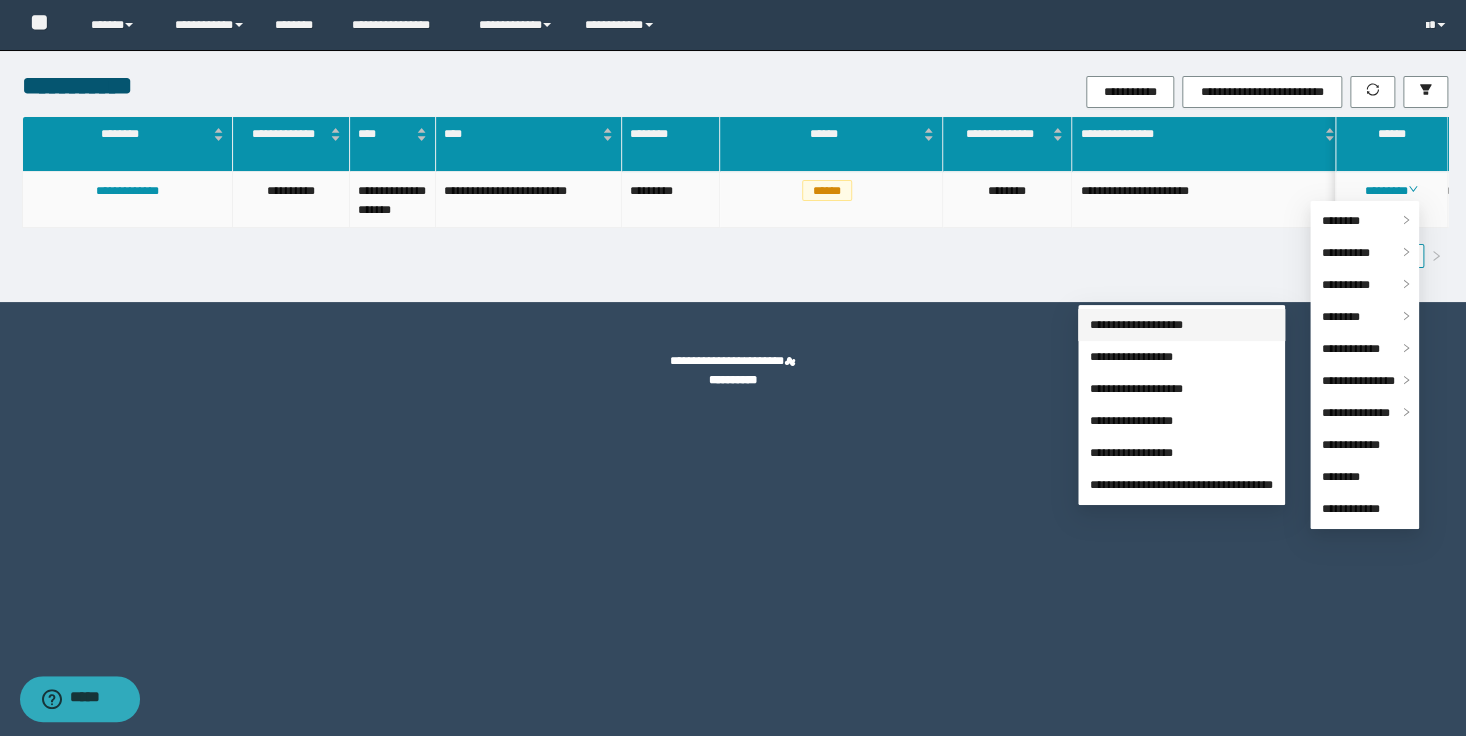 drag, startPoint x: 1315, startPoint y: 314, endPoint x: 1110, endPoint y: 316, distance: 205.00975 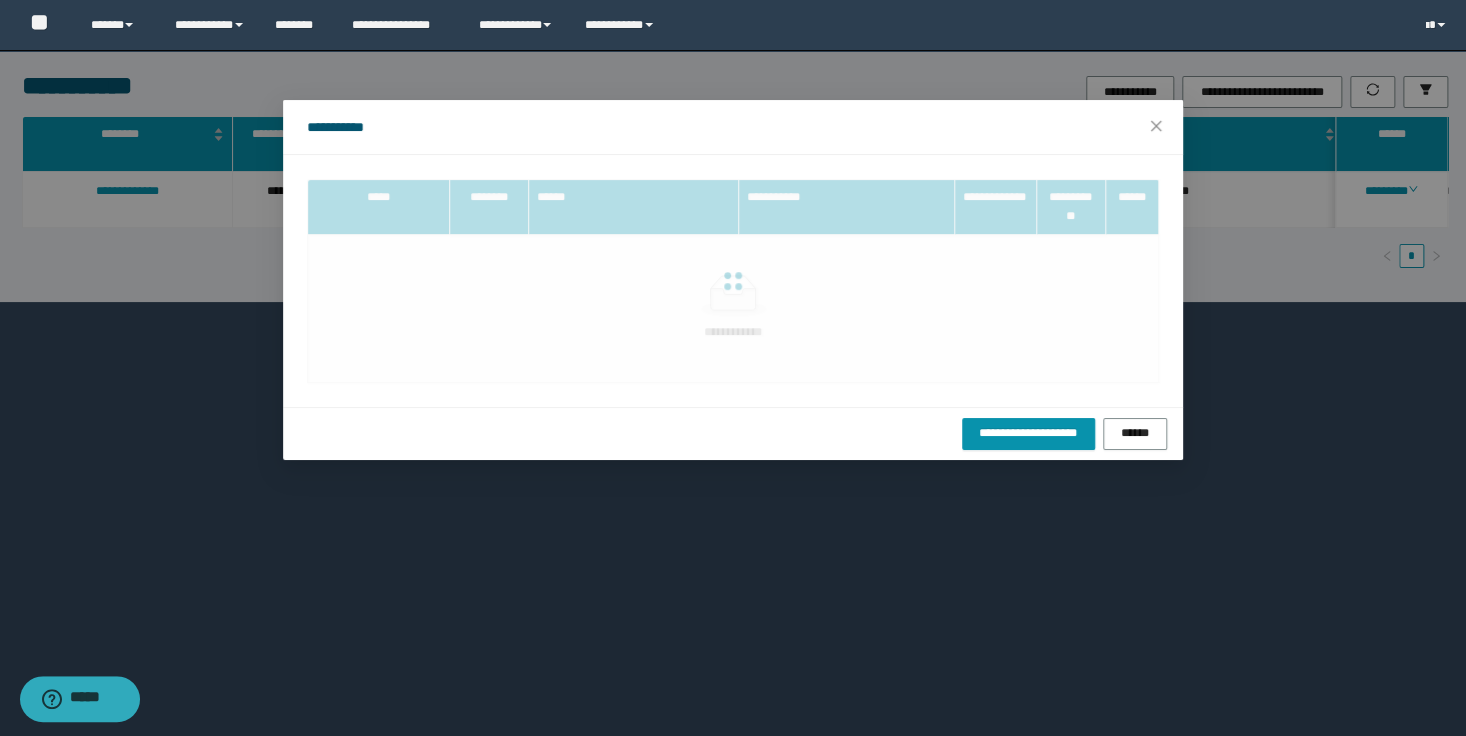 click on "**********" at bounding box center [733, 332] 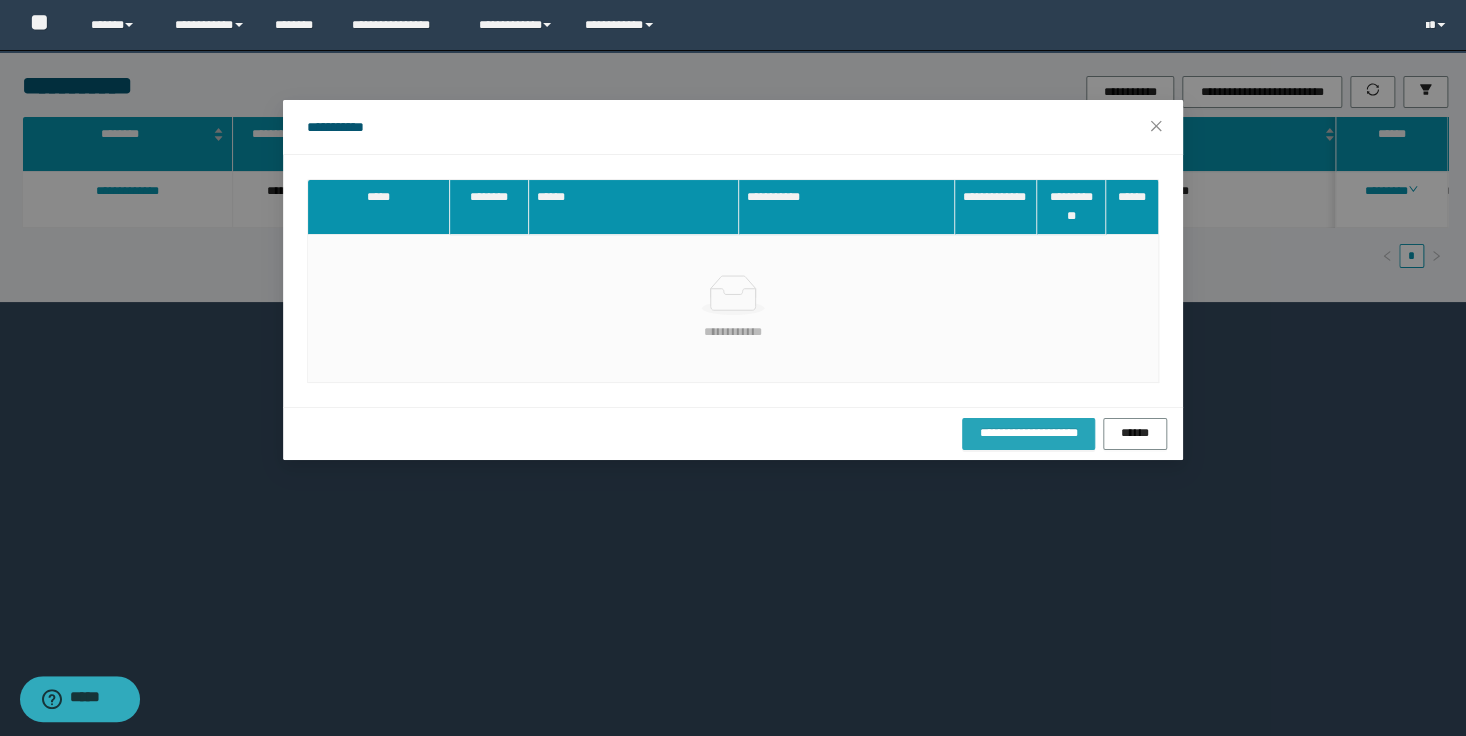 click on "**********" at bounding box center (1028, 434) 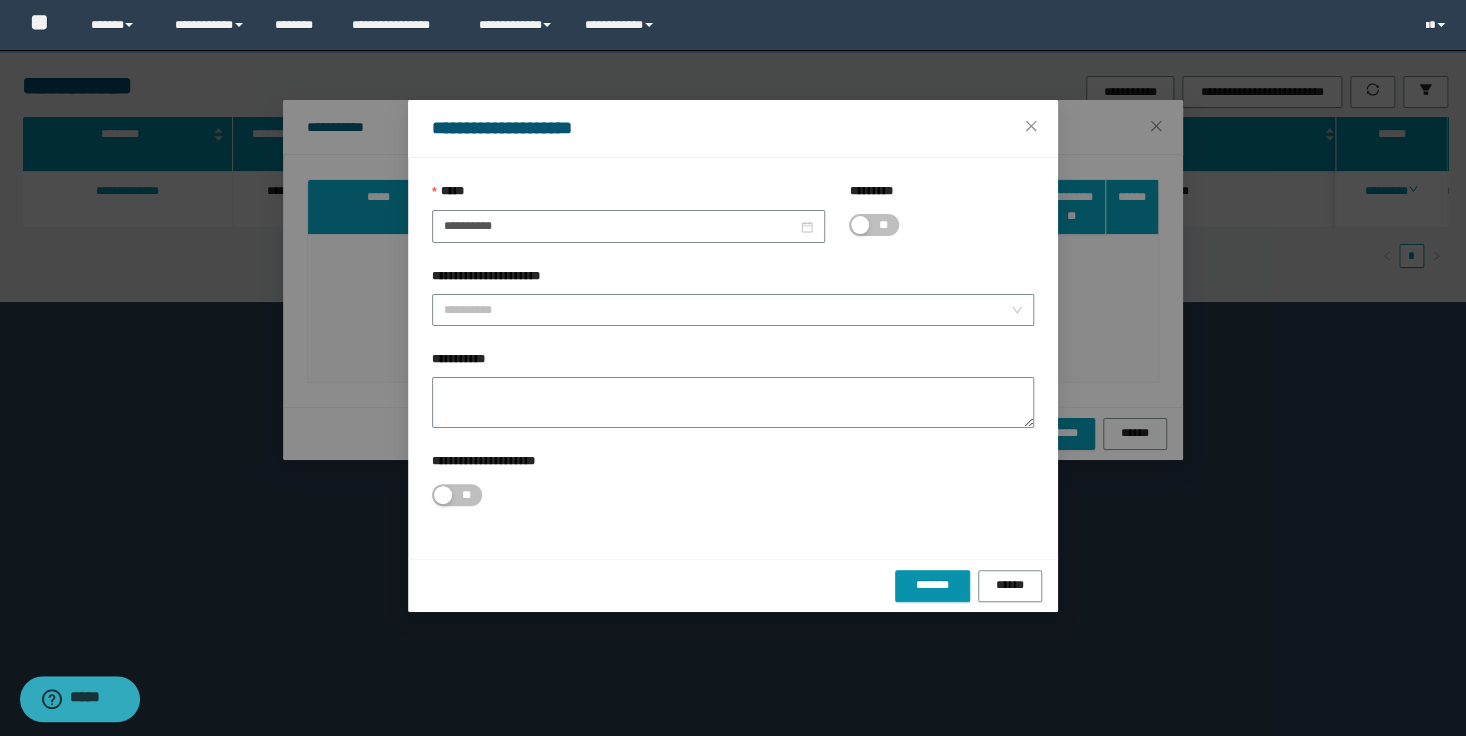 click on "**********" at bounding box center (733, 280) 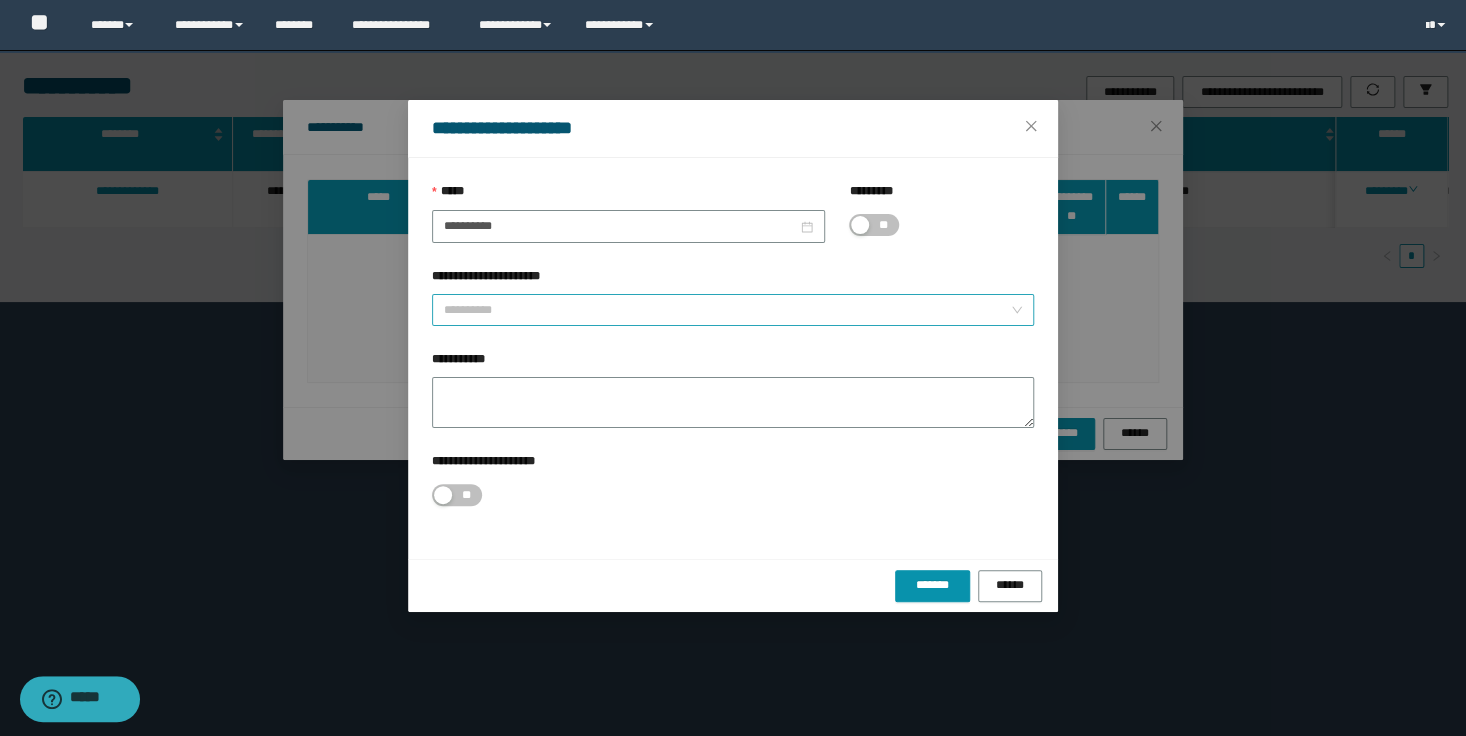 click on "**********" at bounding box center (727, 310) 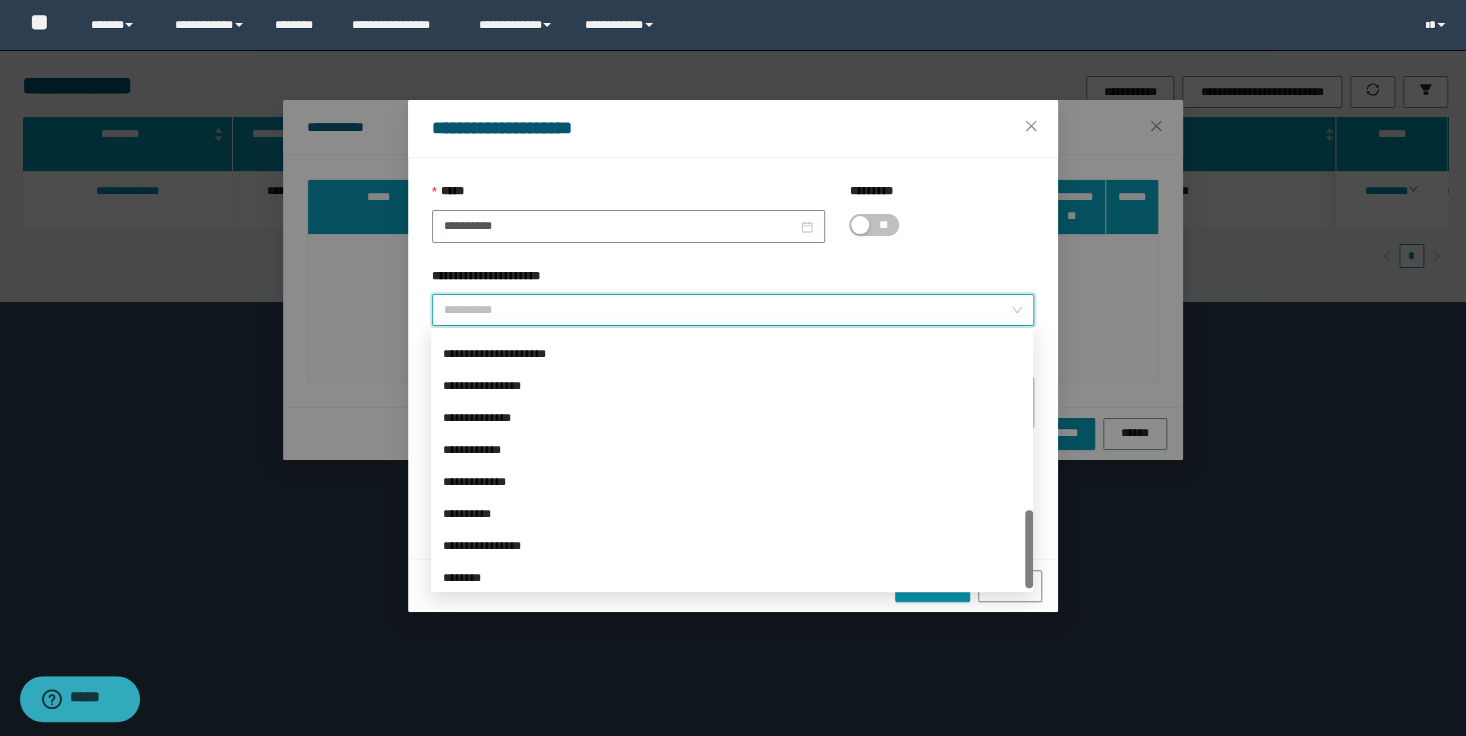 scroll, scrollTop: 576, scrollLeft: 0, axis: vertical 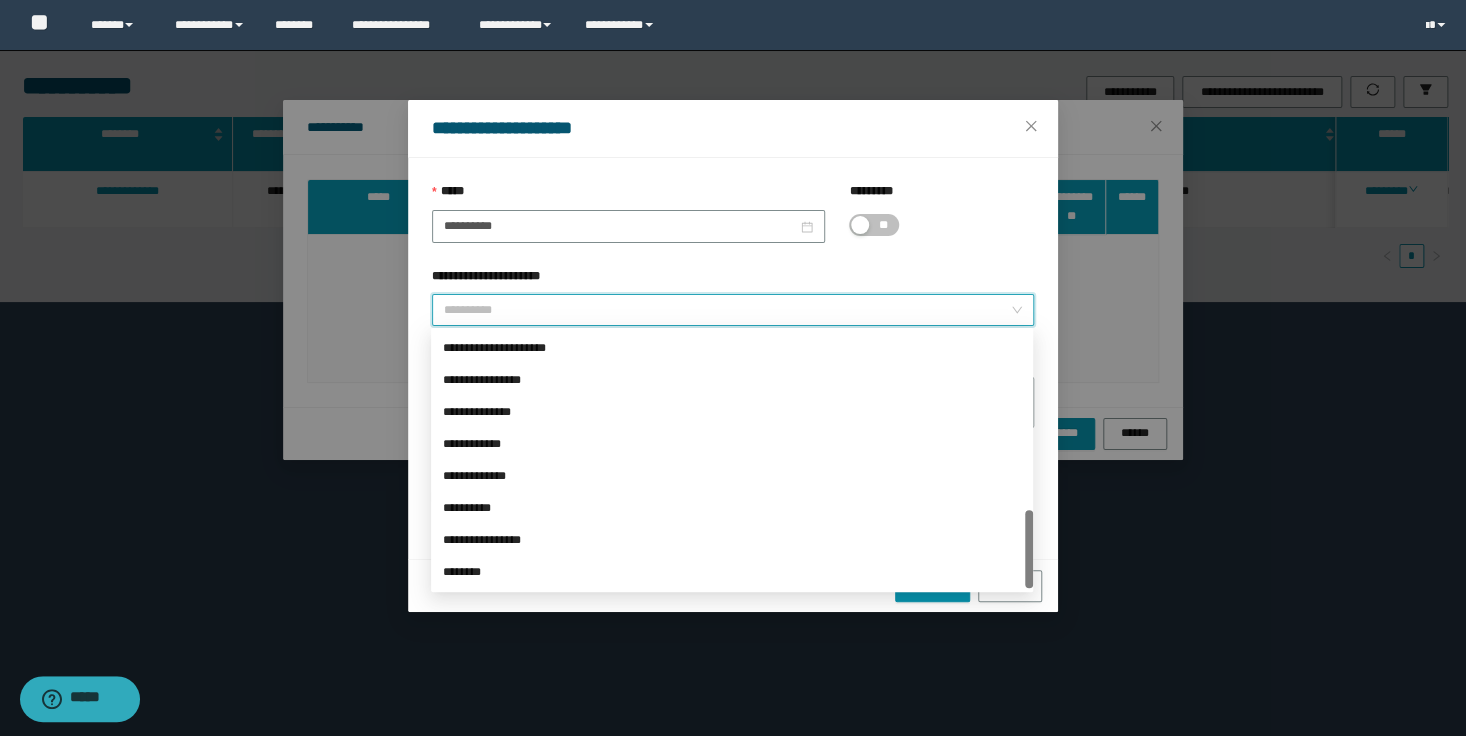 drag, startPoint x: 1027, startPoint y: 360, endPoint x: 1023, endPoint y: 573, distance: 213.03755 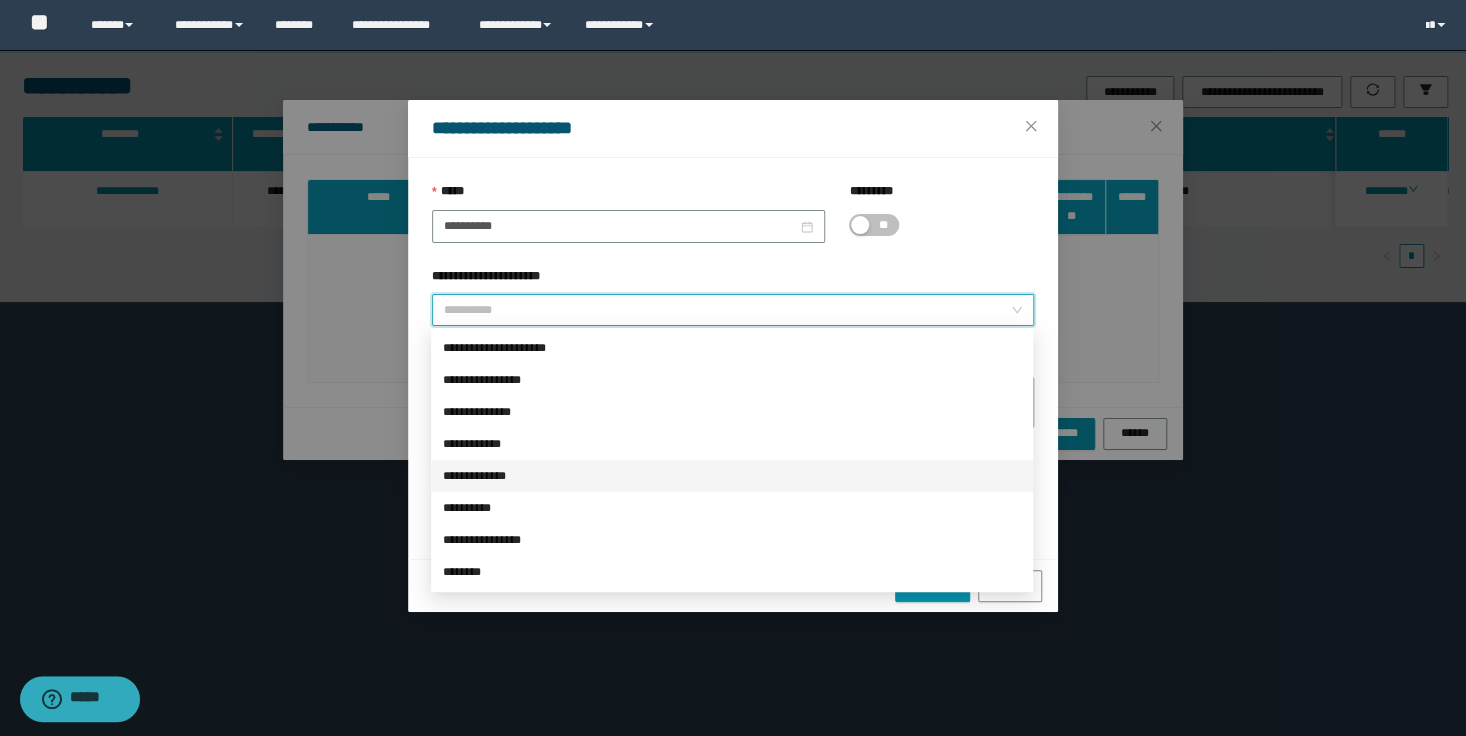 click on "**********" at bounding box center [732, 476] 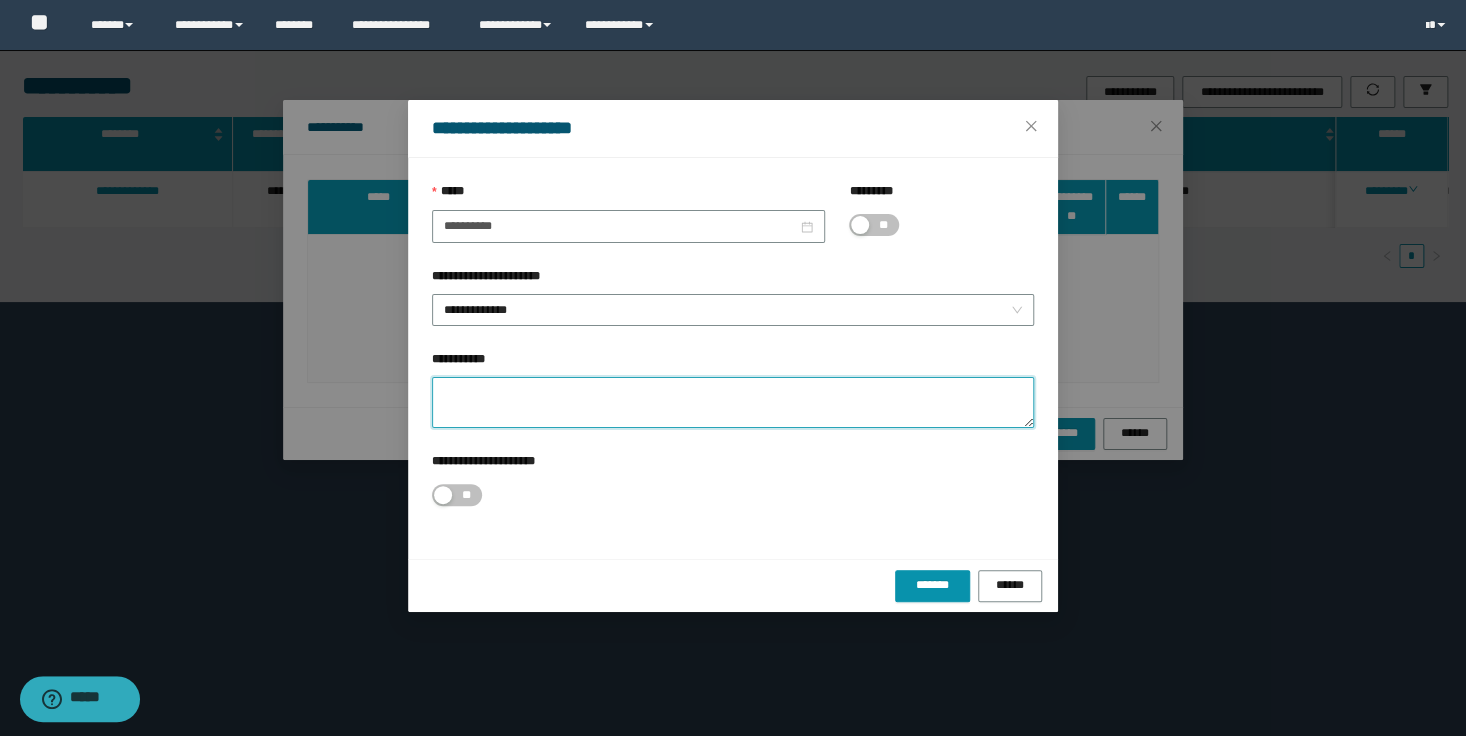click on "**********" at bounding box center [733, 402] 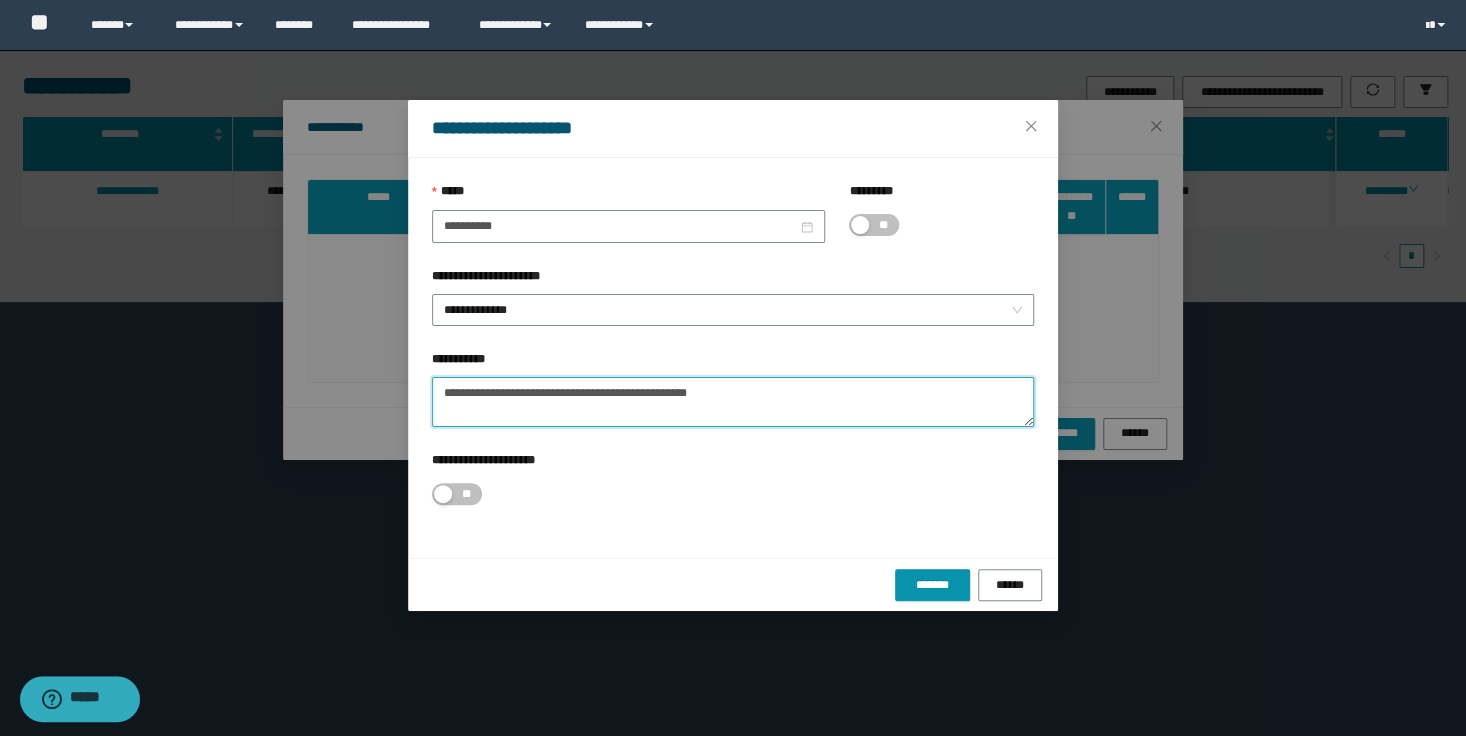 type on "**********" 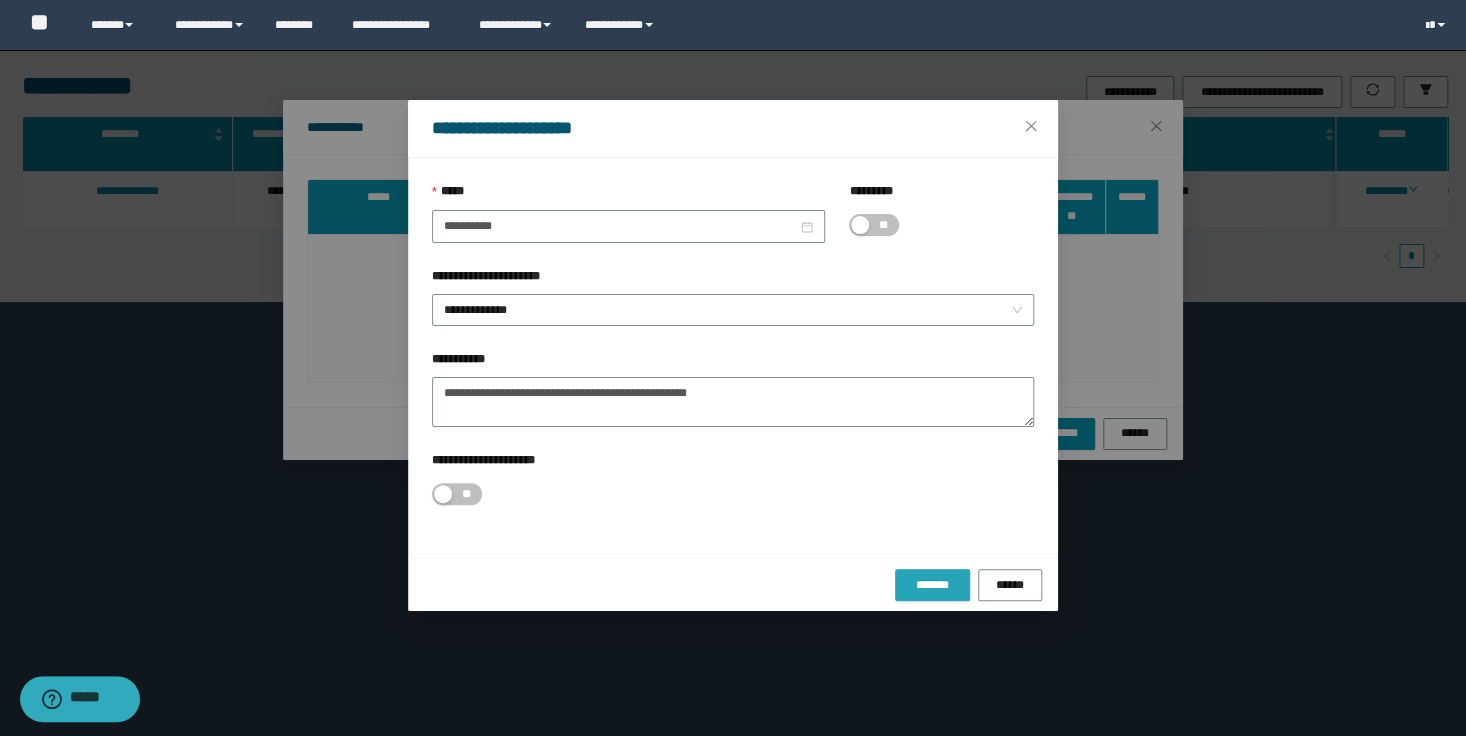 click on "*******" at bounding box center [932, 585] 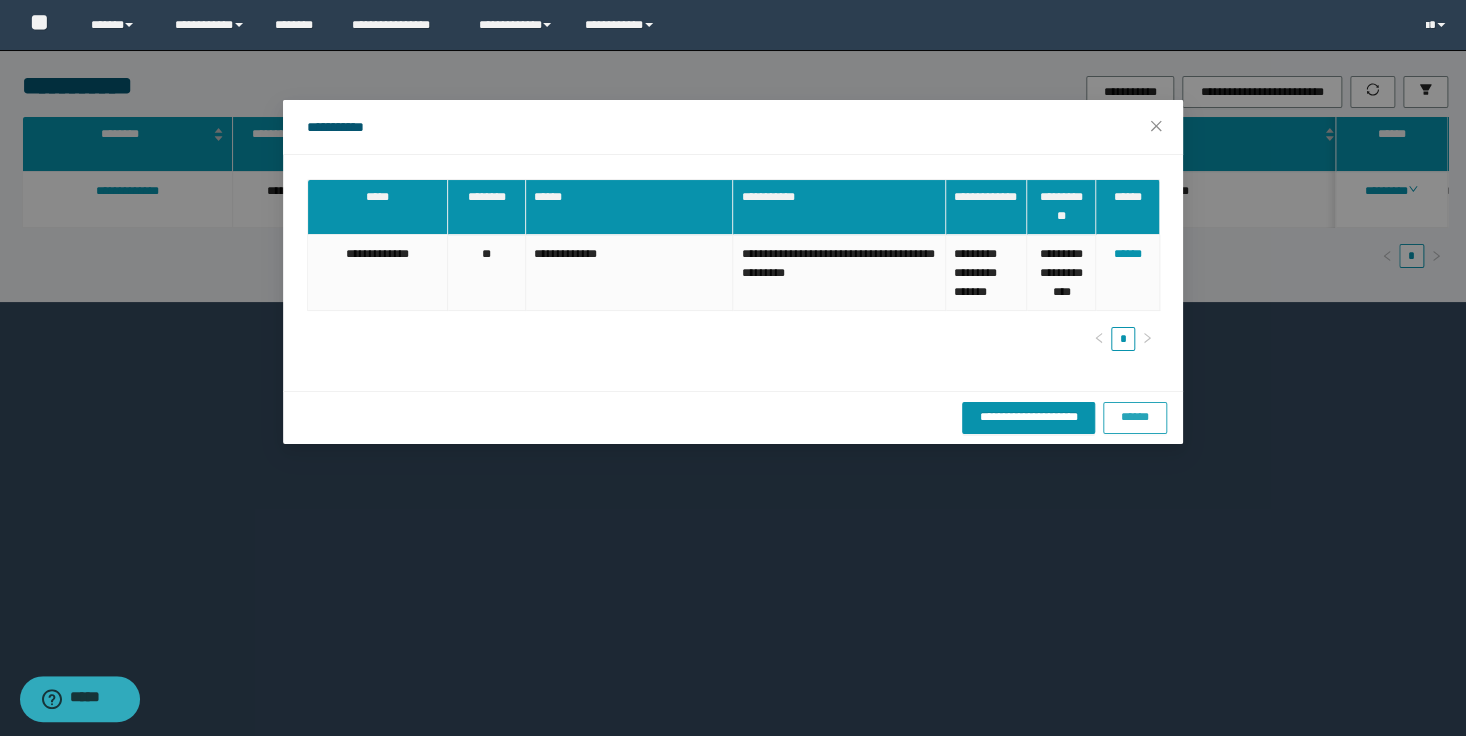 drag, startPoint x: 1145, startPoint y: 424, endPoint x: 1236, endPoint y: 417, distance: 91.26884 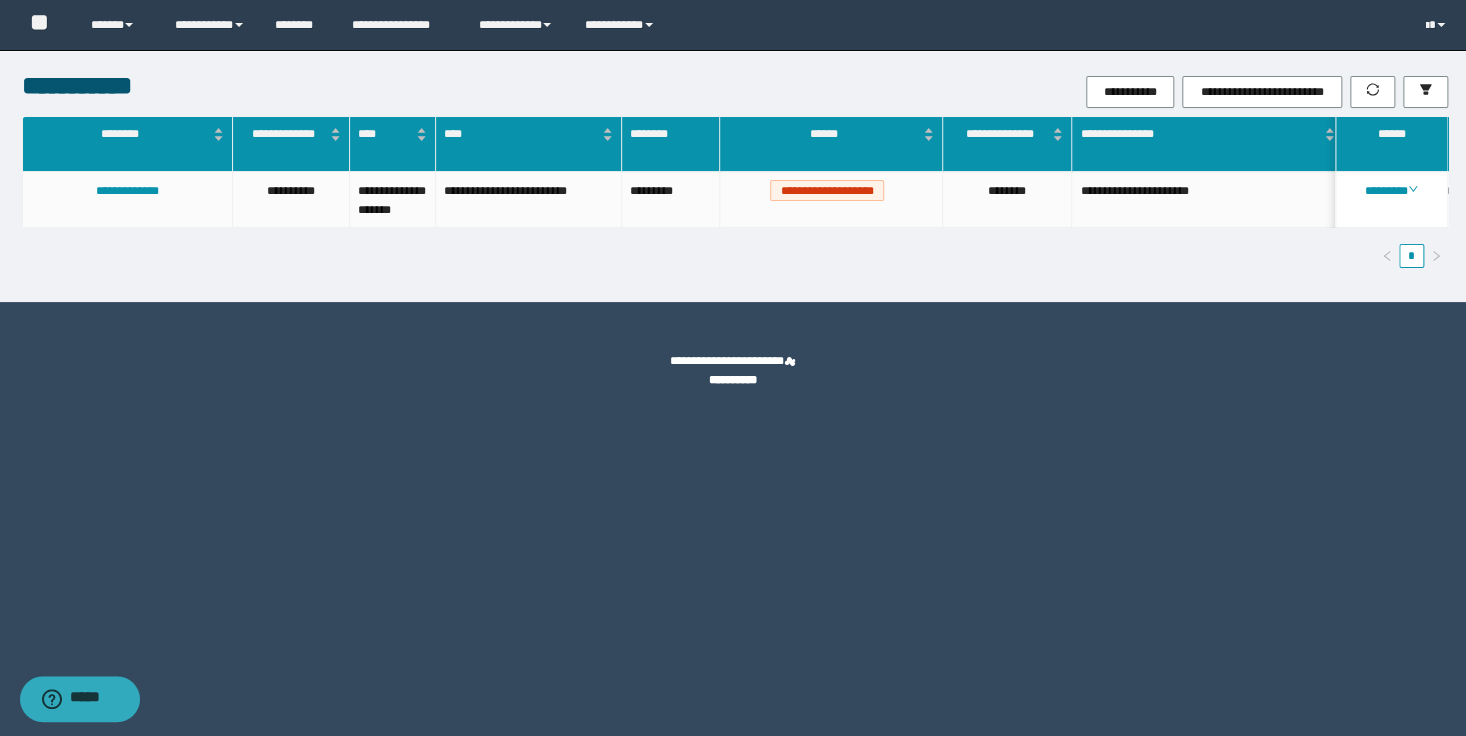 drag, startPoint x: 1288, startPoint y: 410, endPoint x: 1462, endPoint y: 283, distance: 215.4182 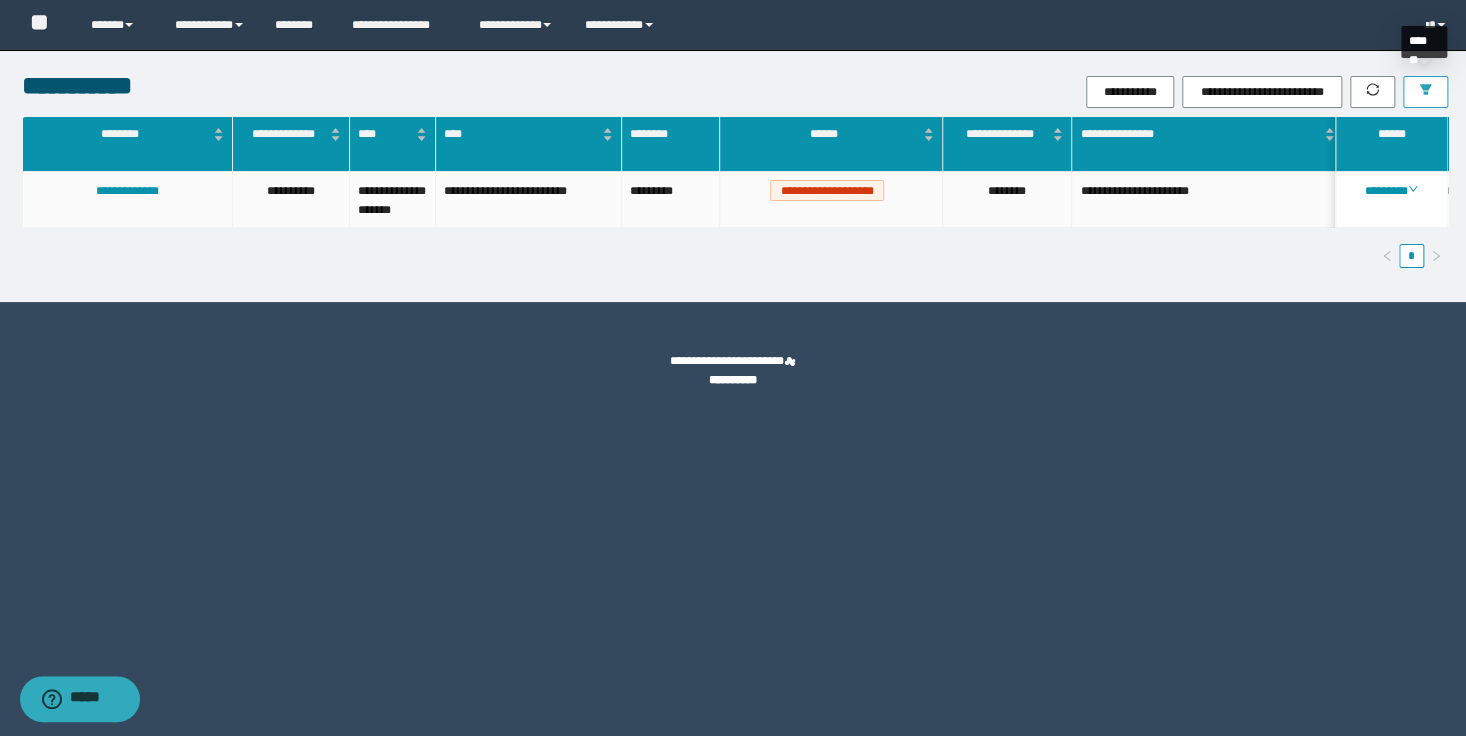 click 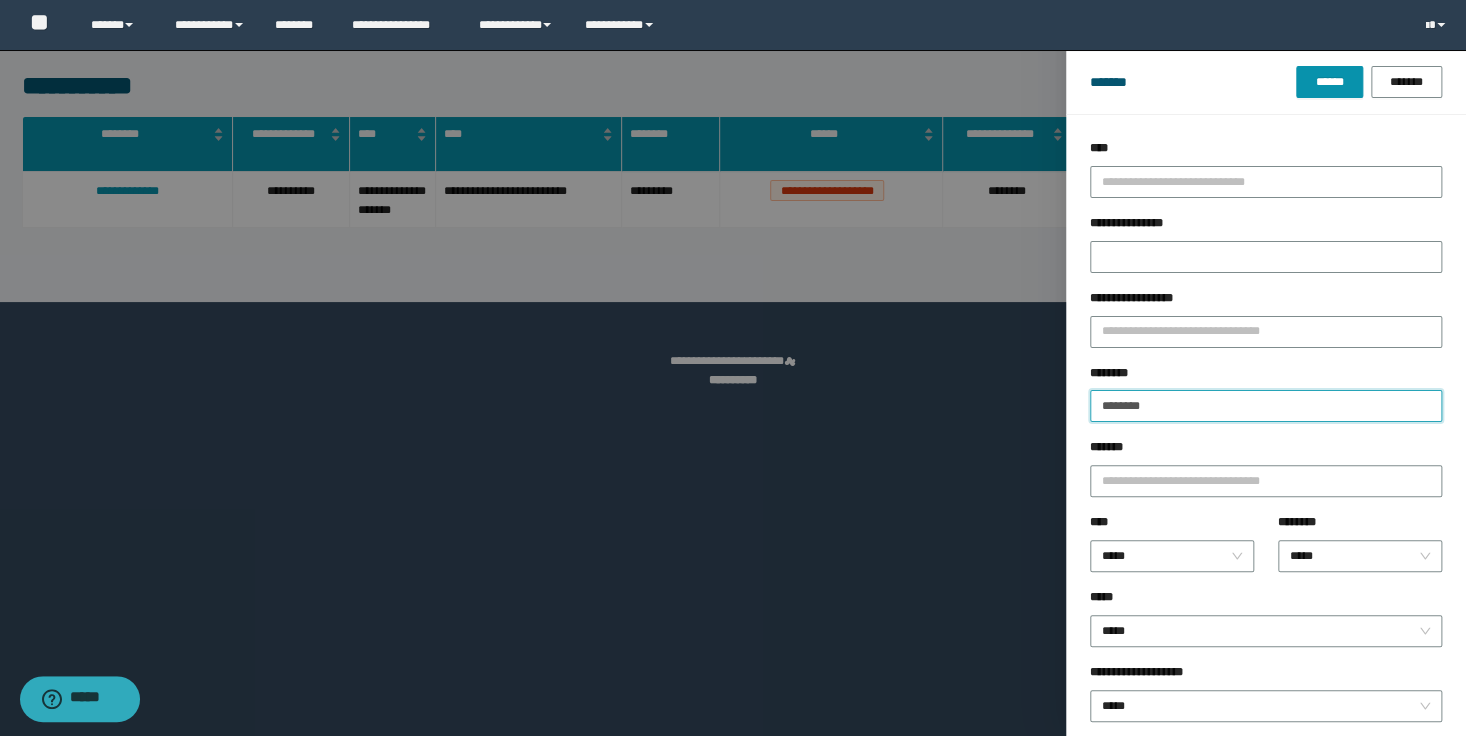drag, startPoint x: 1204, startPoint y: 411, endPoint x: 1254, endPoint y: 150, distance: 265.74612 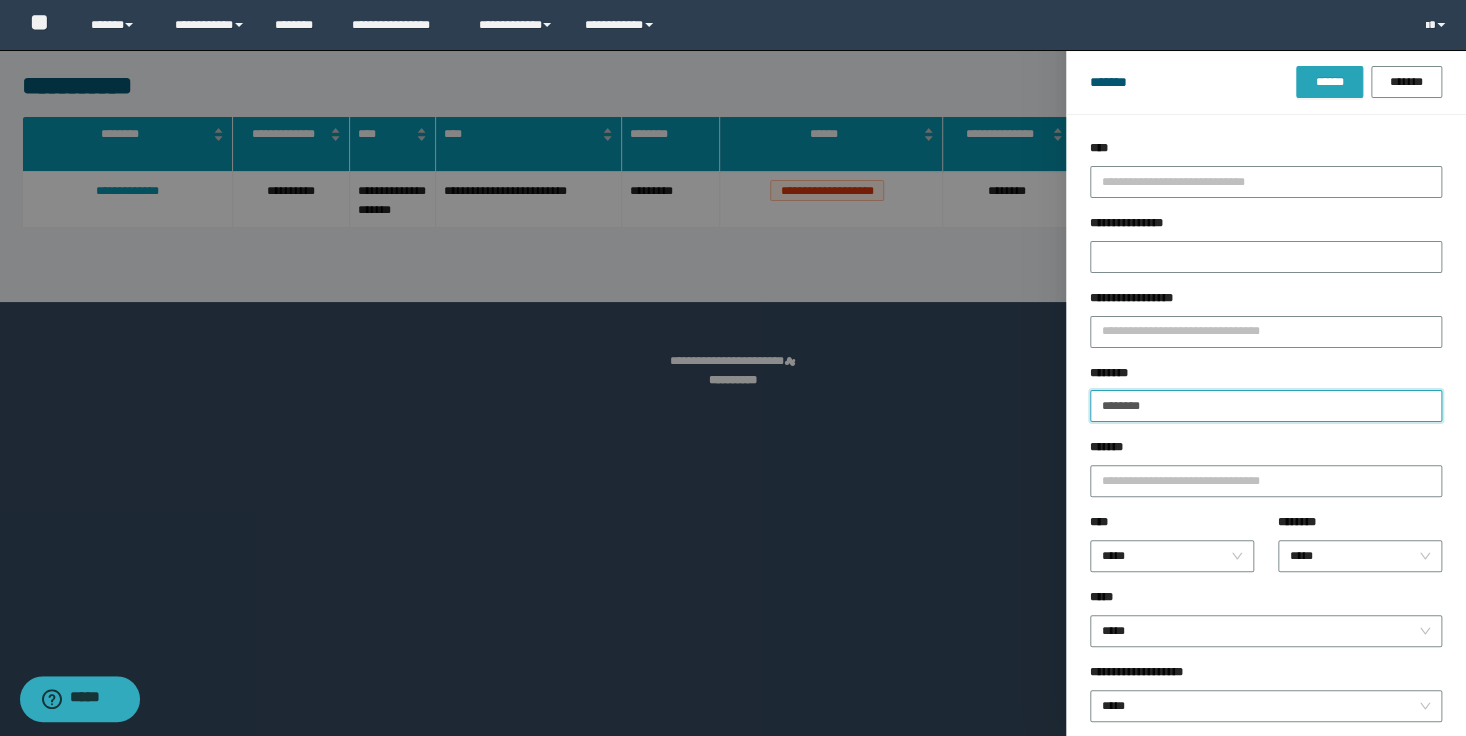 type on "********" 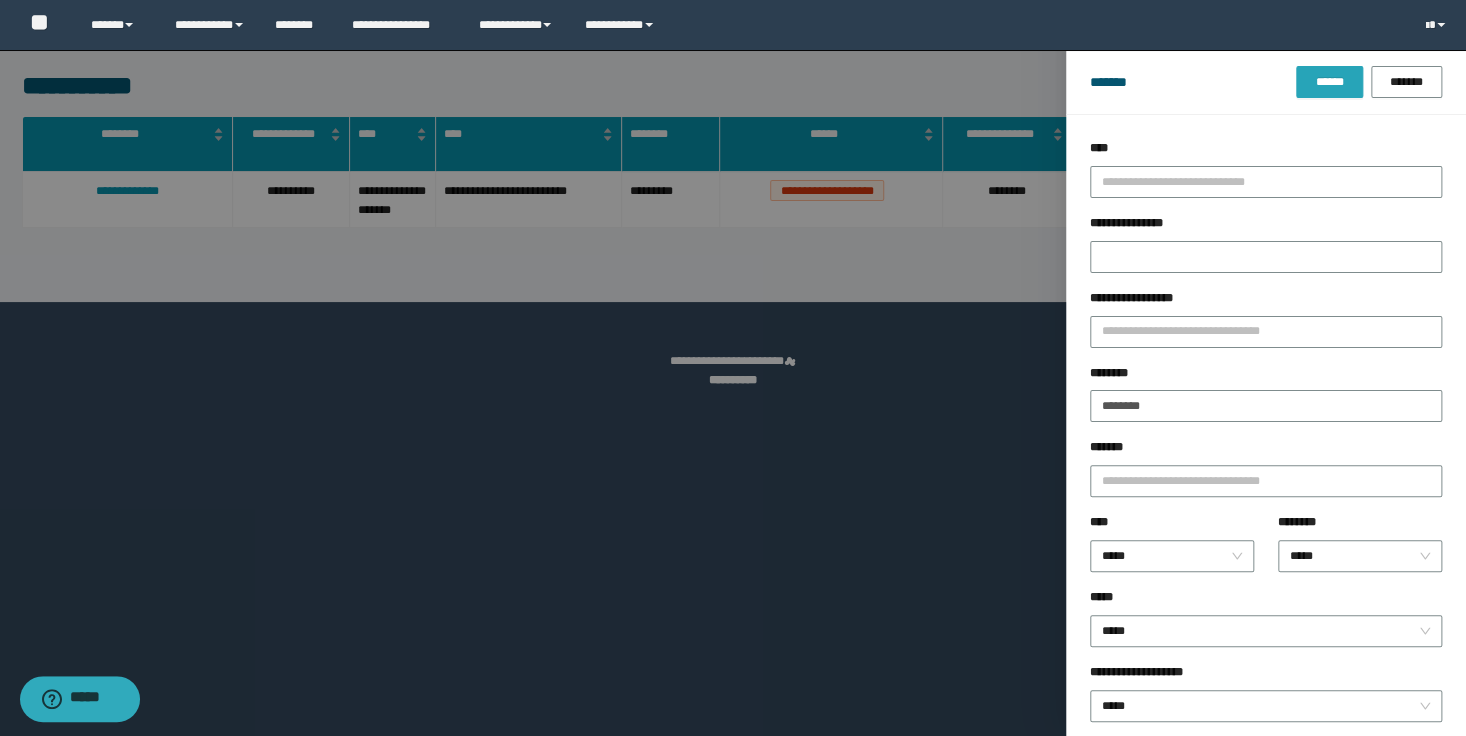 click on "******" at bounding box center (1329, 82) 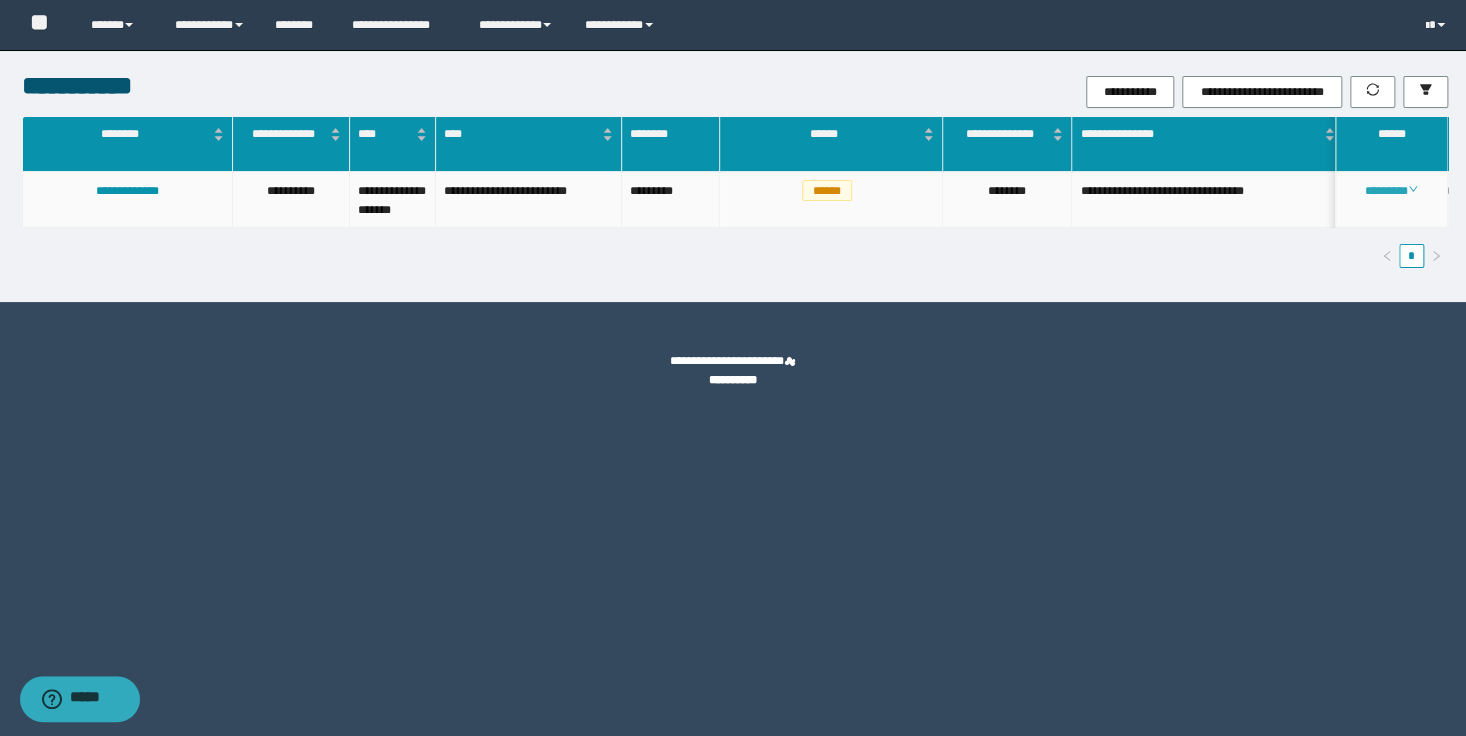 drag, startPoint x: 1394, startPoint y: 188, endPoint x: 1103, endPoint y: 226, distance: 293.4706 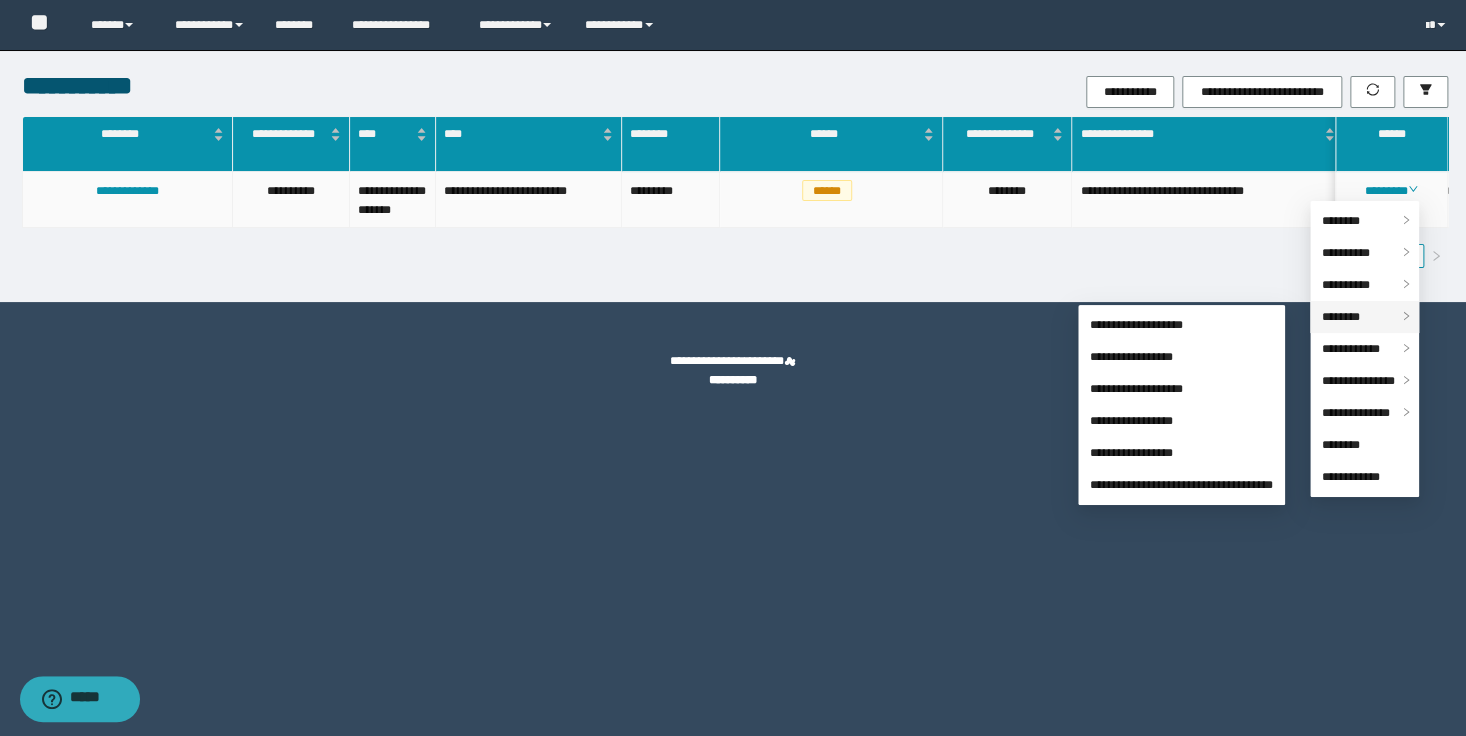 click on "********" at bounding box center (1341, 317) 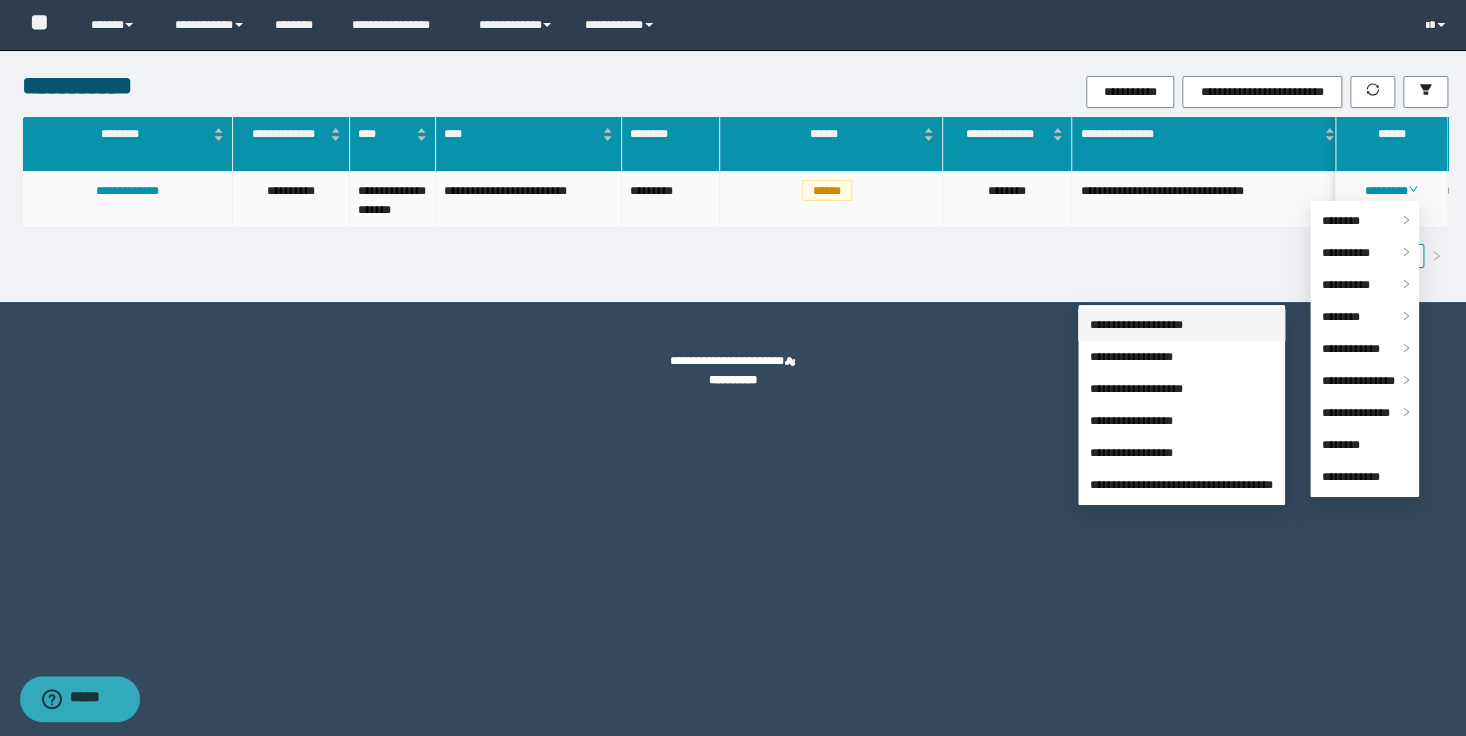 click on "**********" at bounding box center [1136, 325] 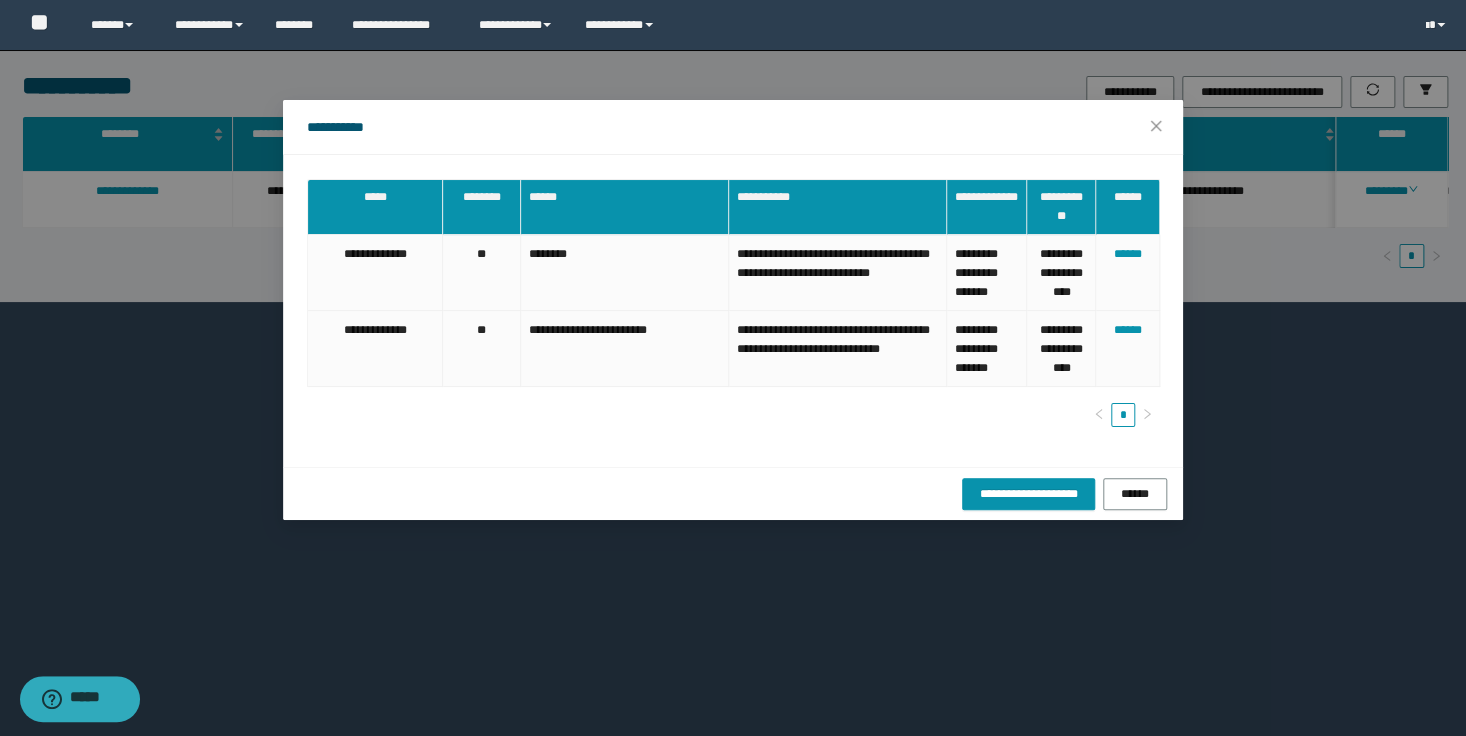 click on "**********" at bounding box center [733, 493] 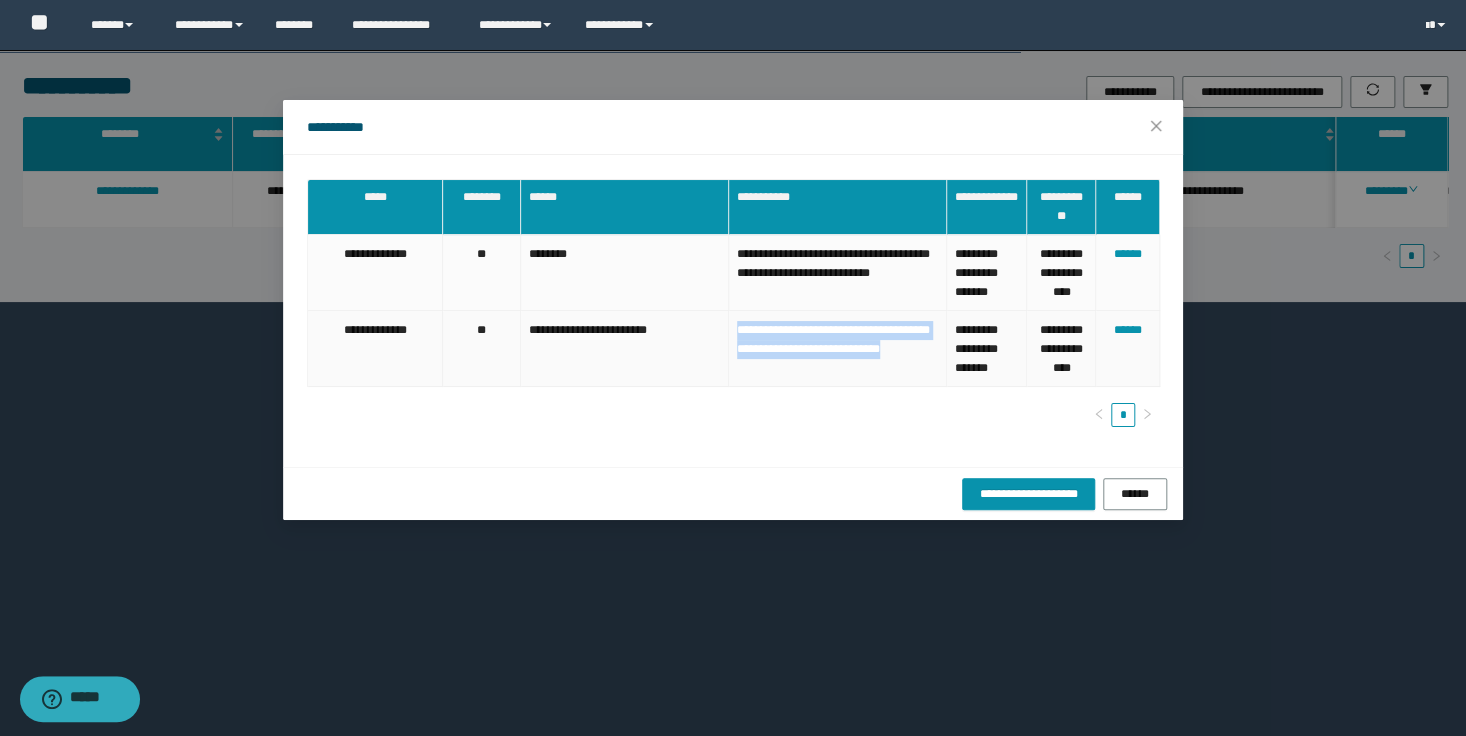 drag, startPoint x: 834, startPoint y: 380, endPoint x: 717, endPoint y: 339, distance: 123.97581 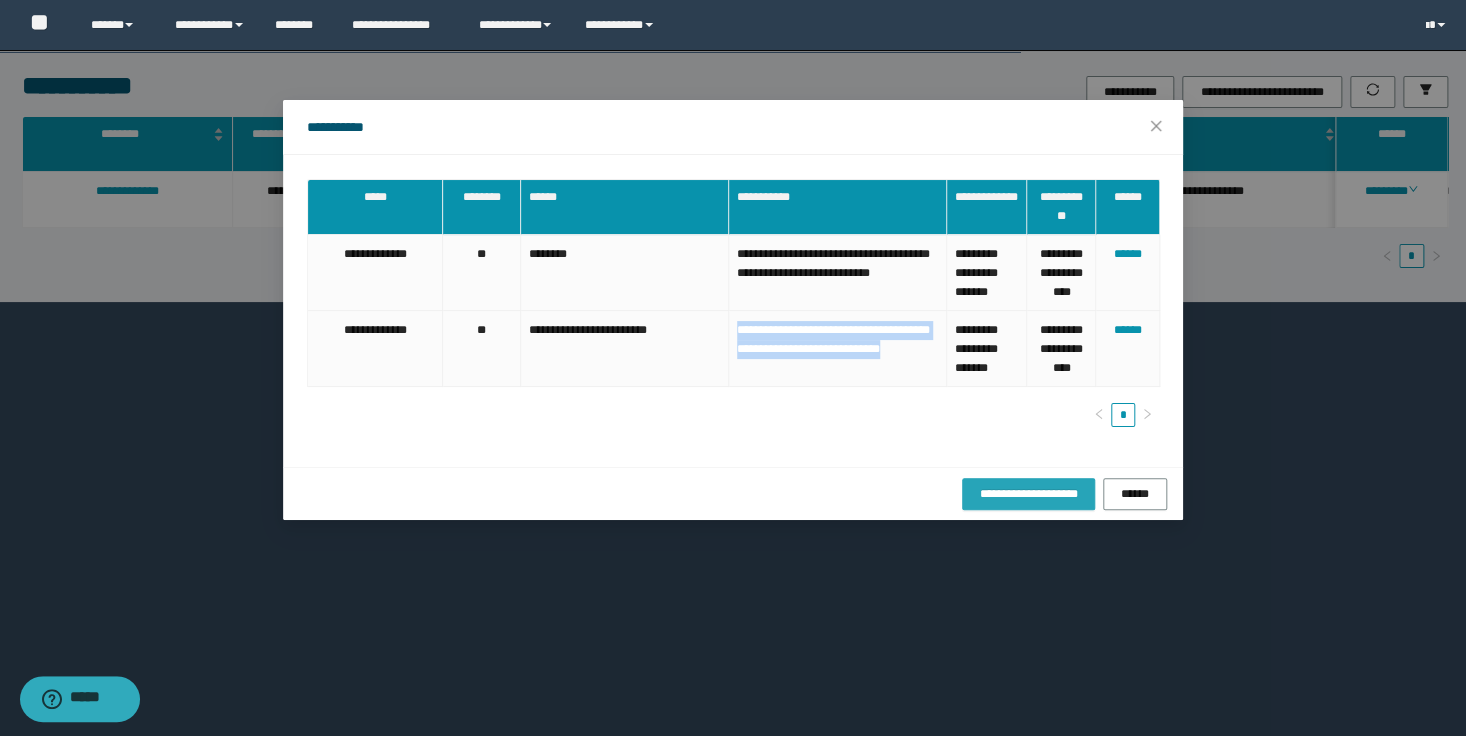 click on "**********" at bounding box center (1028, 494) 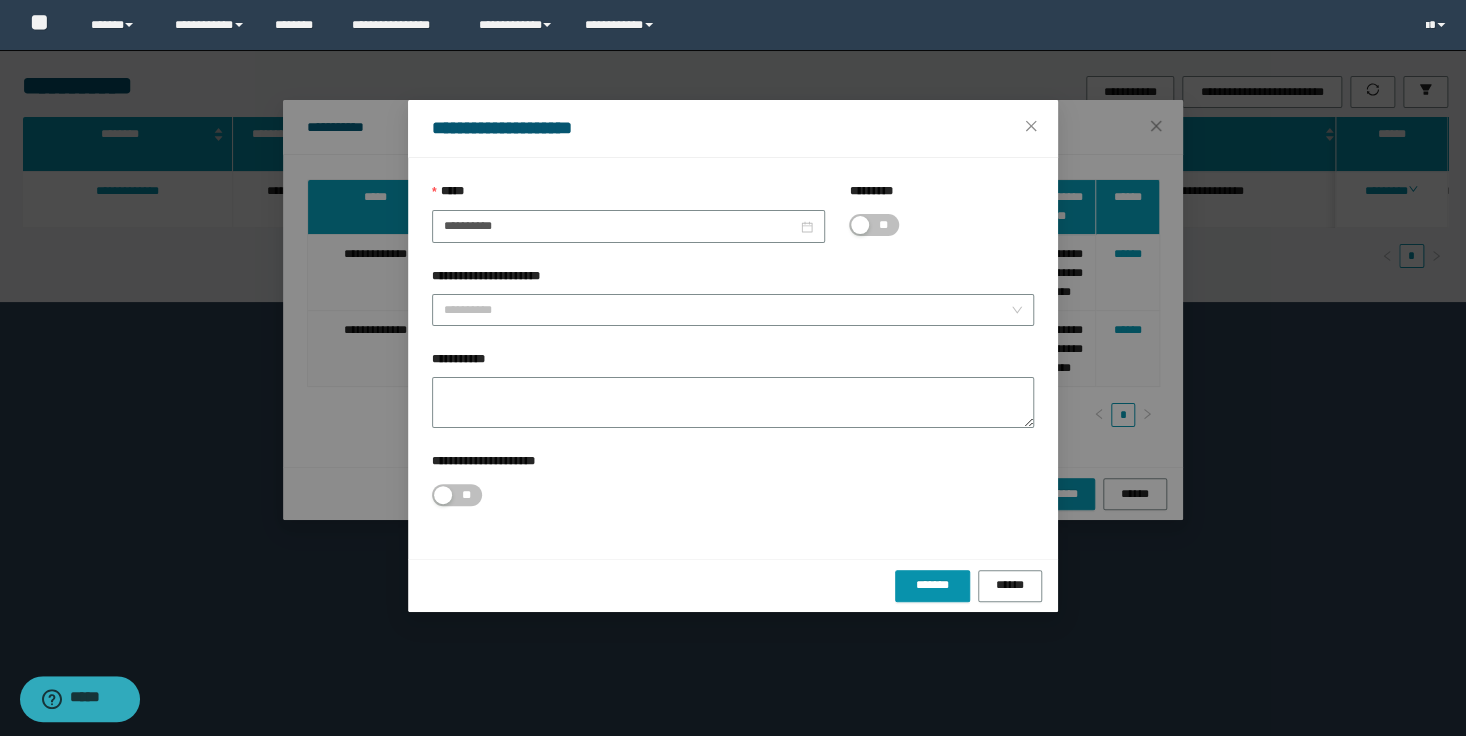 click on "**********" at bounding box center (733, 368) 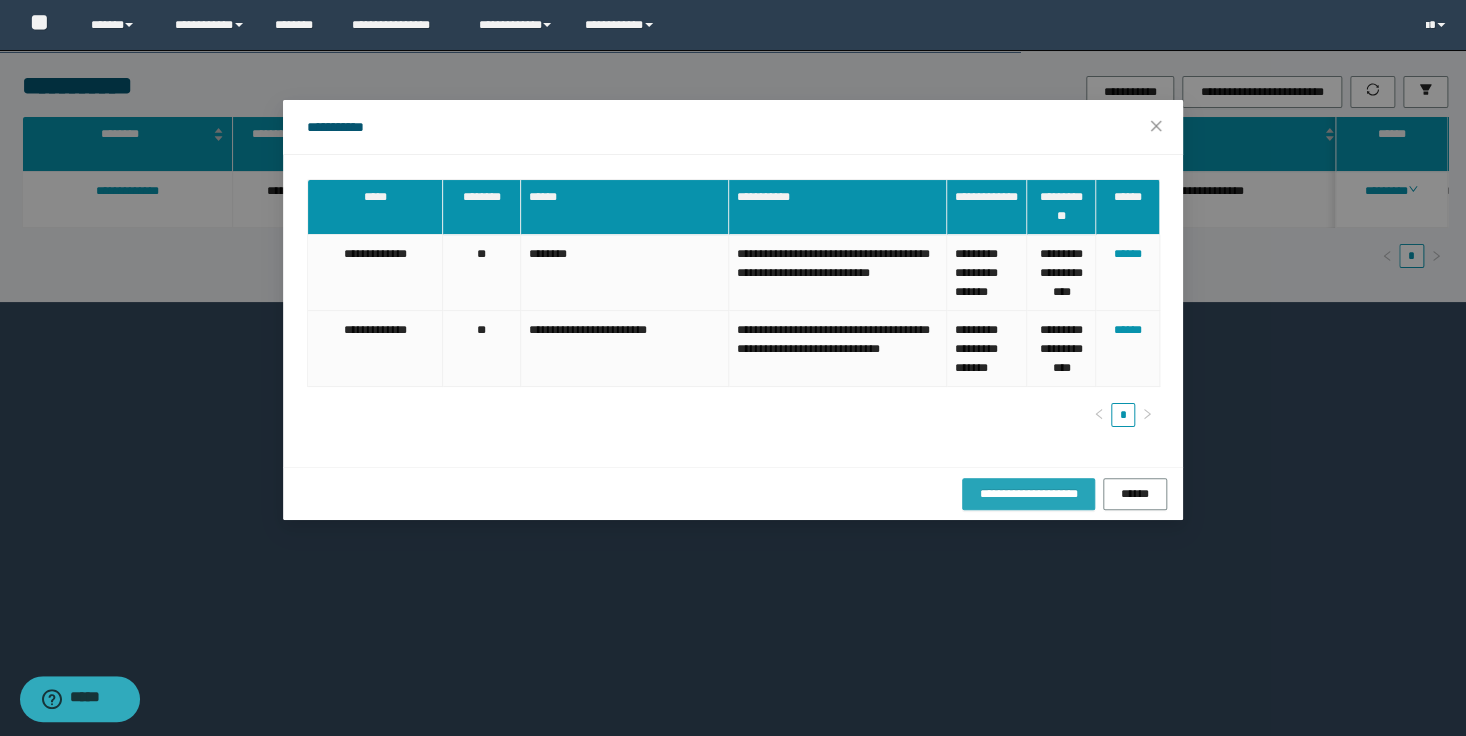 click on "**********" at bounding box center [1028, 494] 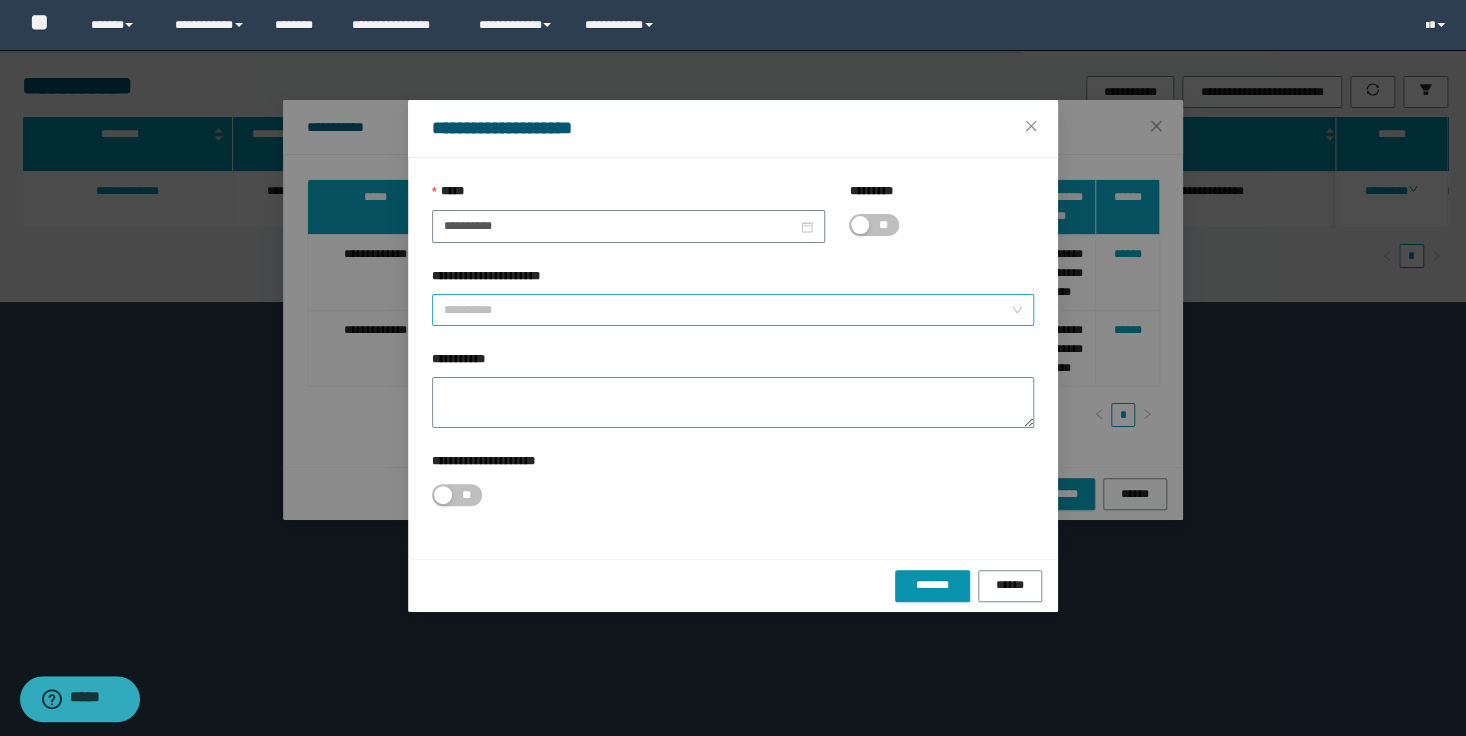 click on "**********" at bounding box center [727, 310] 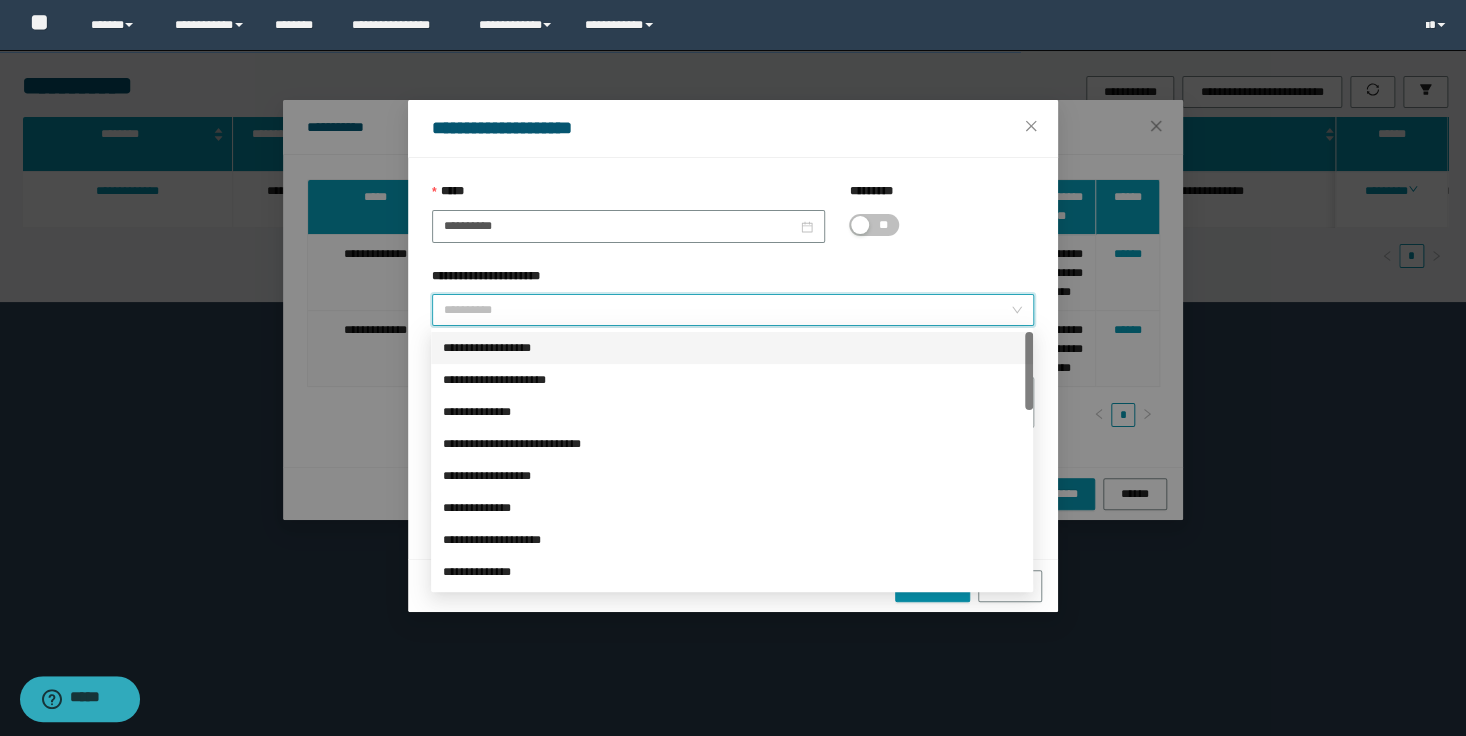 scroll, scrollTop: 240, scrollLeft: 0, axis: vertical 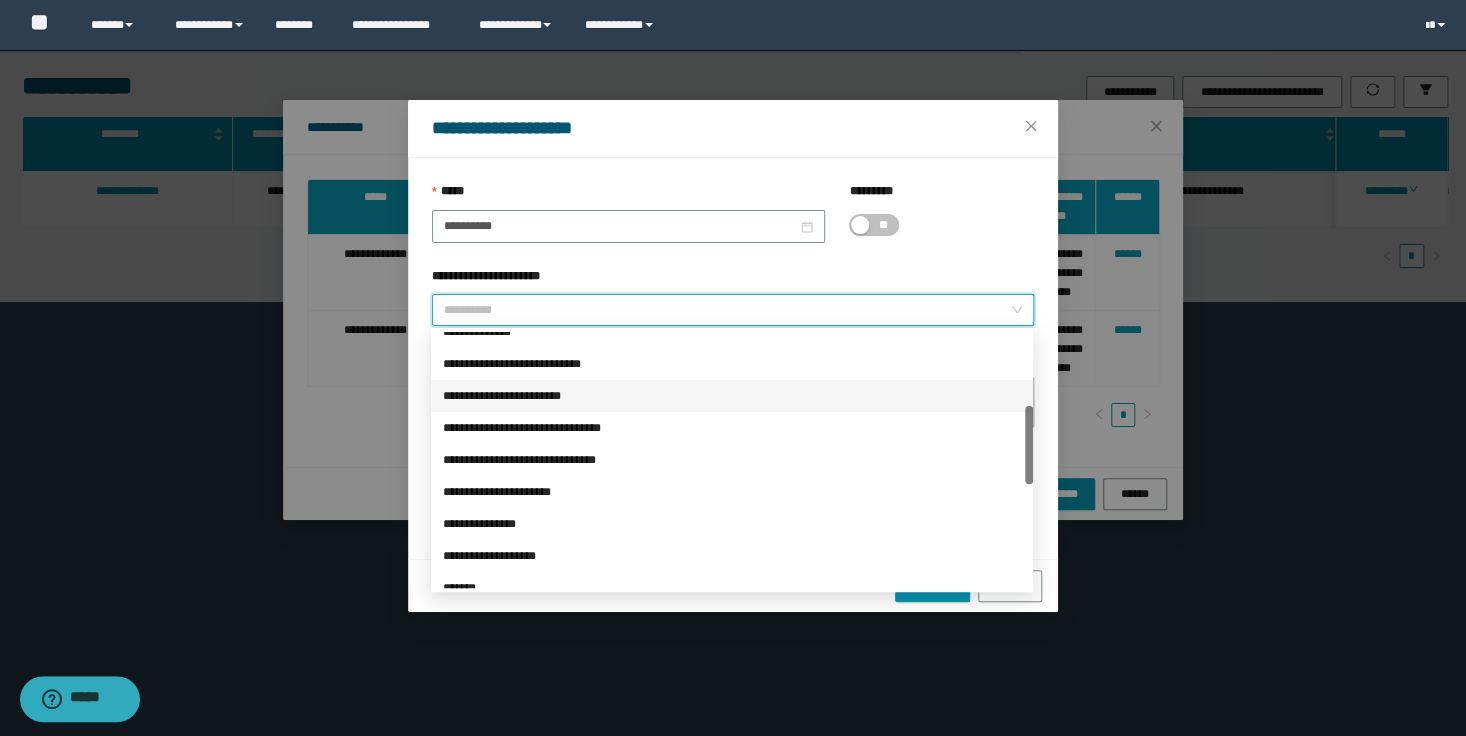 click on "**********" at bounding box center (732, 396) 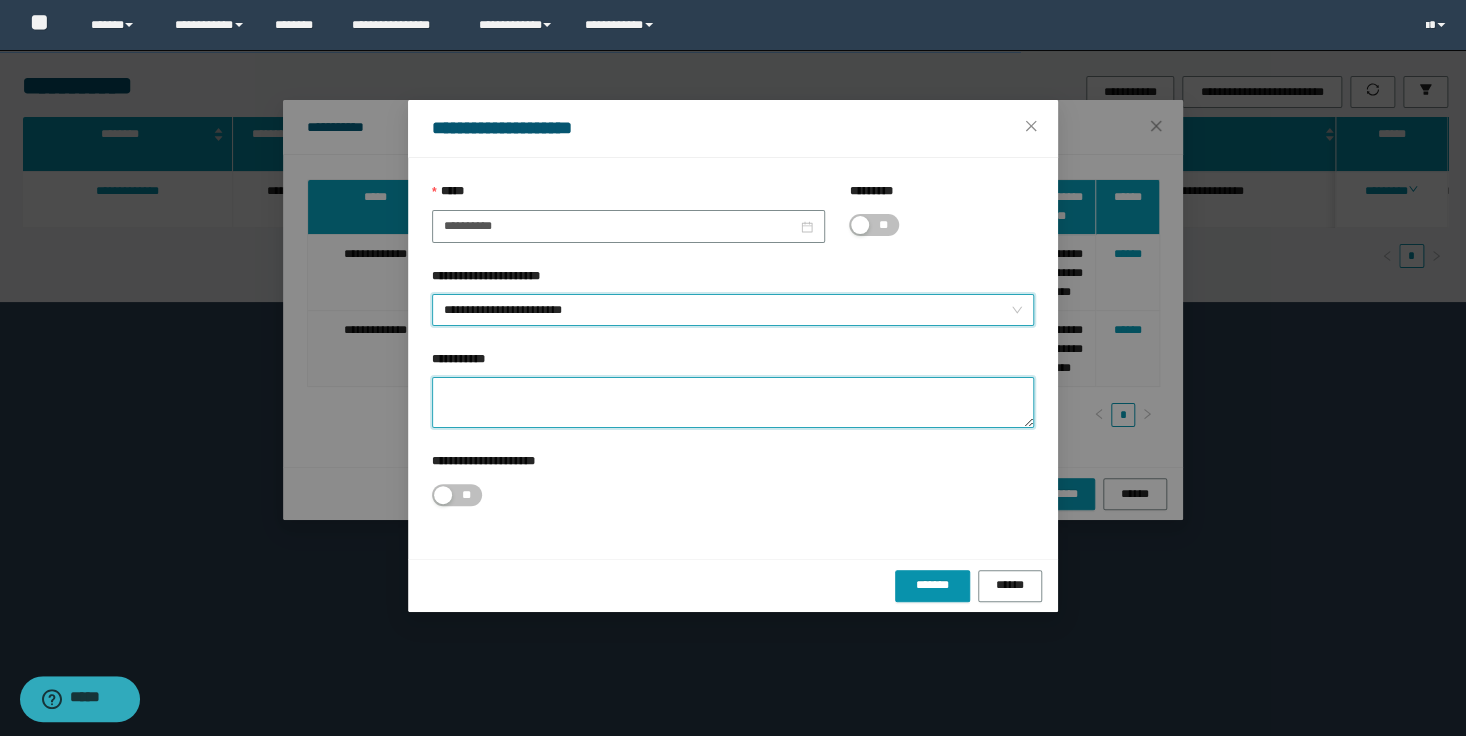 click on "**********" at bounding box center (733, 402) 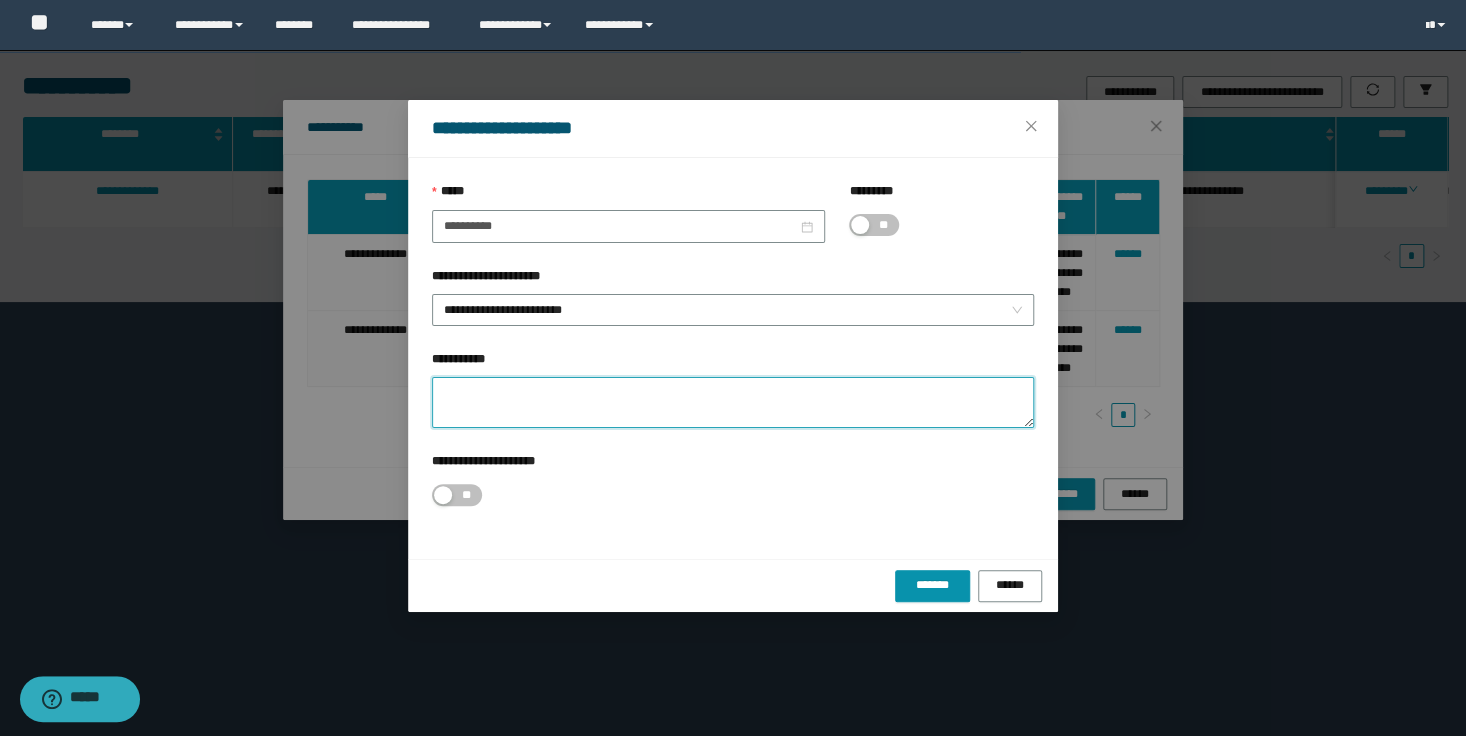 paste on "**********" 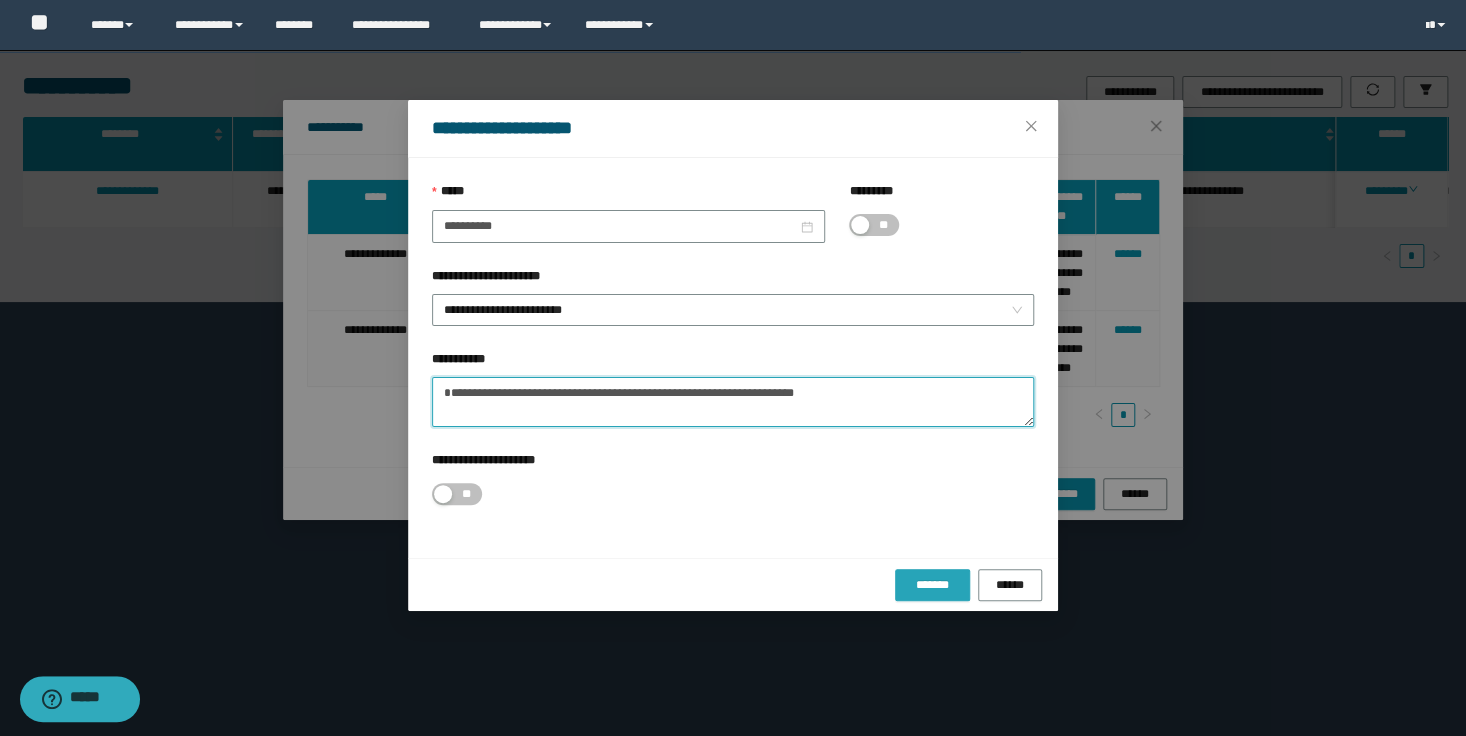type on "**********" 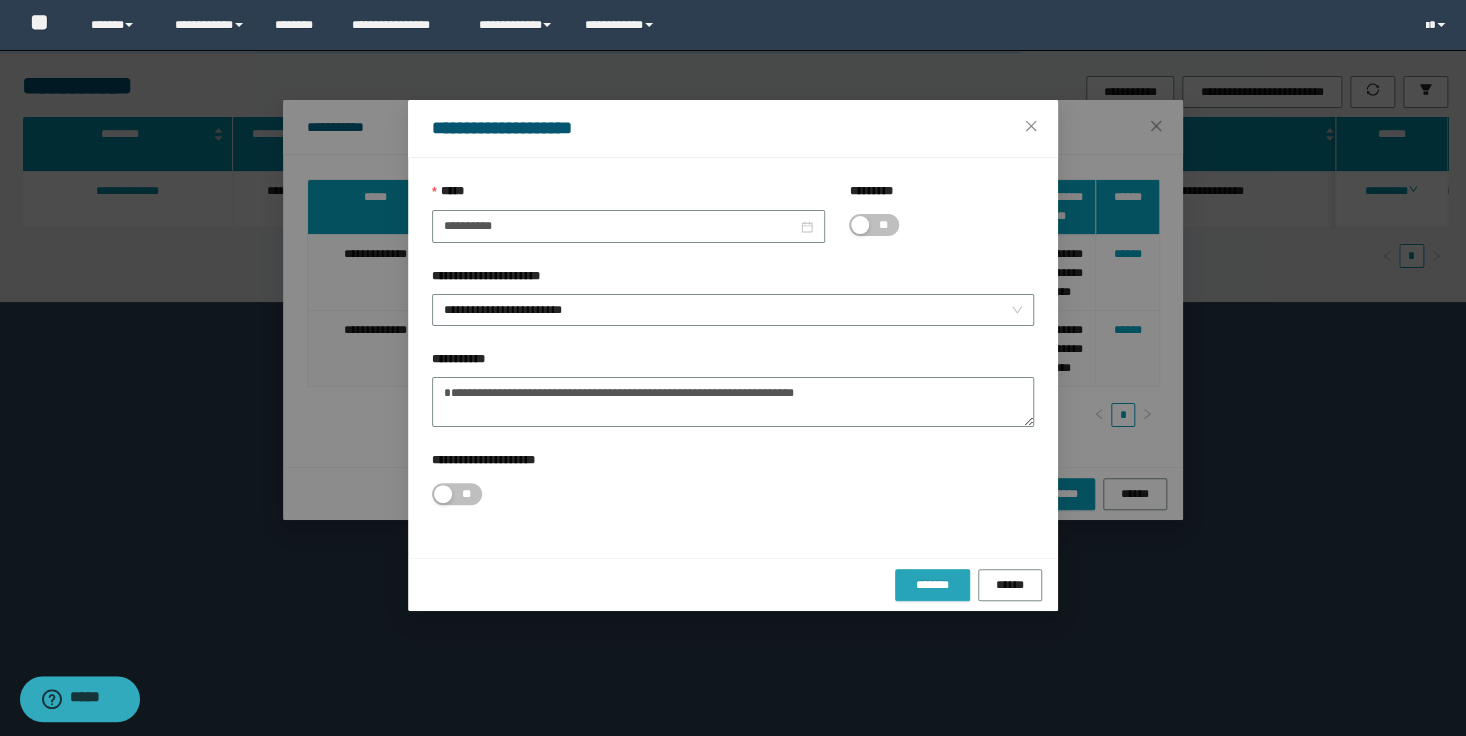 click on "*******" at bounding box center (932, 585) 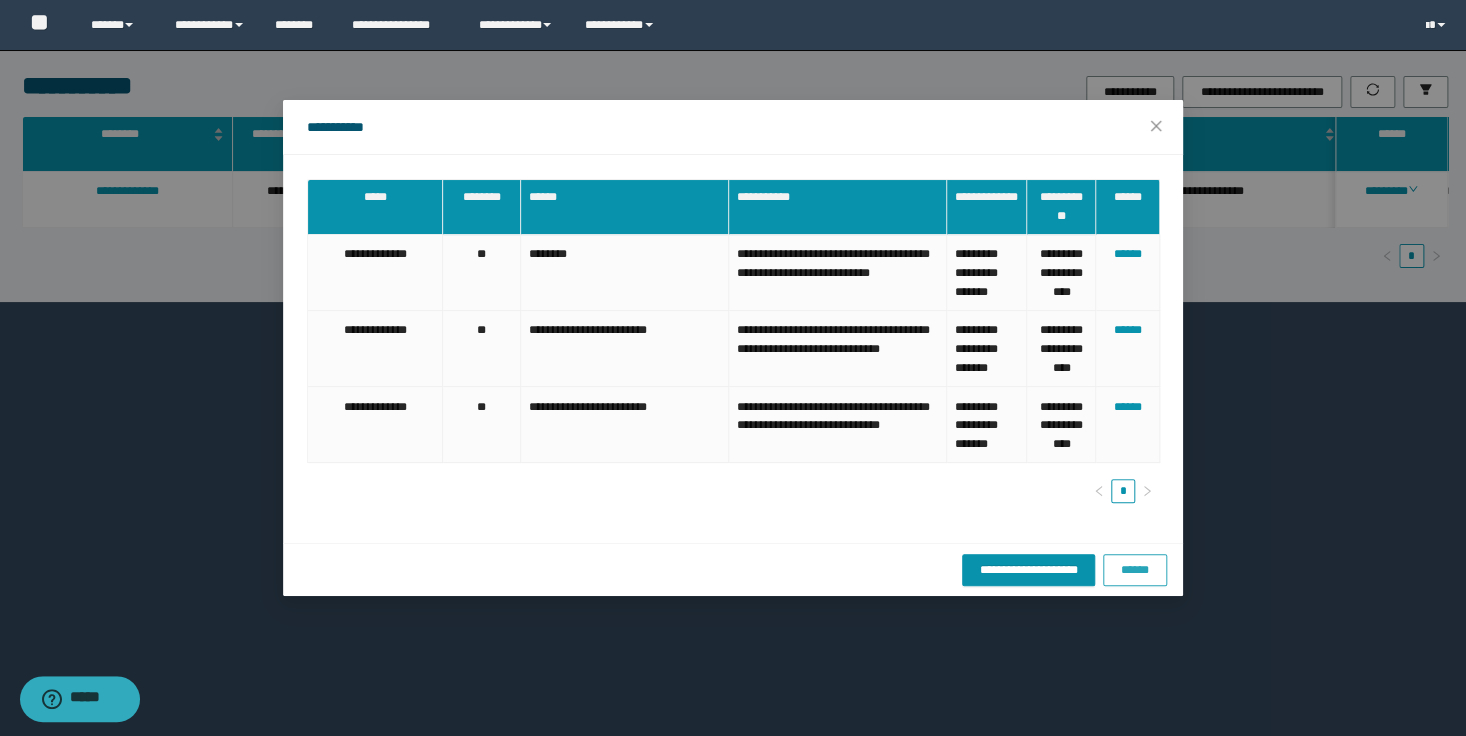 drag, startPoint x: 1020, startPoint y: 554, endPoint x: 1133, endPoint y: 613, distance: 127.47549 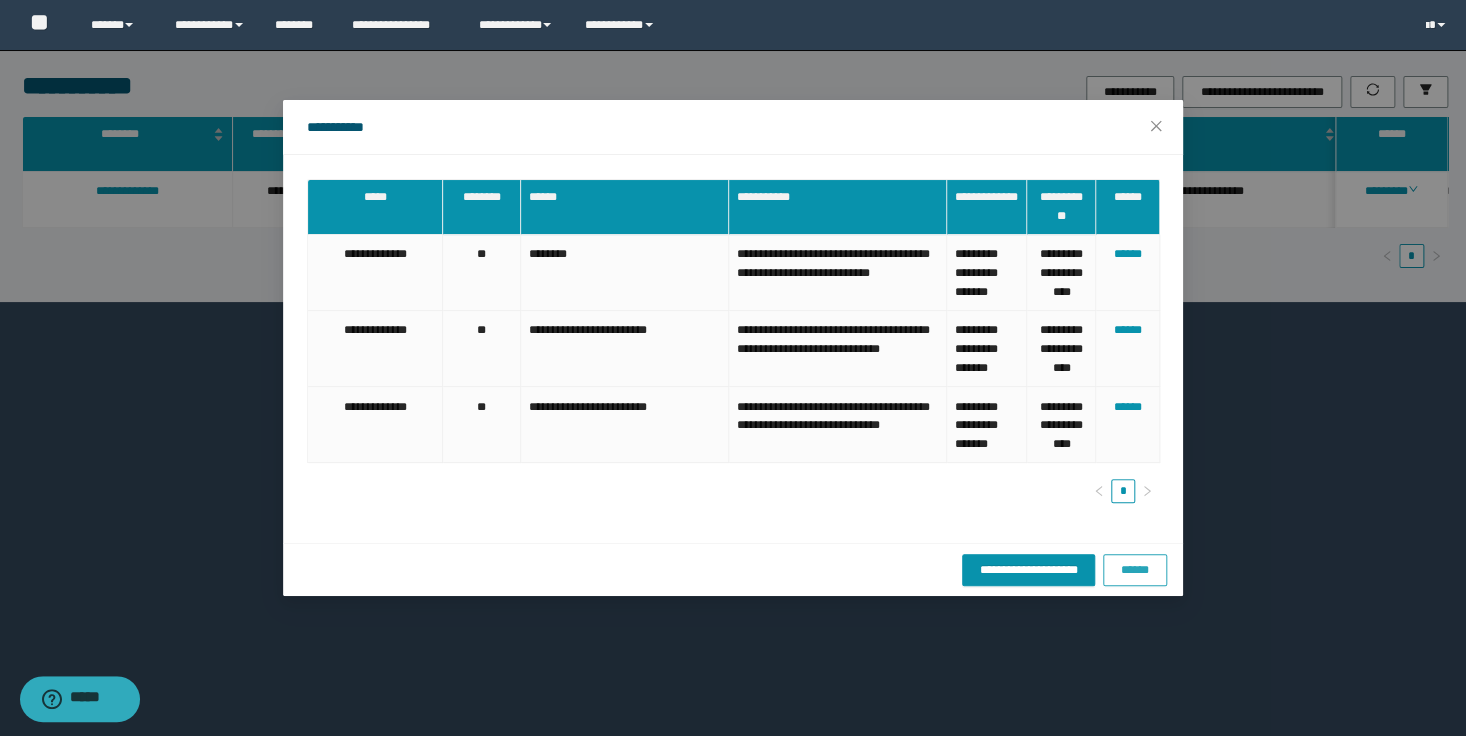 click on "******" at bounding box center [1135, 570] 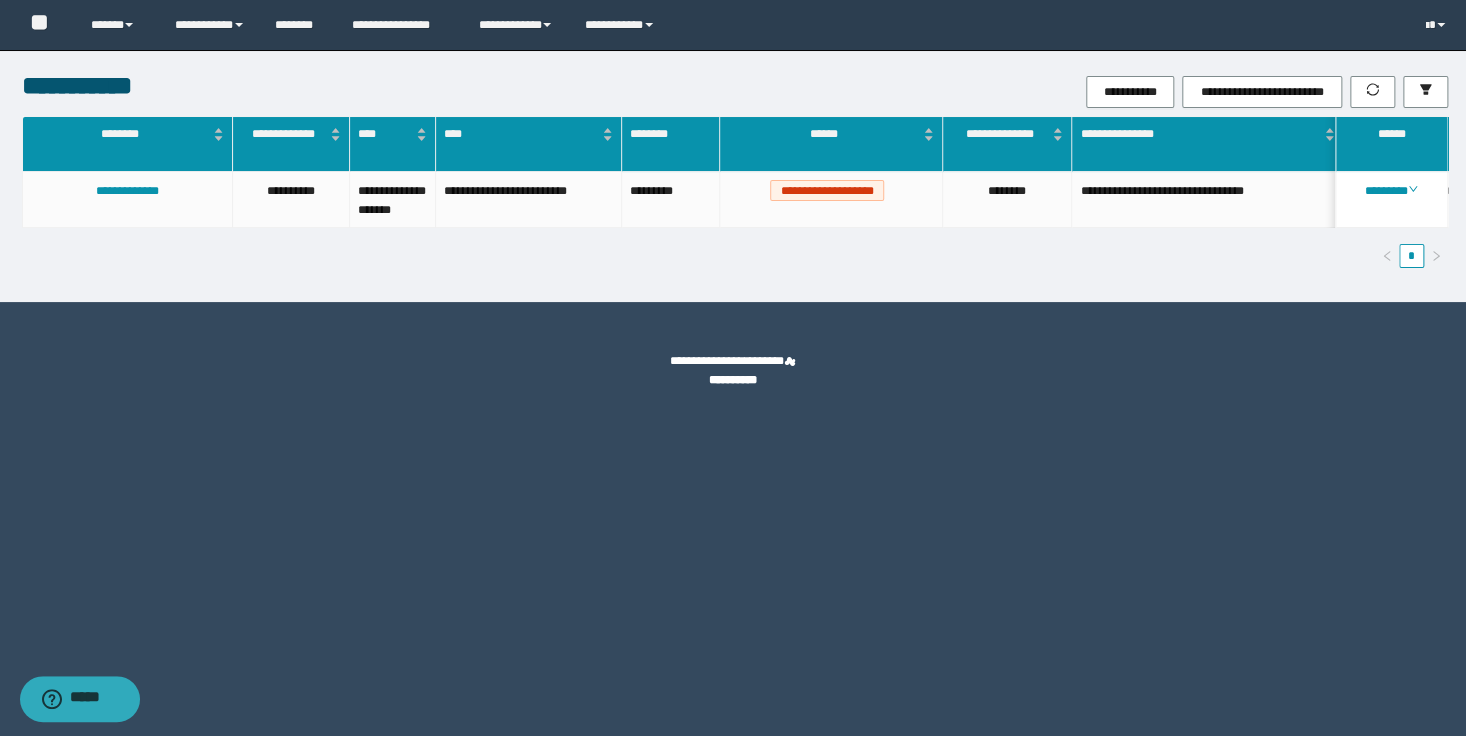 click on "**********" at bounding box center [733, 368] 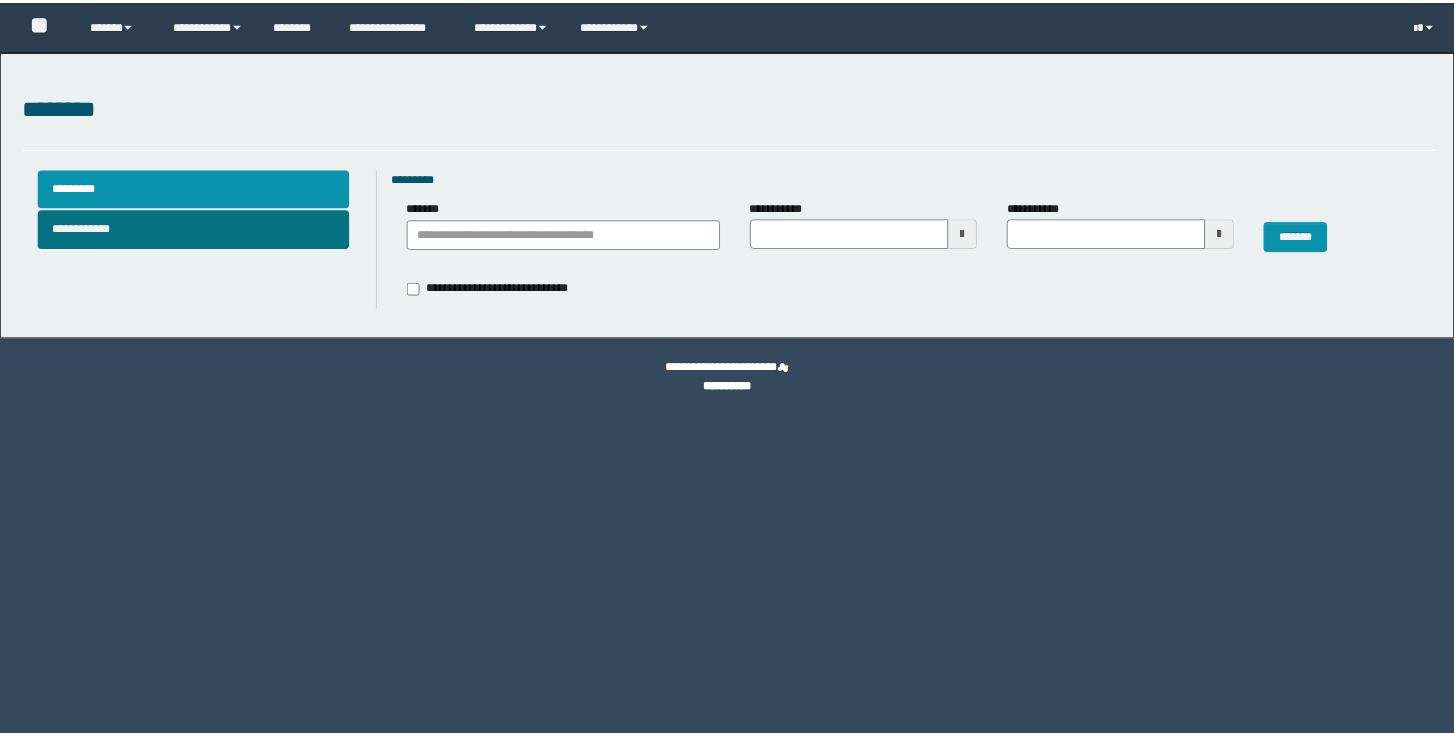 scroll, scrollTop: 0, scrollLeft: 0, axis: both 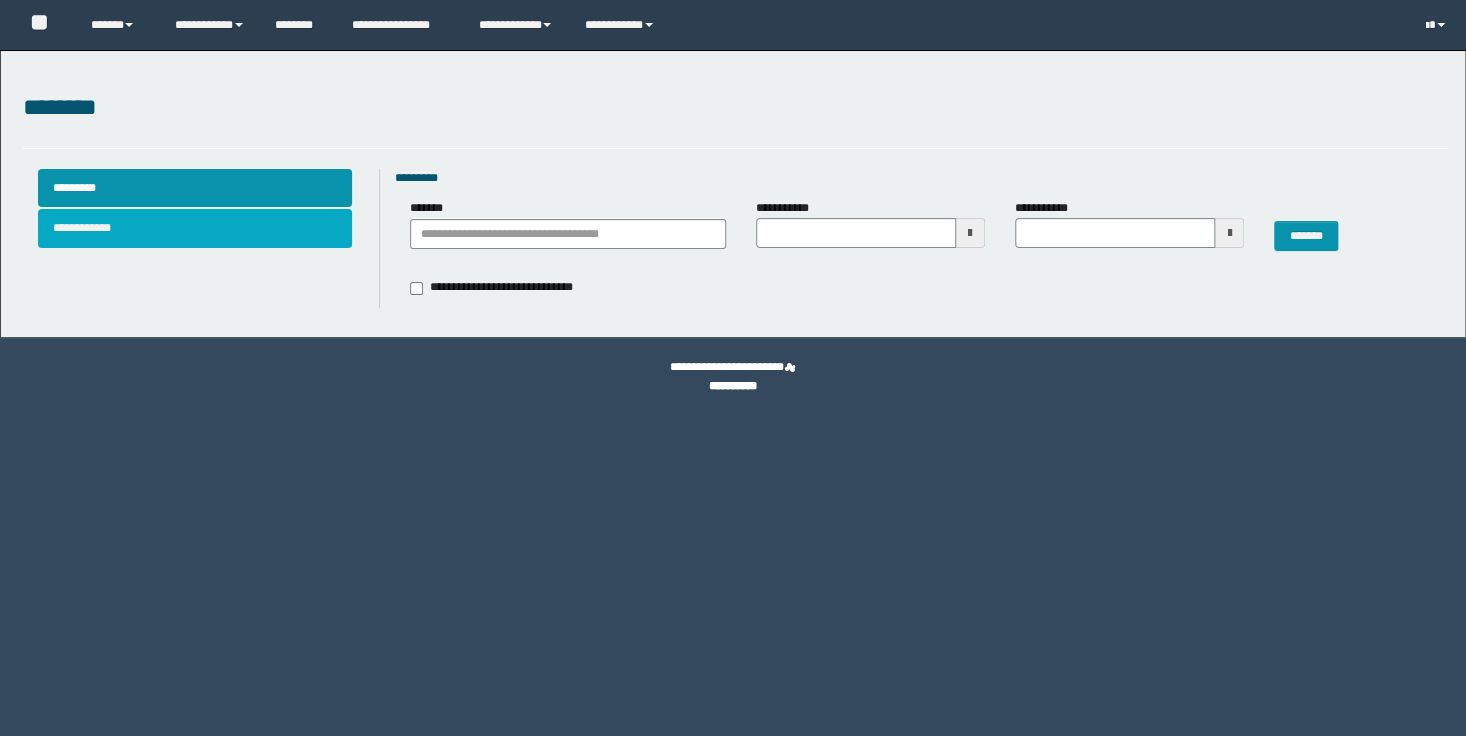 click on "**********" at bounding box center (195, 228) 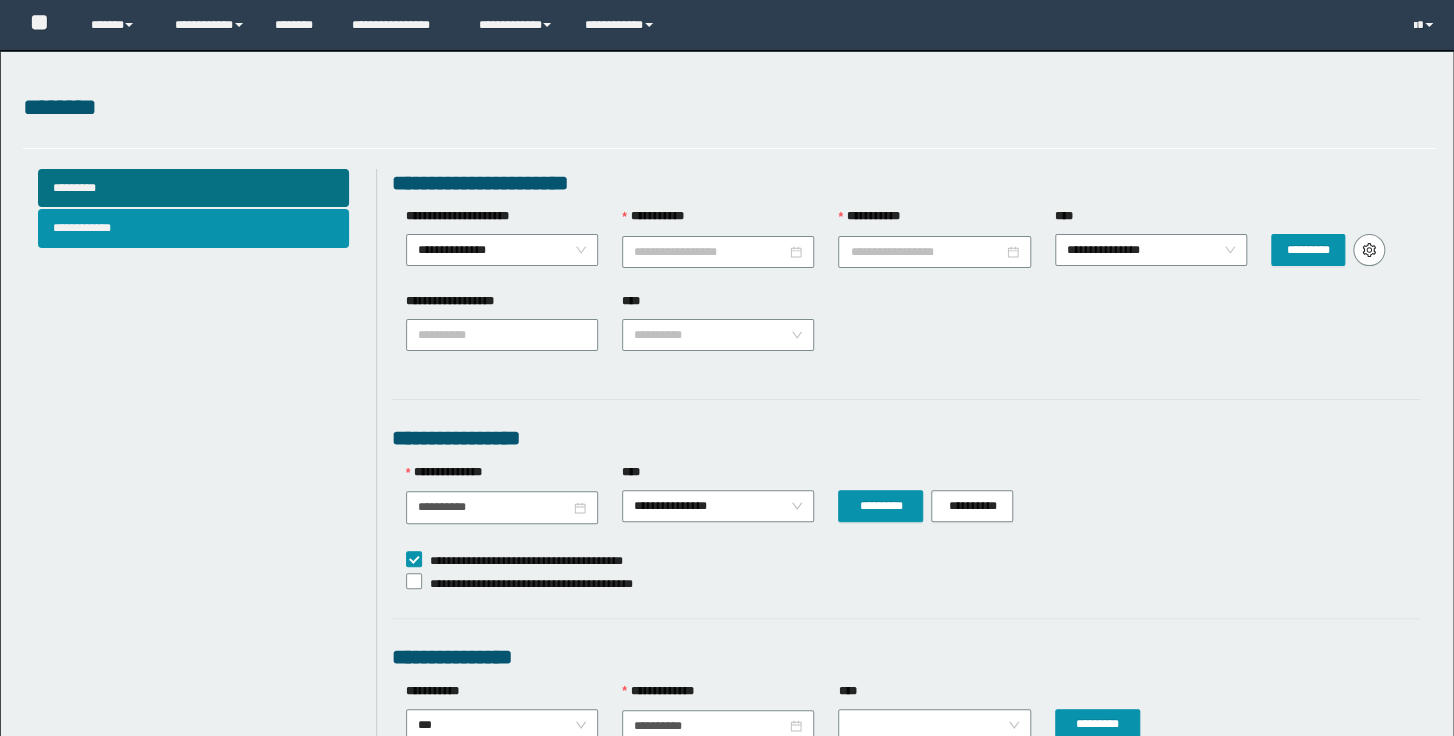 scroll, scrollTop: 0, scrollLeft: 0, axis: both 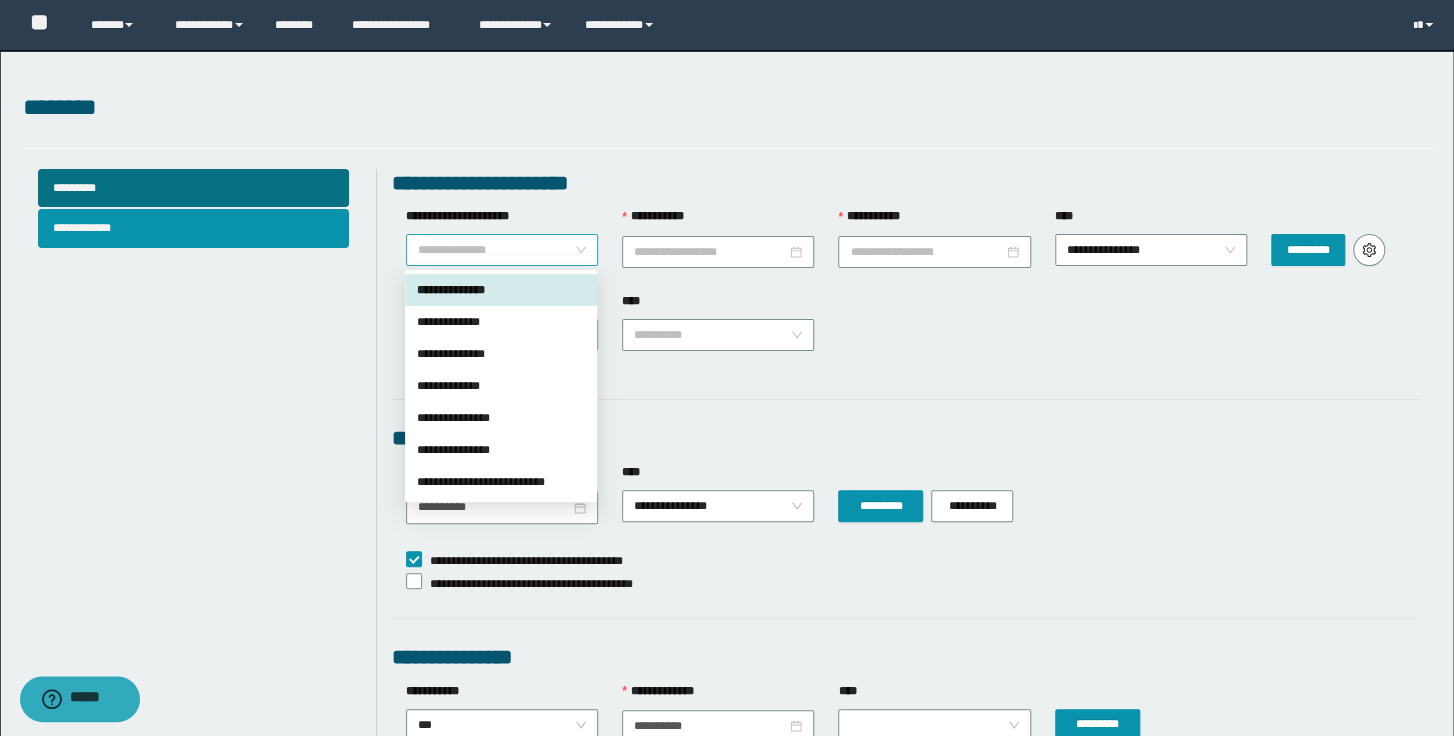 click on "**********" at bounding box center (502, 250) 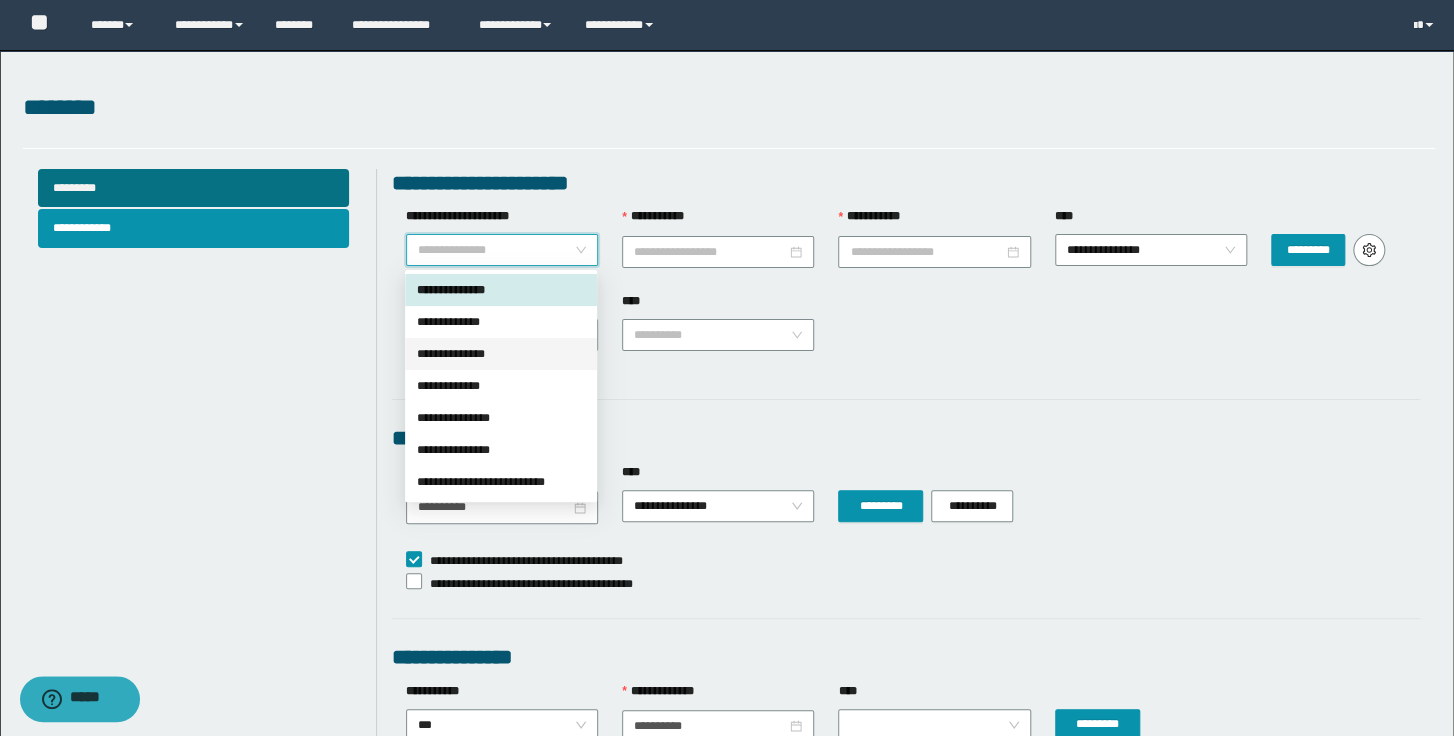 drag, startPoint x: 517, startPoint y: 354, endPoint x: 707, endPoint y: 282, distance: 203.18465 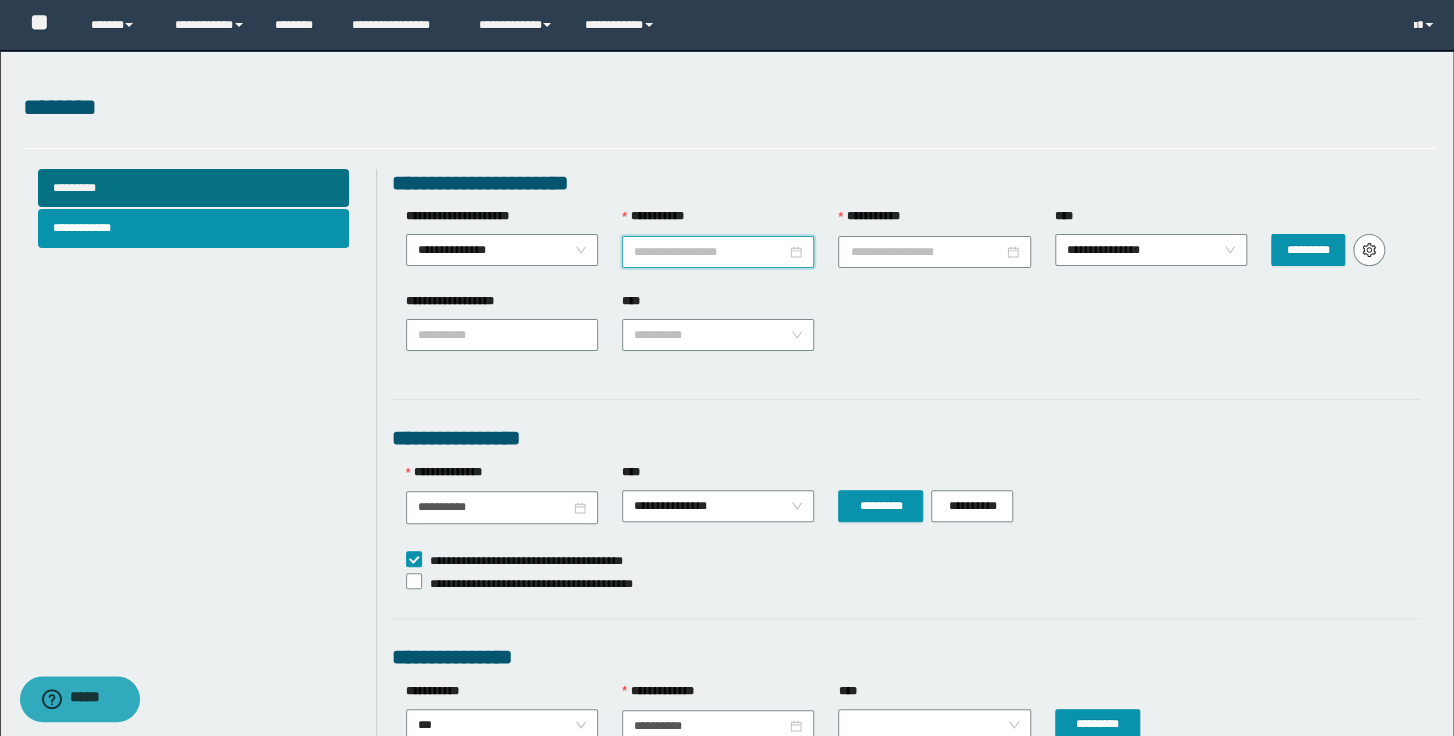 click on "**********" at bounding box center [710, 252] 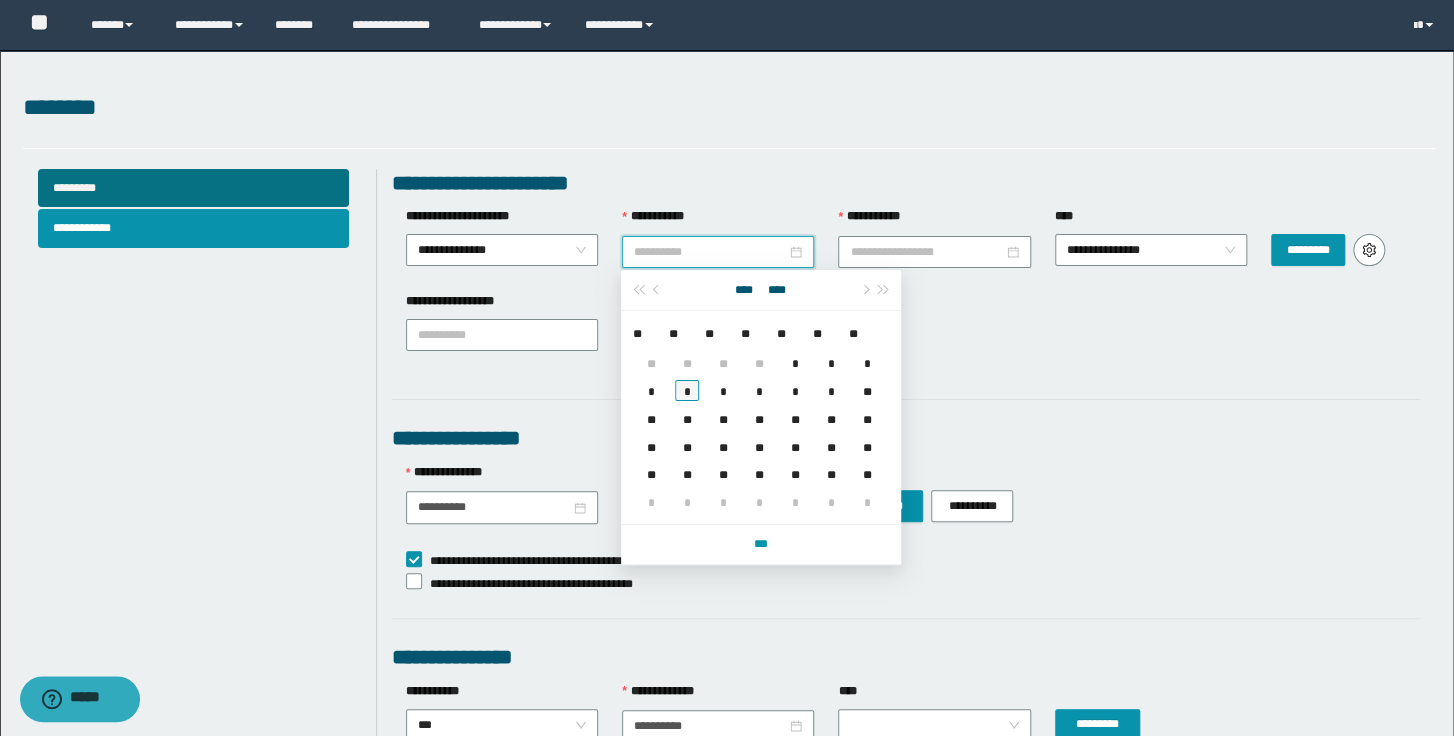 click on "*" at bounding box center (687, 390) 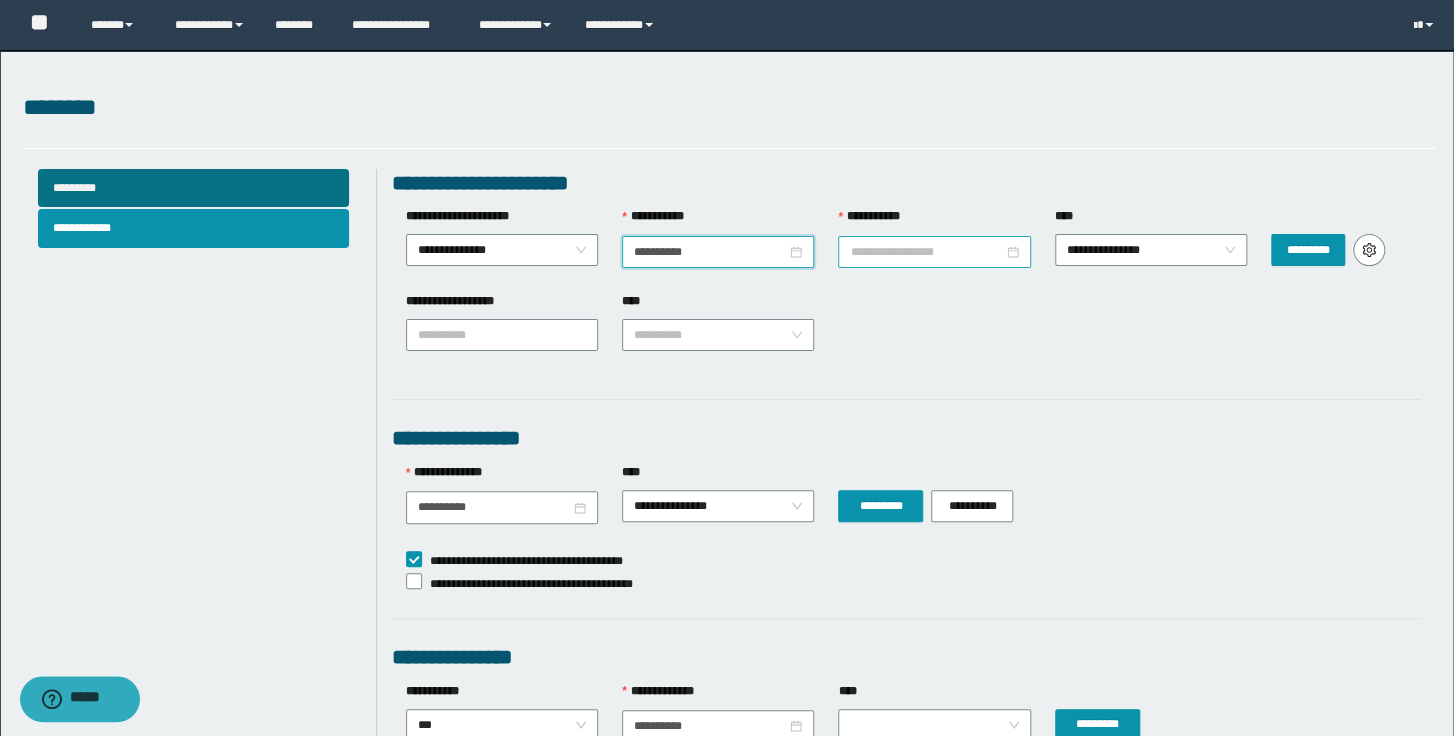 click on "**********" at bounding box center [926, 252] 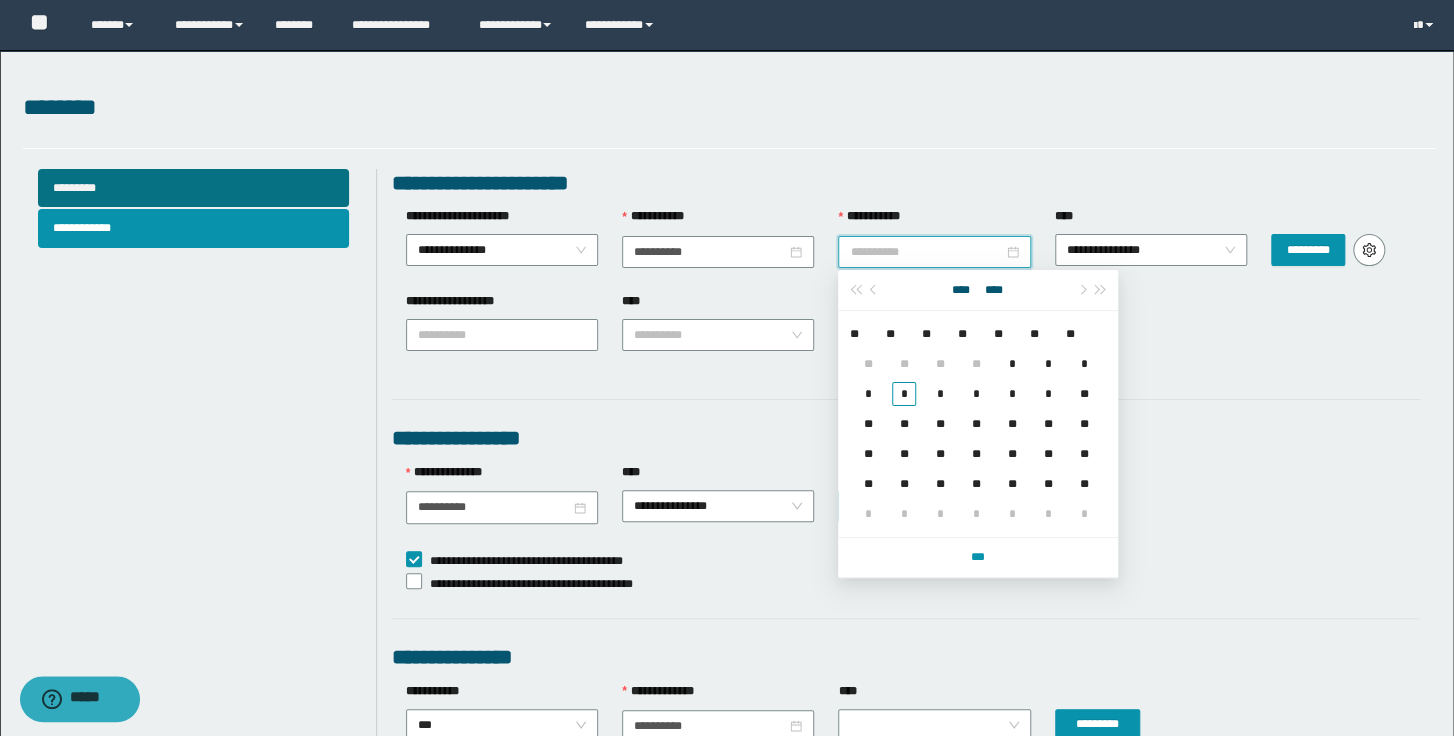 click on "*" at bounding box center (904, 394) 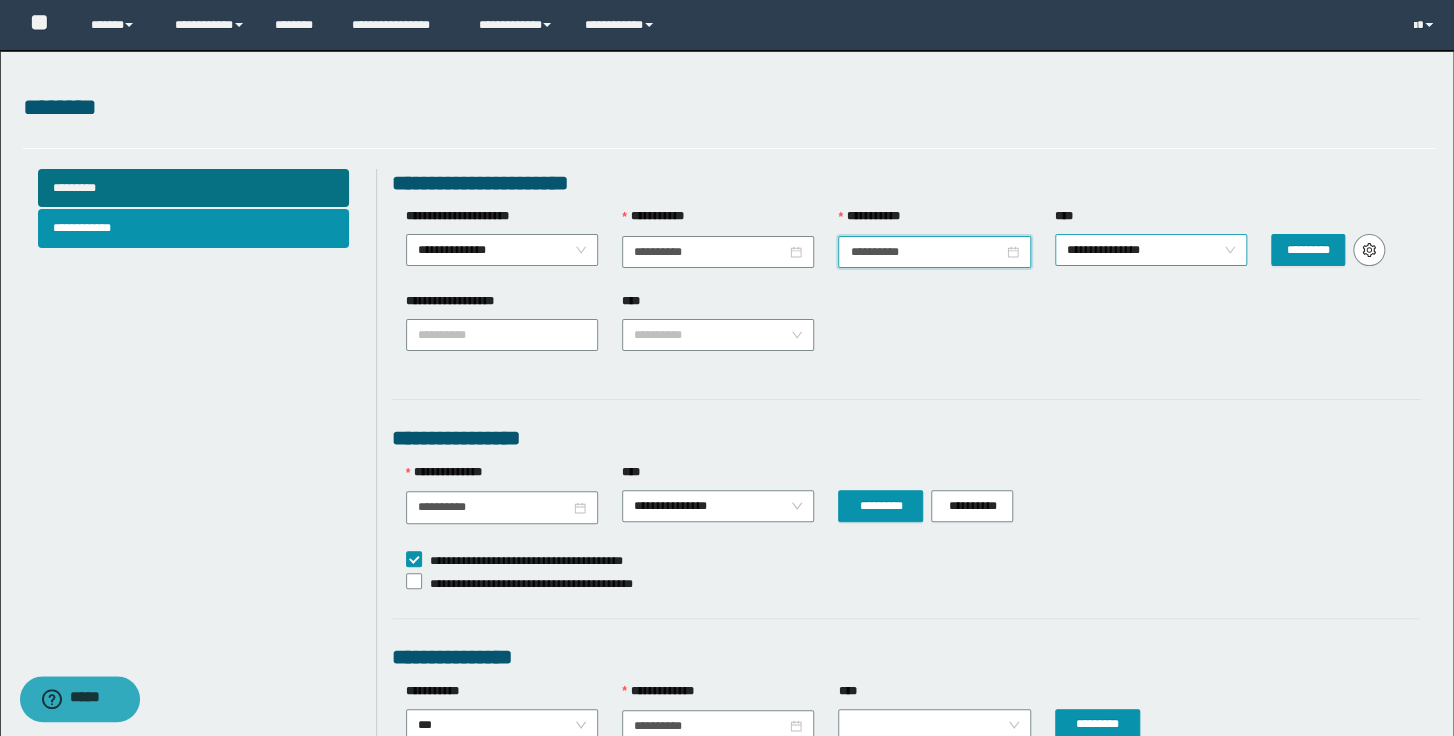 click on "**********" at bounding box center [1151, 250] 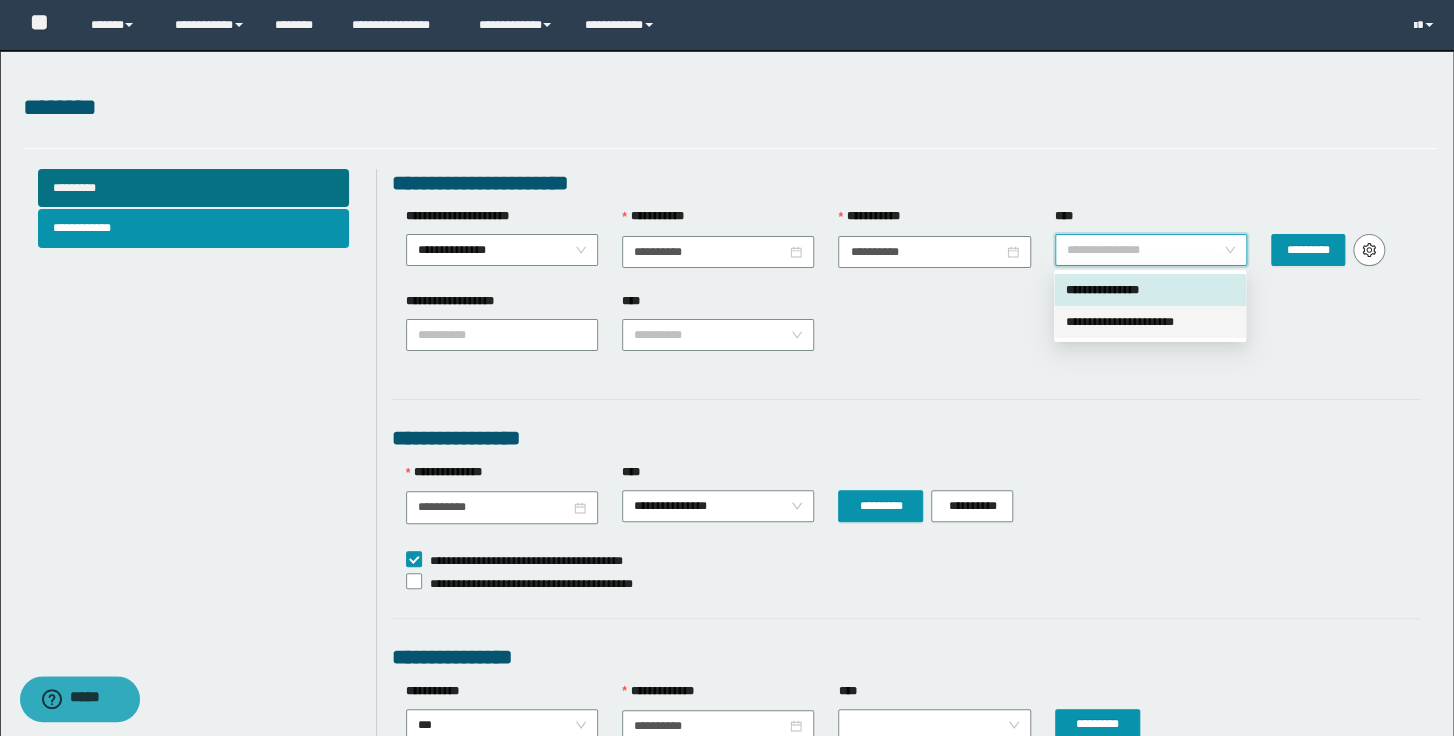 click on "**********" at bounding box center (1150, 322) 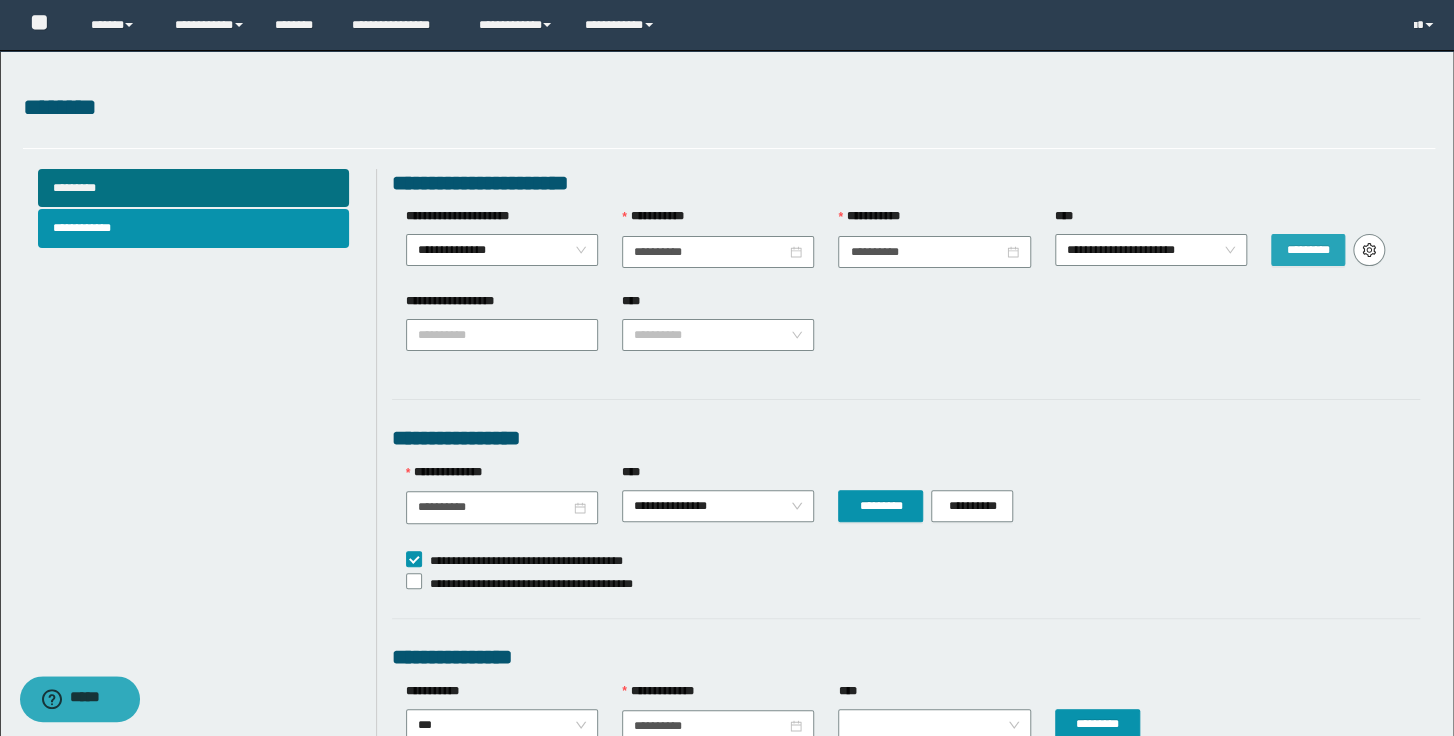 click on "*********" at bounding box center (1308, 250) 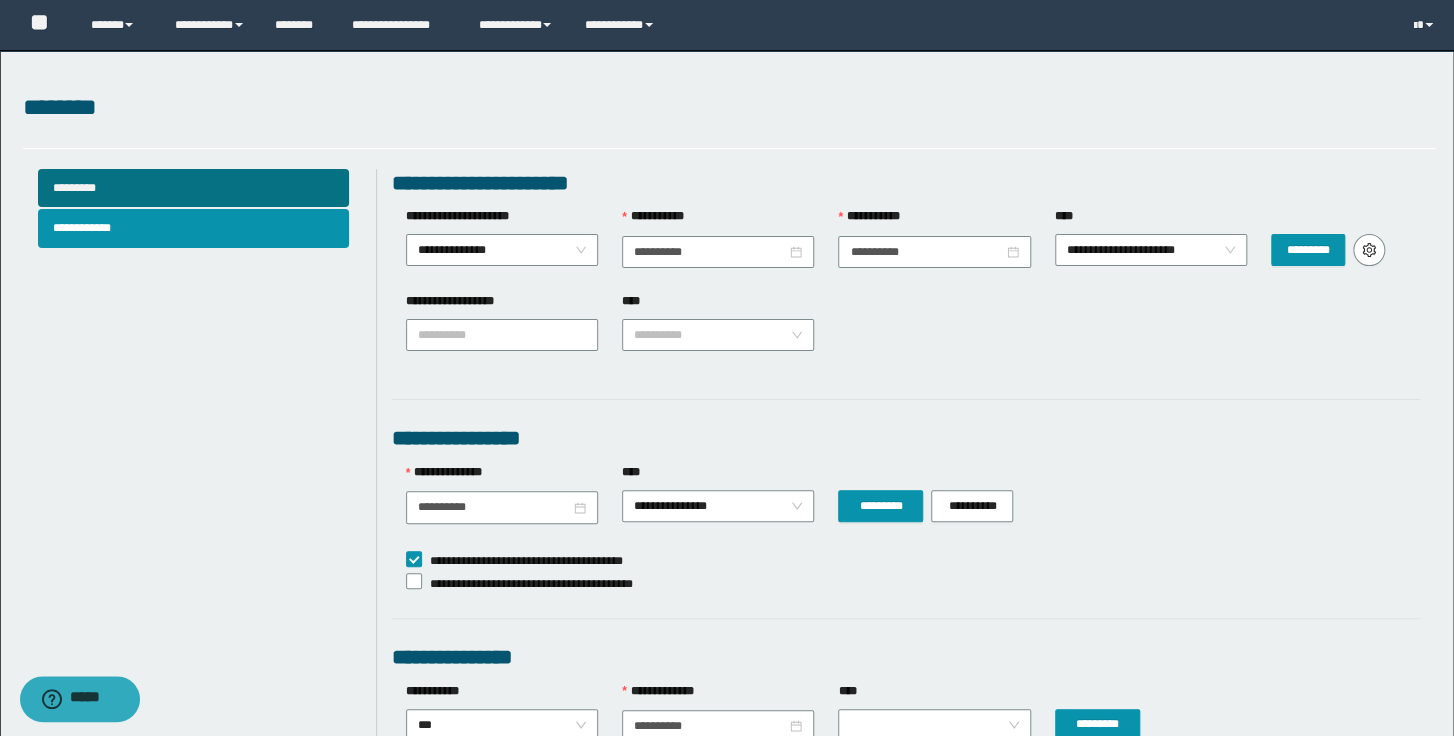 click on "**********" at bounding box center (913, 333) 